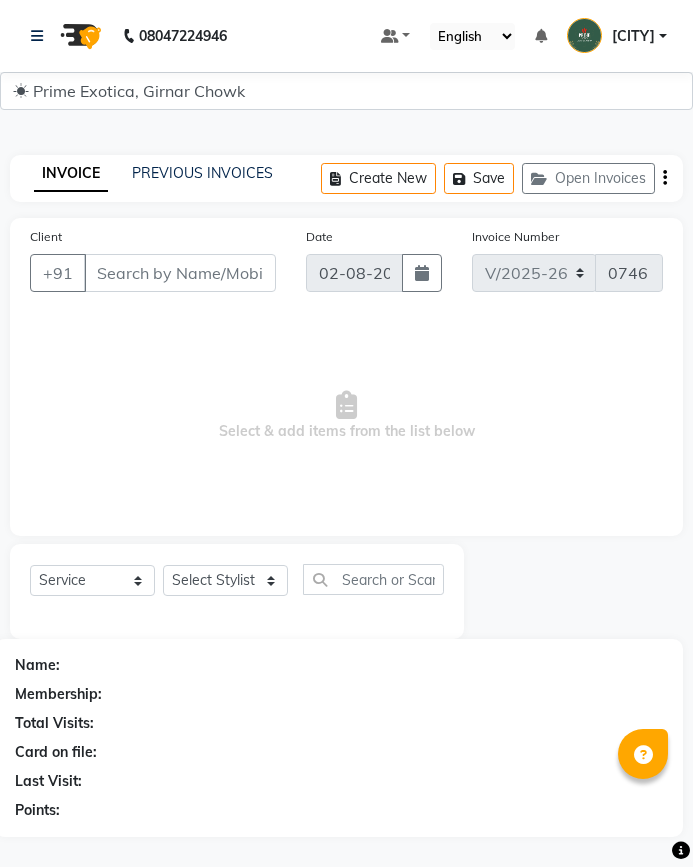 select on "5796" 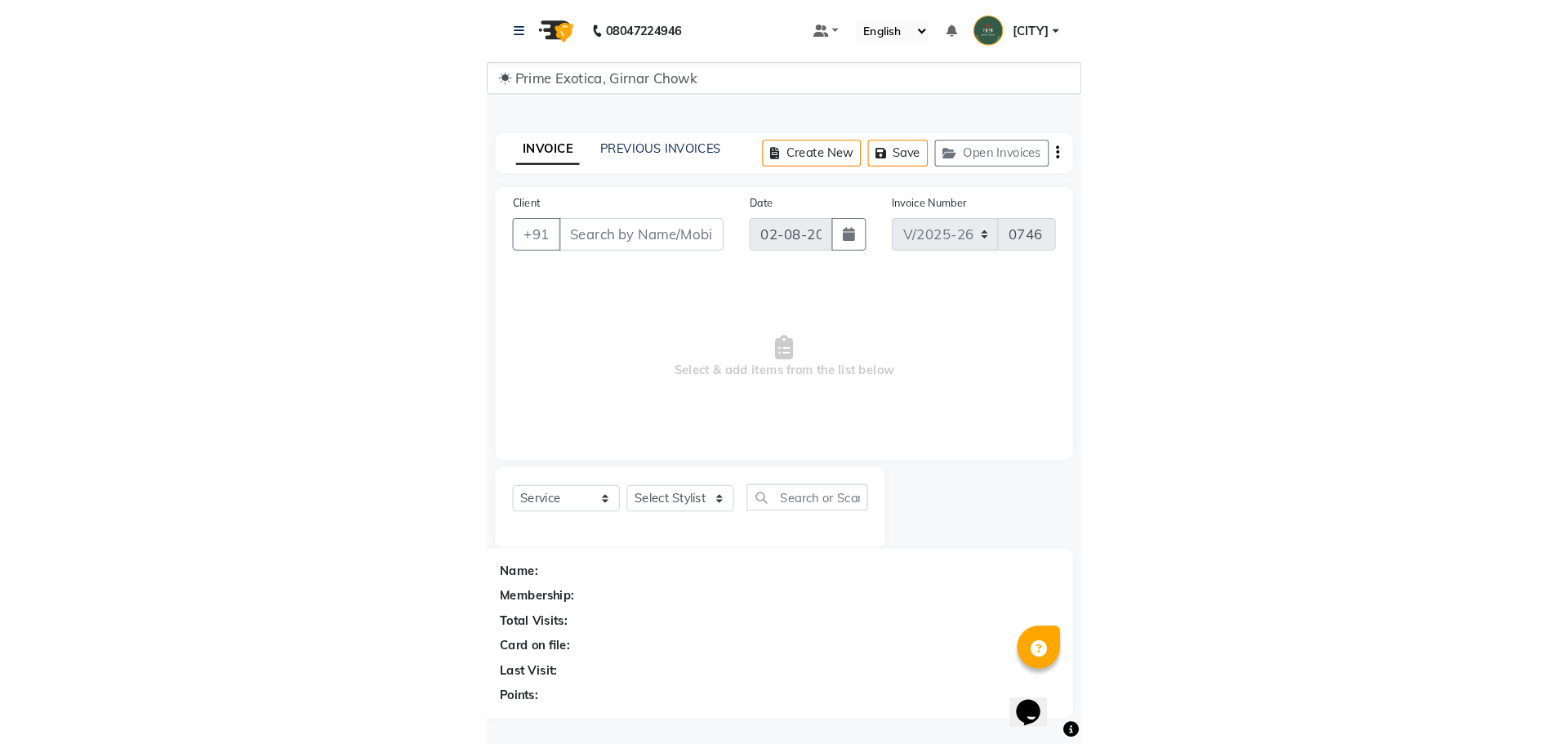 scroll, scrollTop: 0, scrollLeft: 0, axis: both 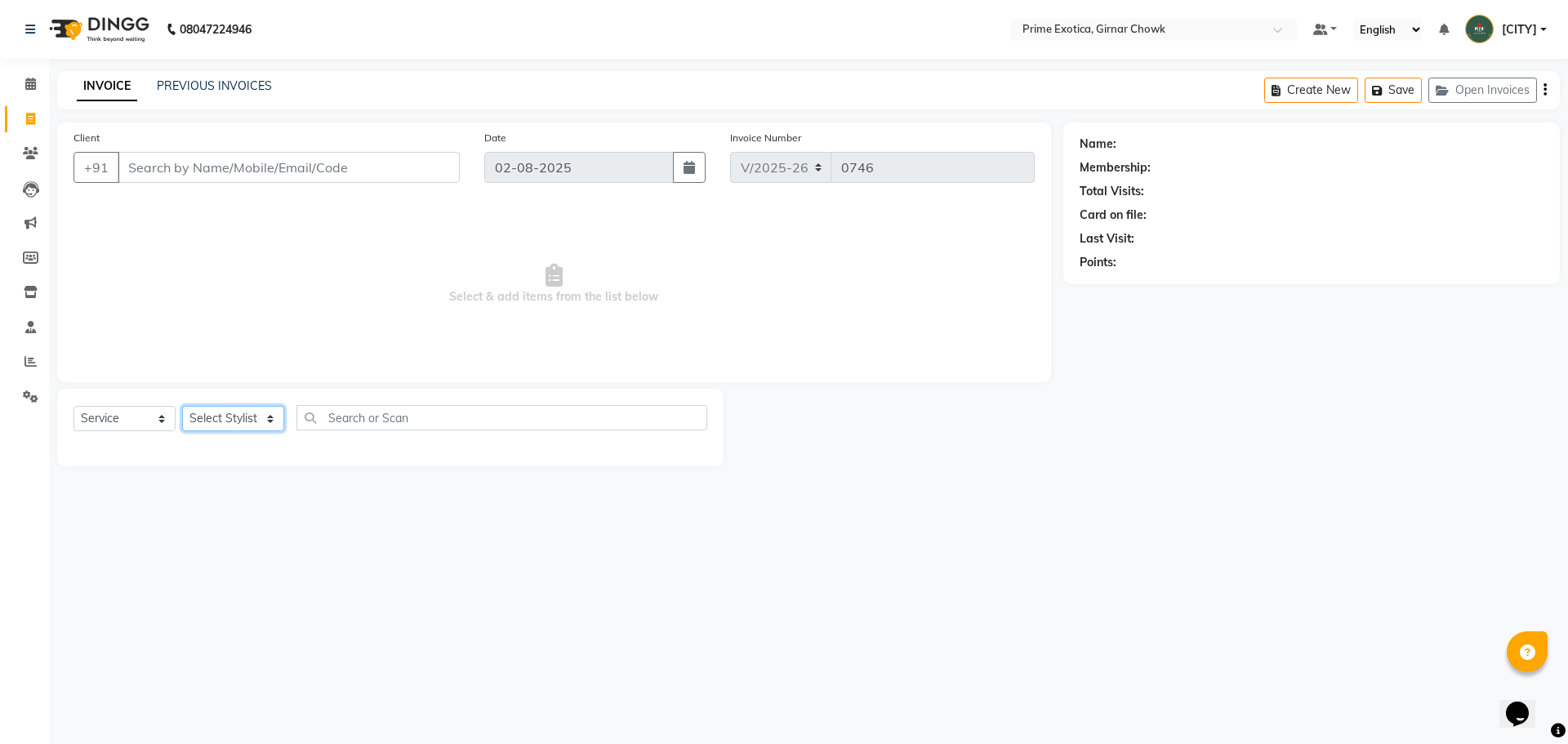 click on "Select Stylist [NAME] ADMIN [NAME] [NAME] [NAME] [NAME] [NAME] [NAME] [NAME]" 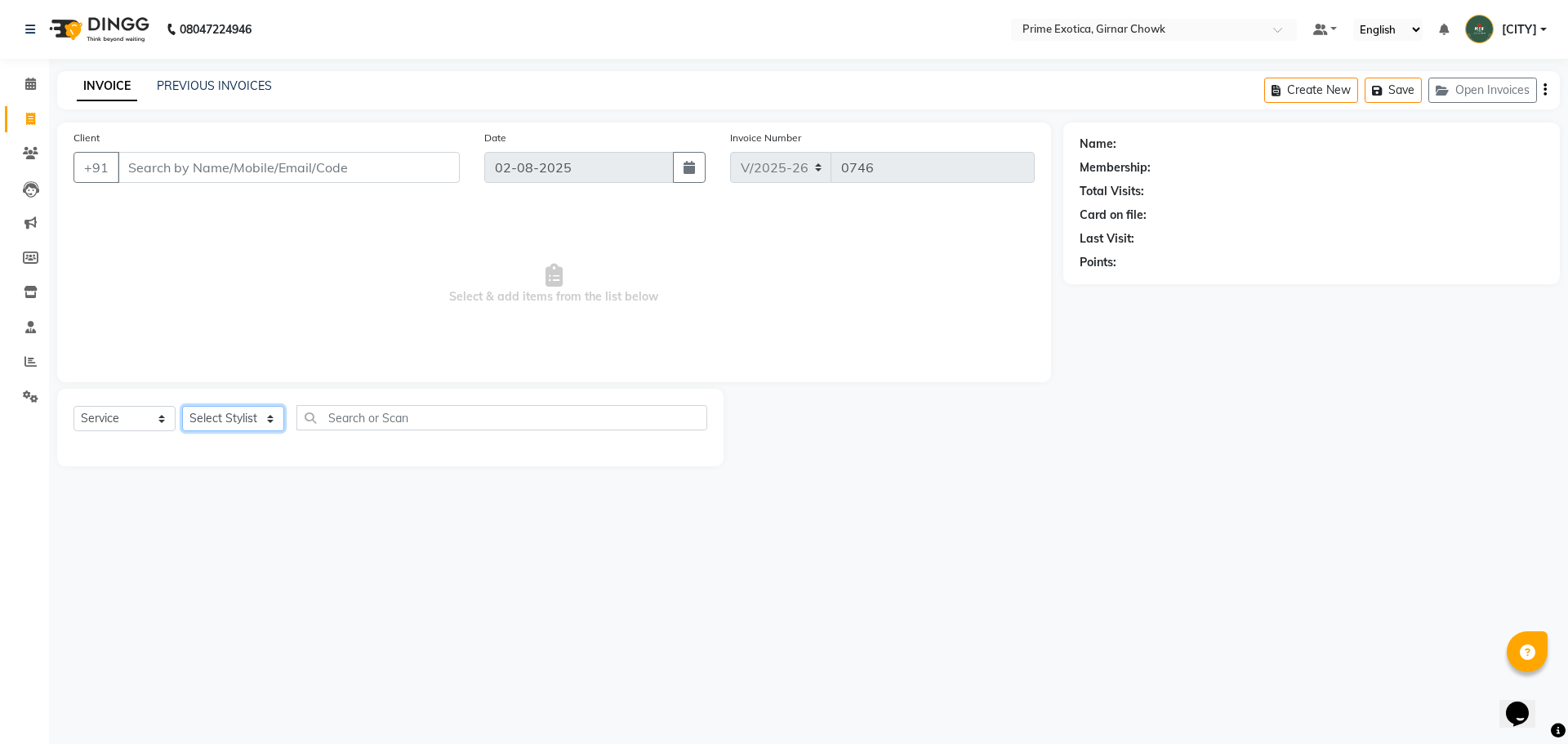 select on "47144" 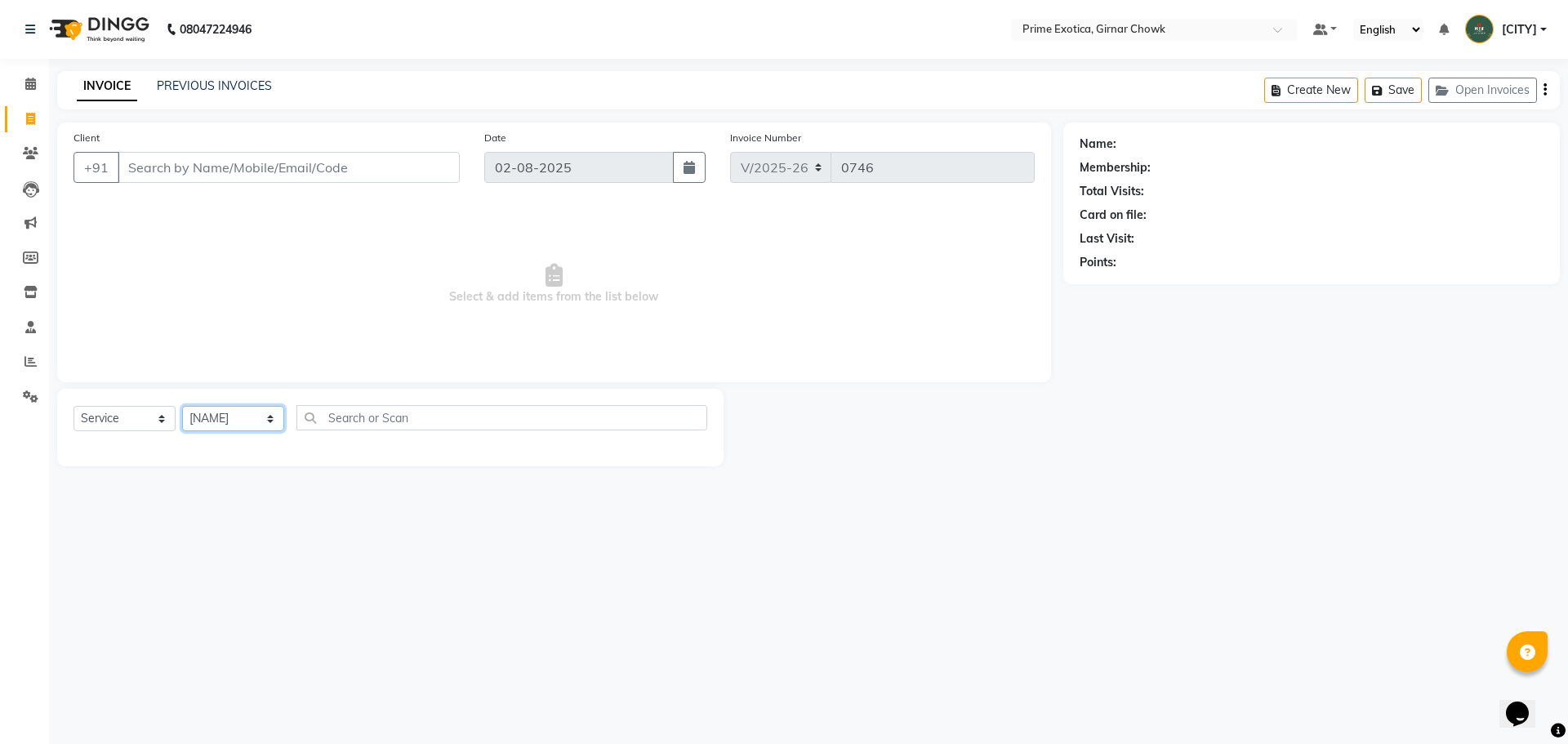 click on "Select Stylist [NAME] ADMIN [NAME] [NAME] [NAME] [NAME] [NAME] [NAME] [NAME]" 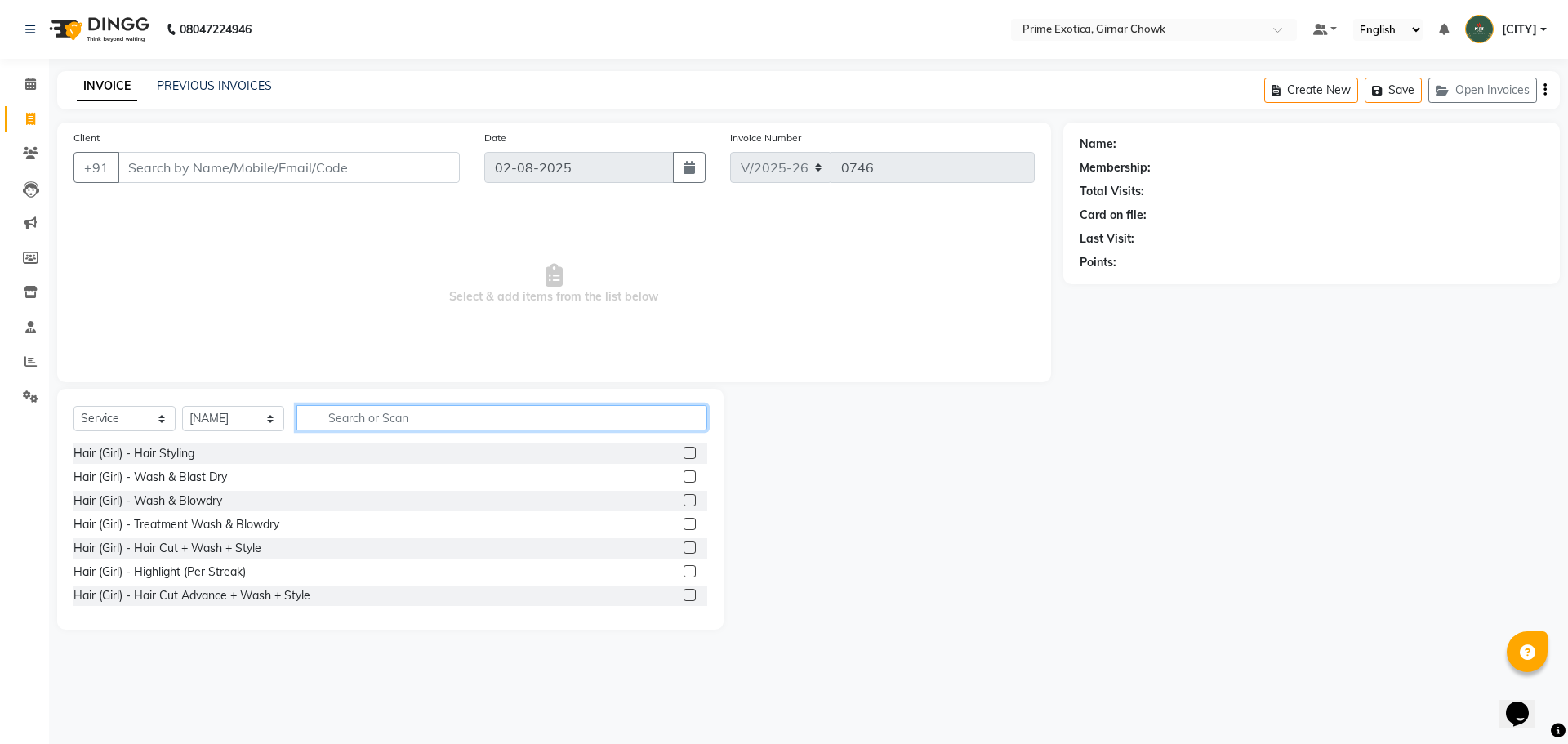 click 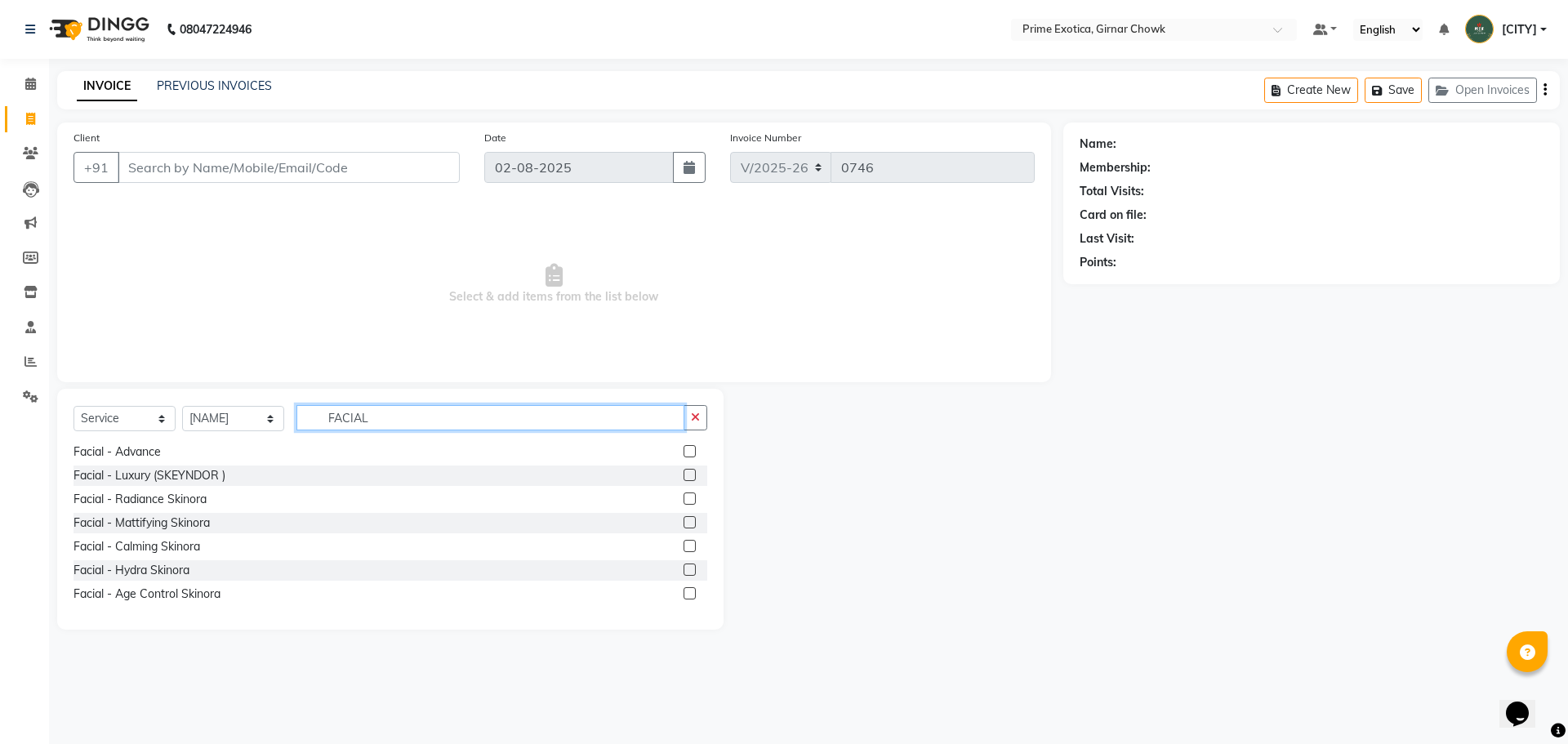 scroll, scrollTop: 26, scrollLeft: 0, axis: vertical 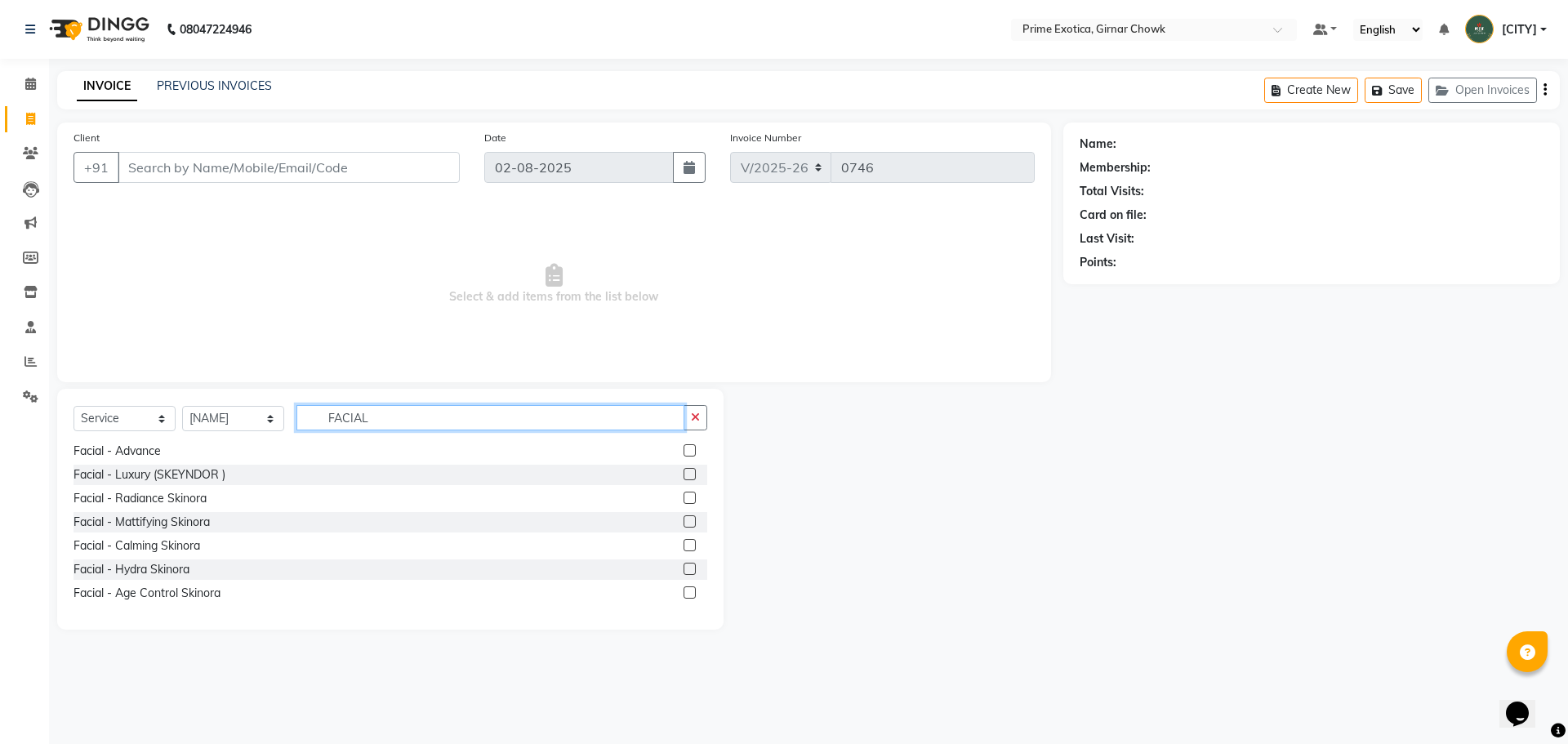 click on "FACIAL" 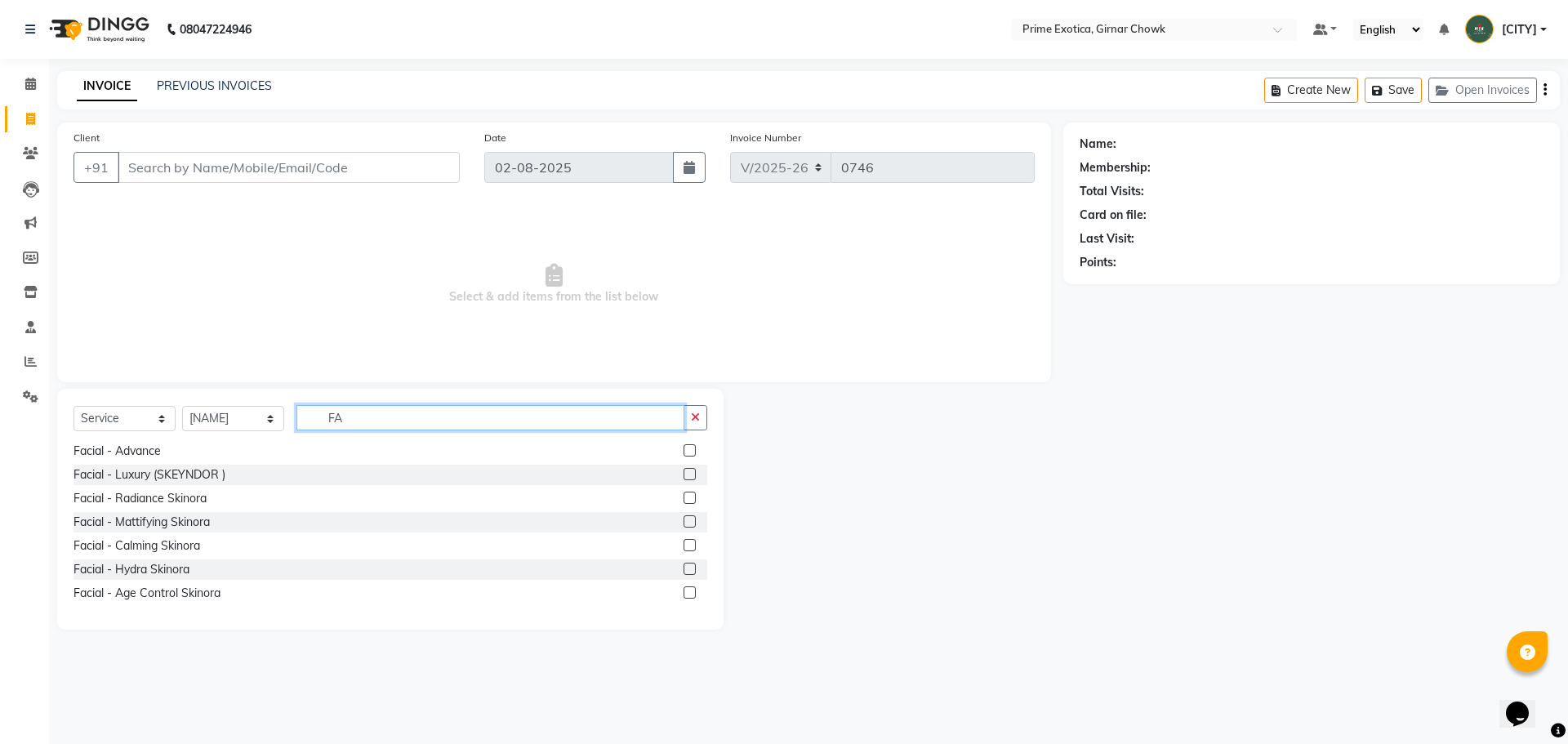 type on "F" 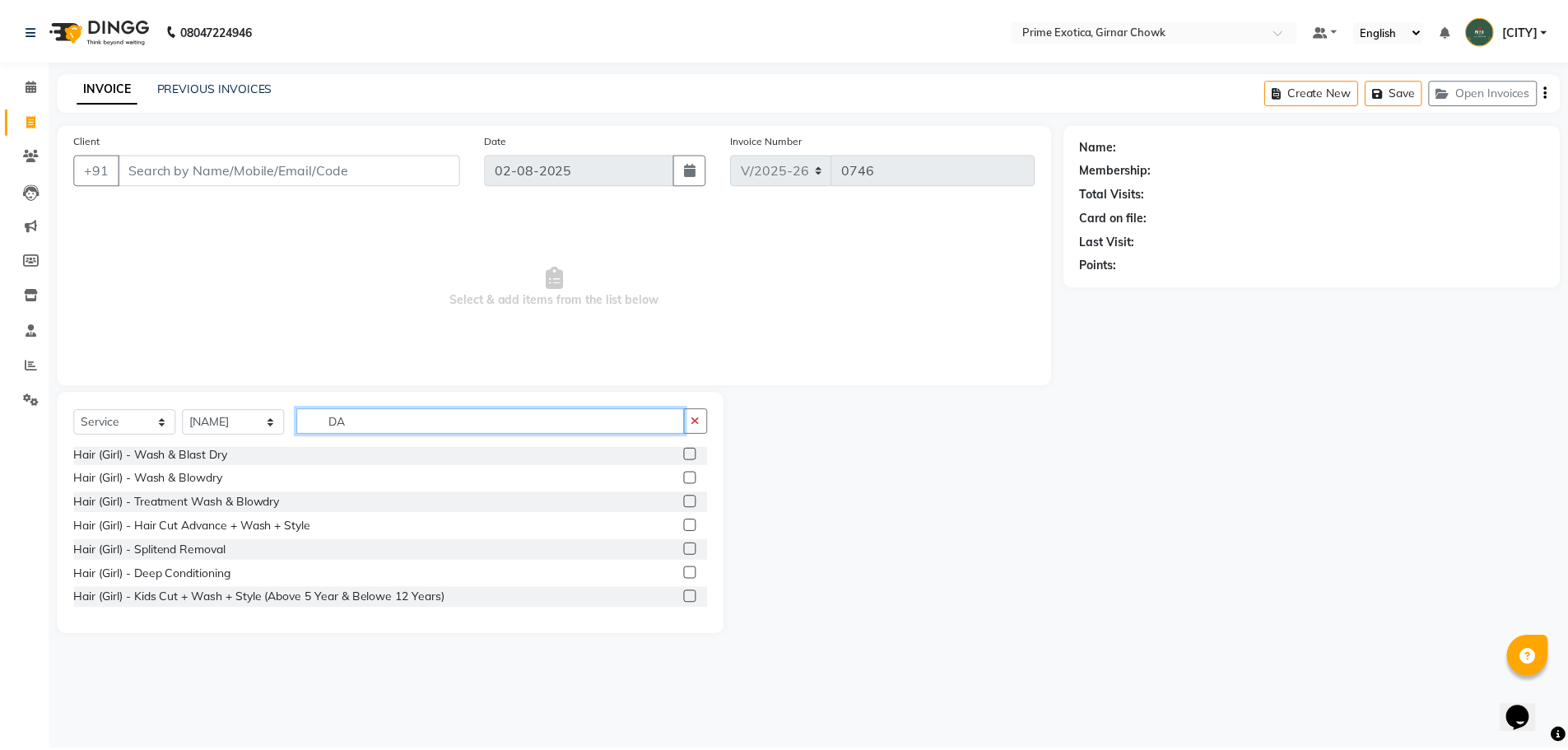 scroll, scrollTop: 0, scrollLeft: 0, axis: both 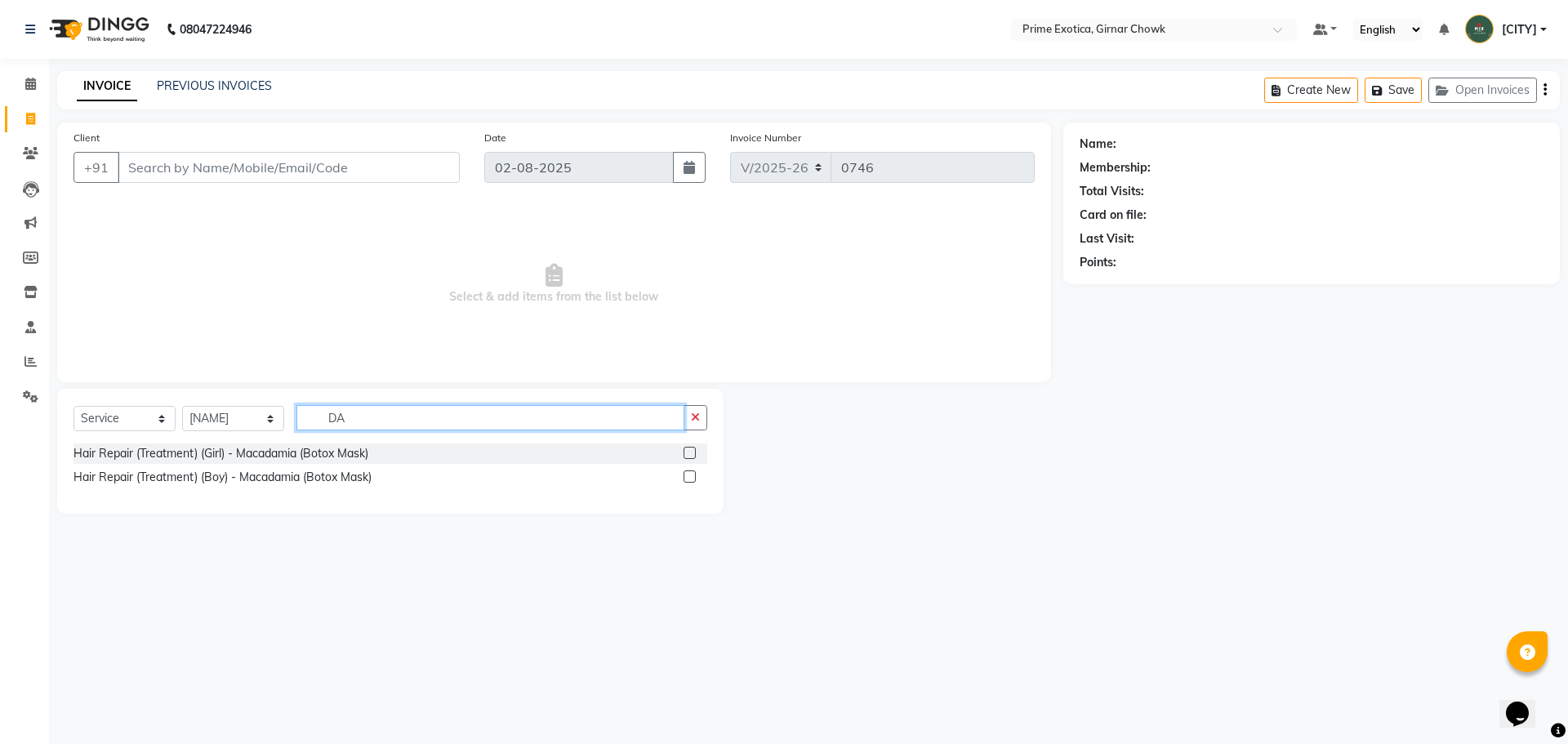 type on "D" 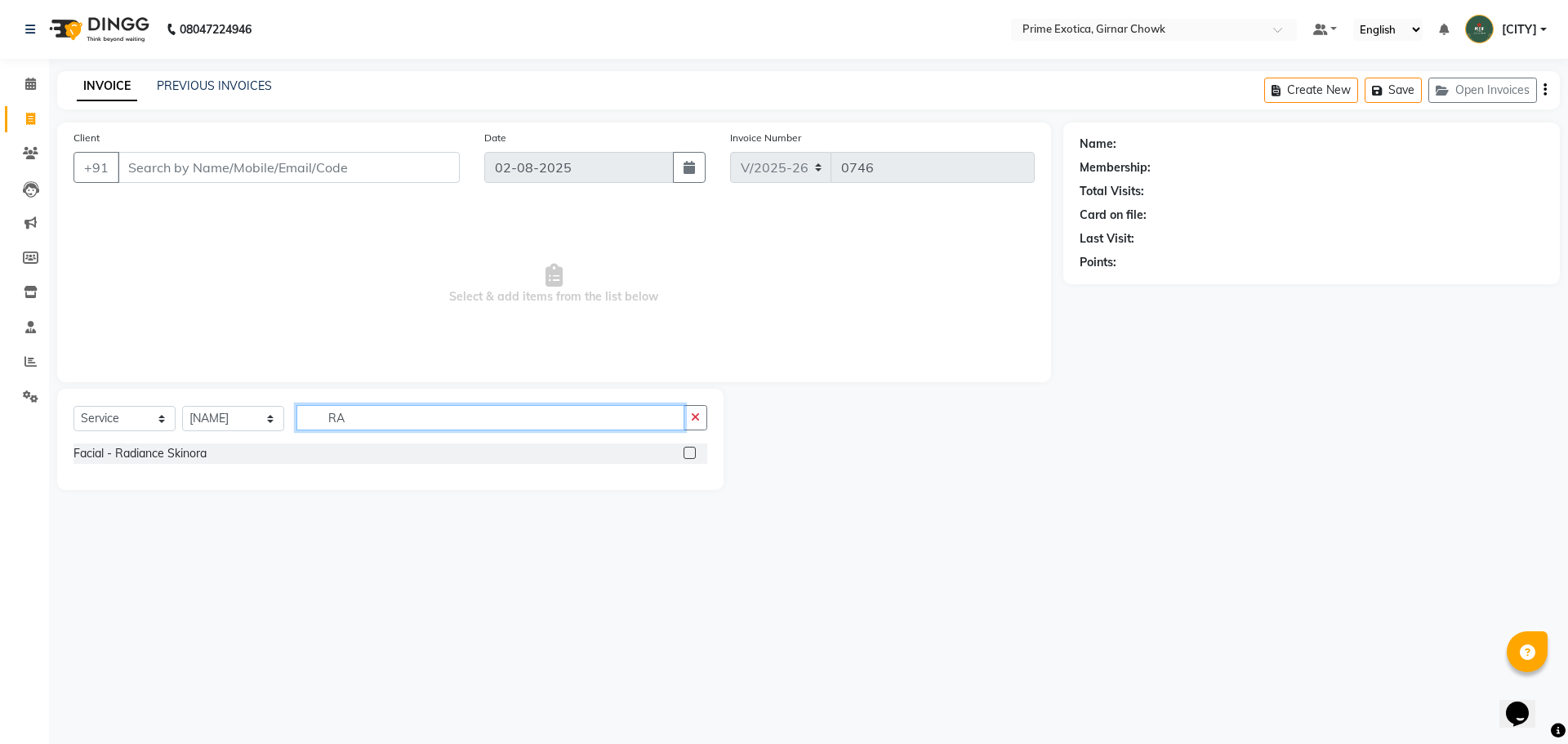 type on "R" 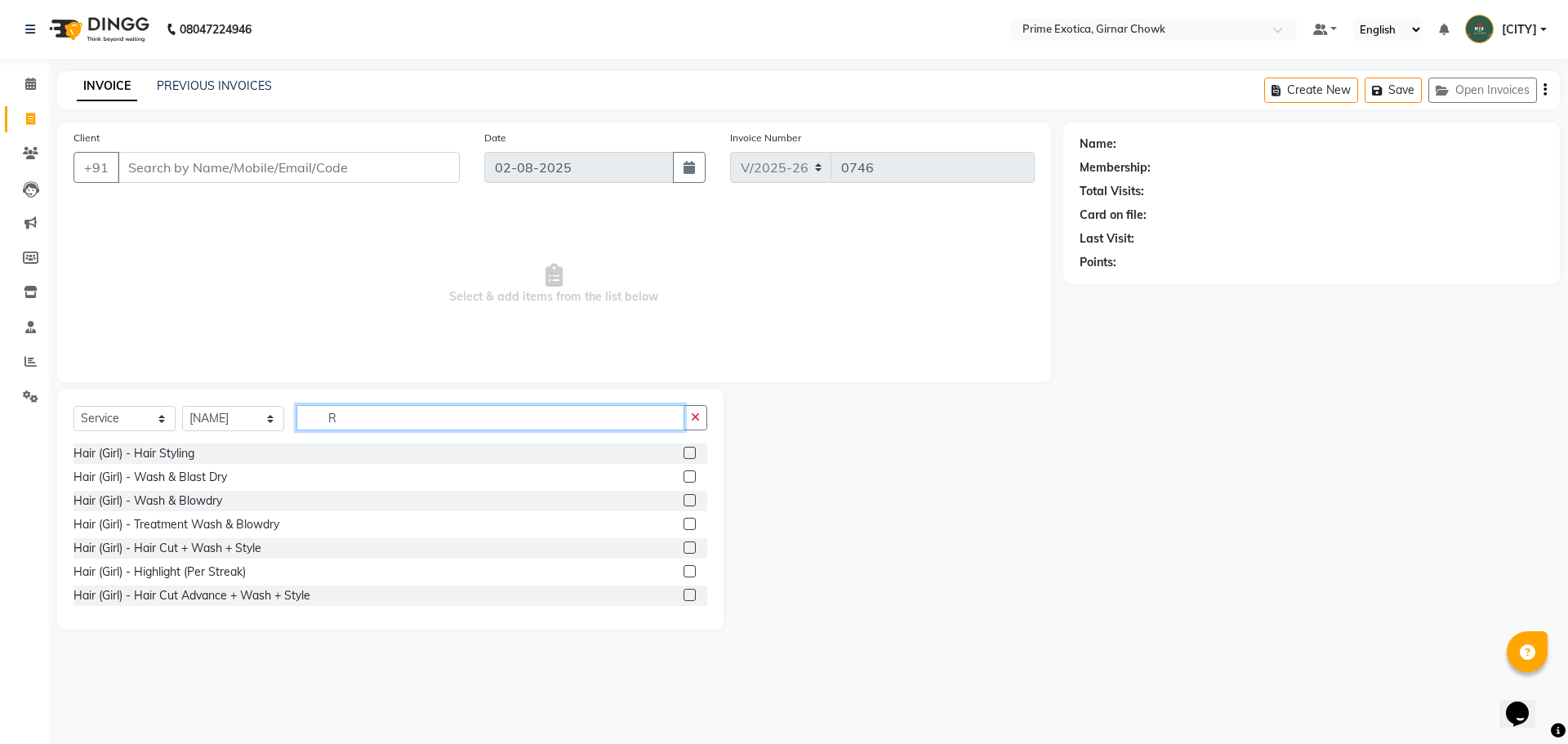 type 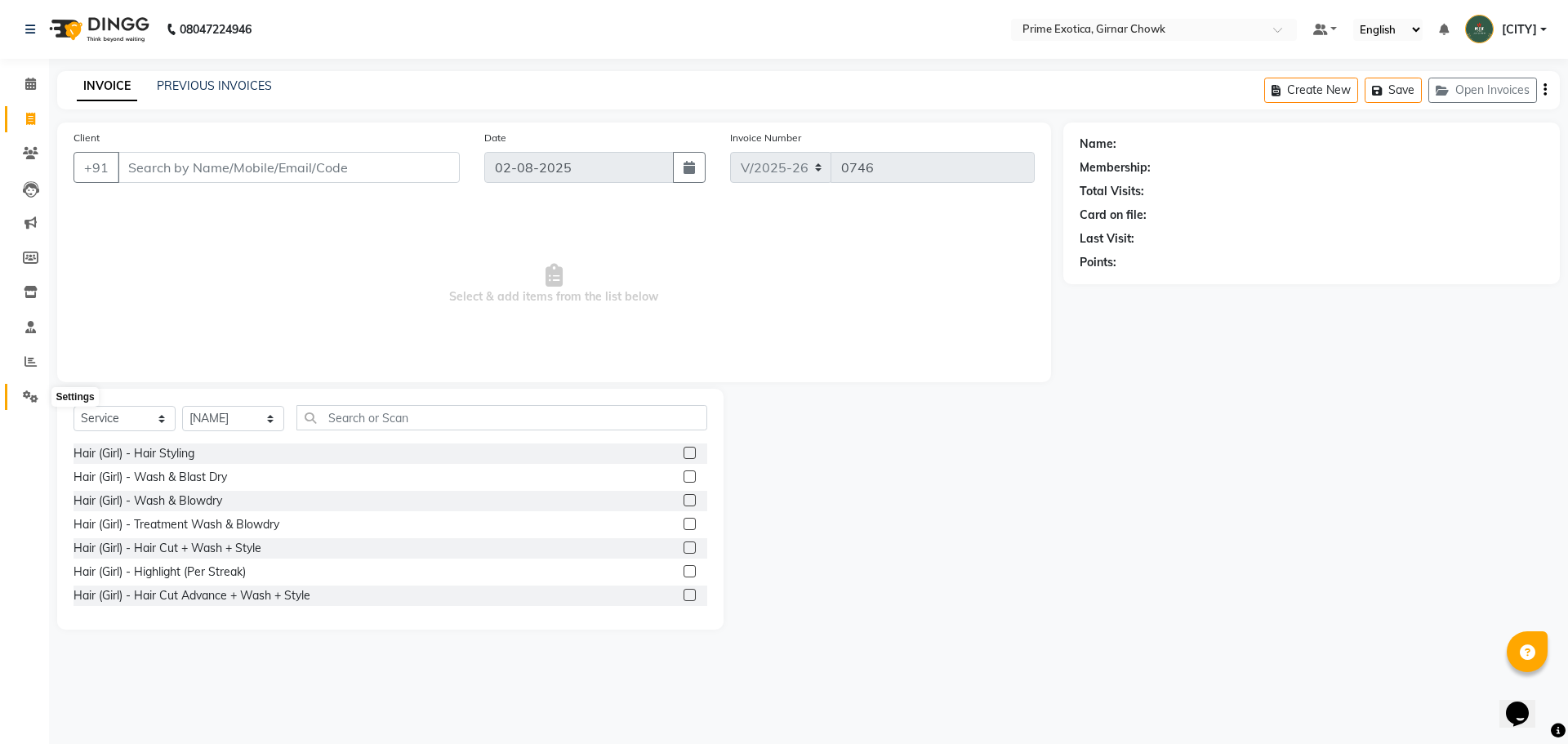 click 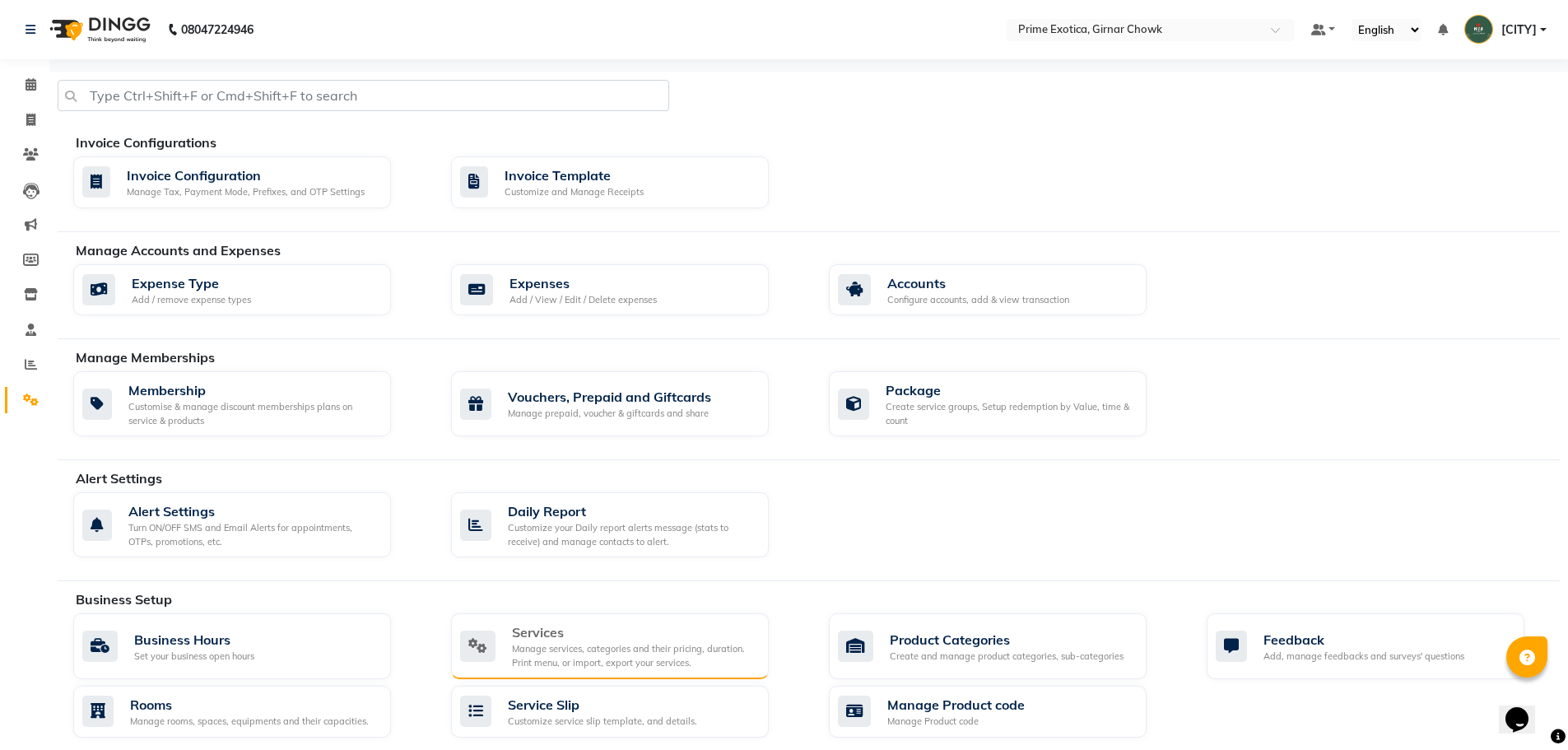click on "Manage services, categories and their pricing, duration. Print menu, or import, export your services." 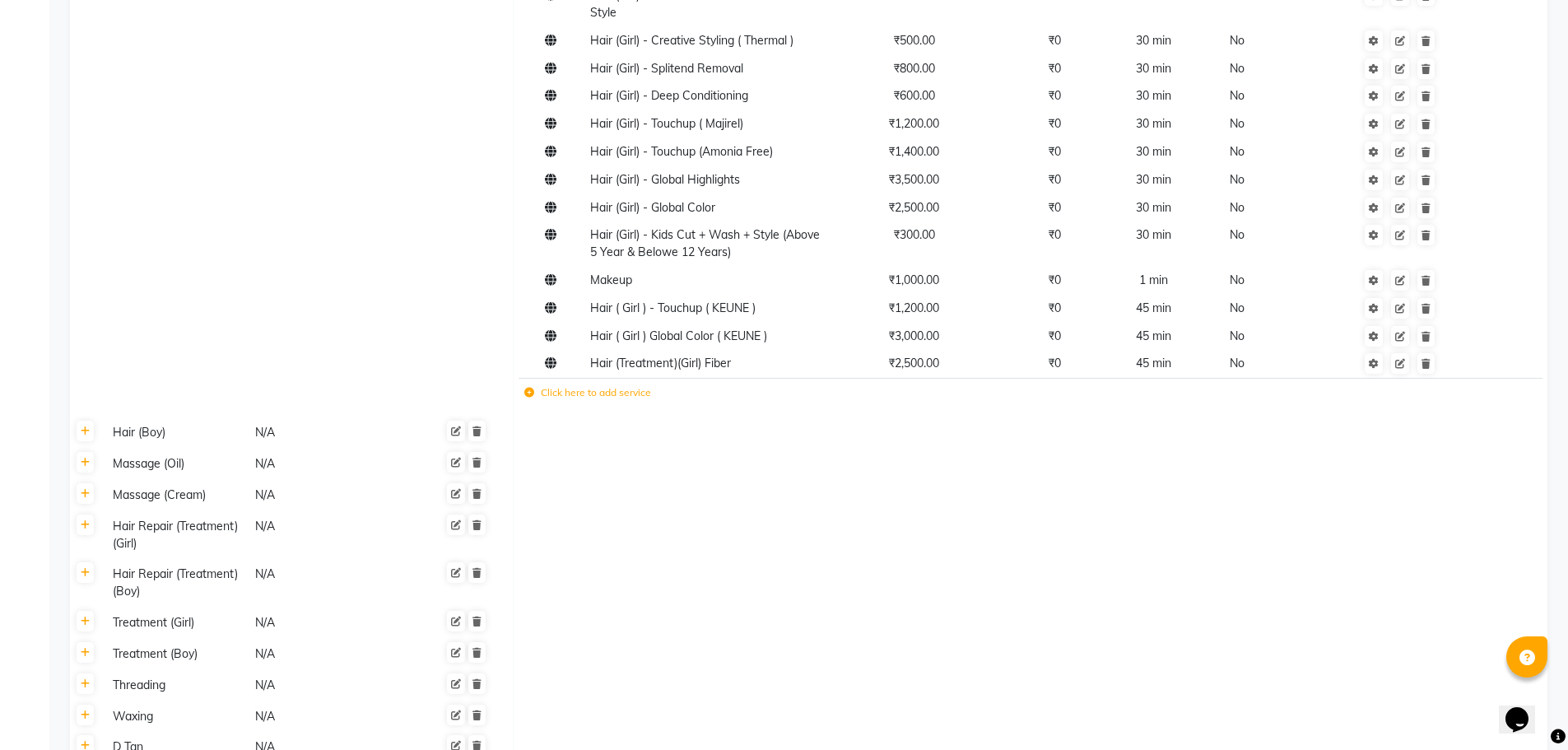 scroll, scrollTop: 494, scrollLeft: 0, axis: vertical 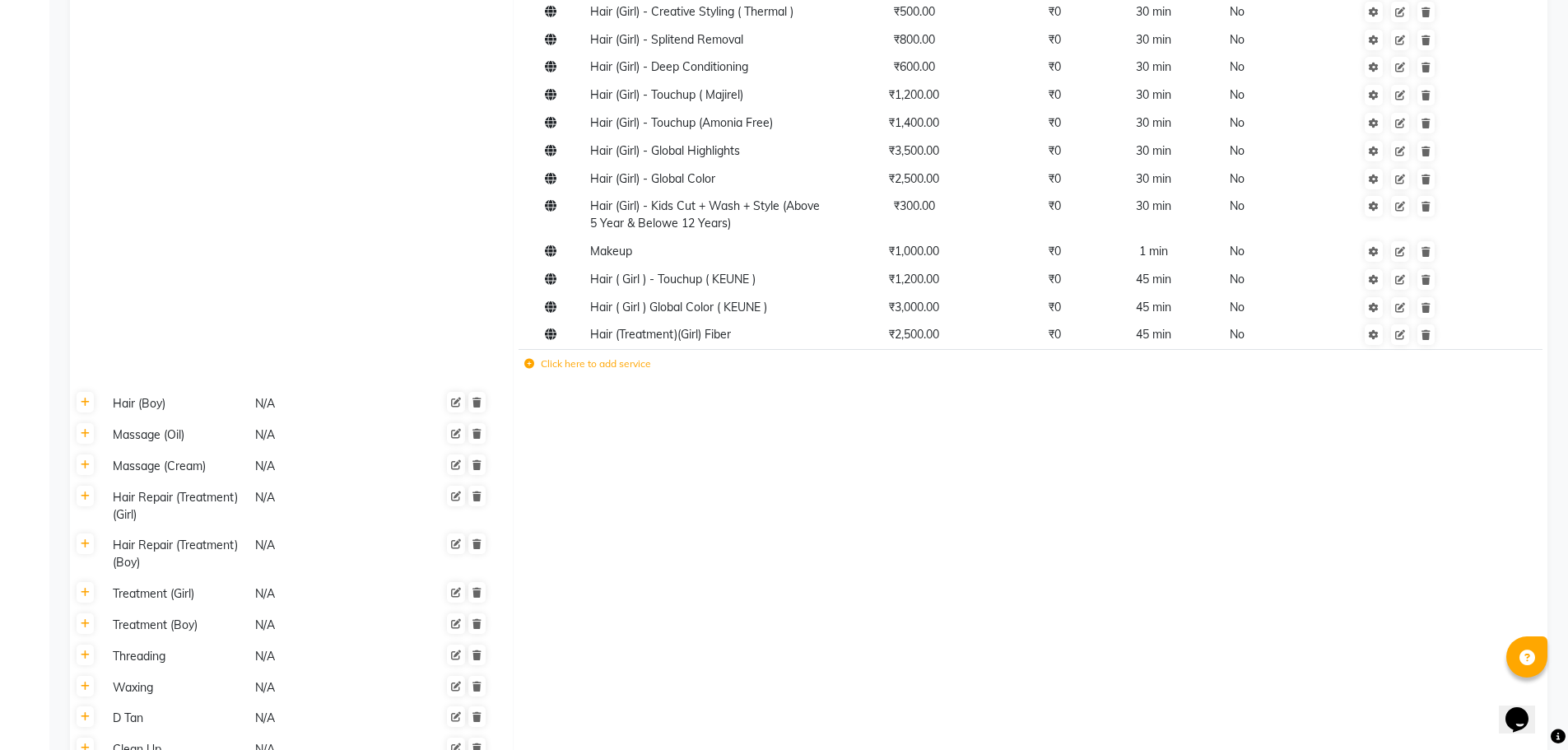 click on "Click here to add service" 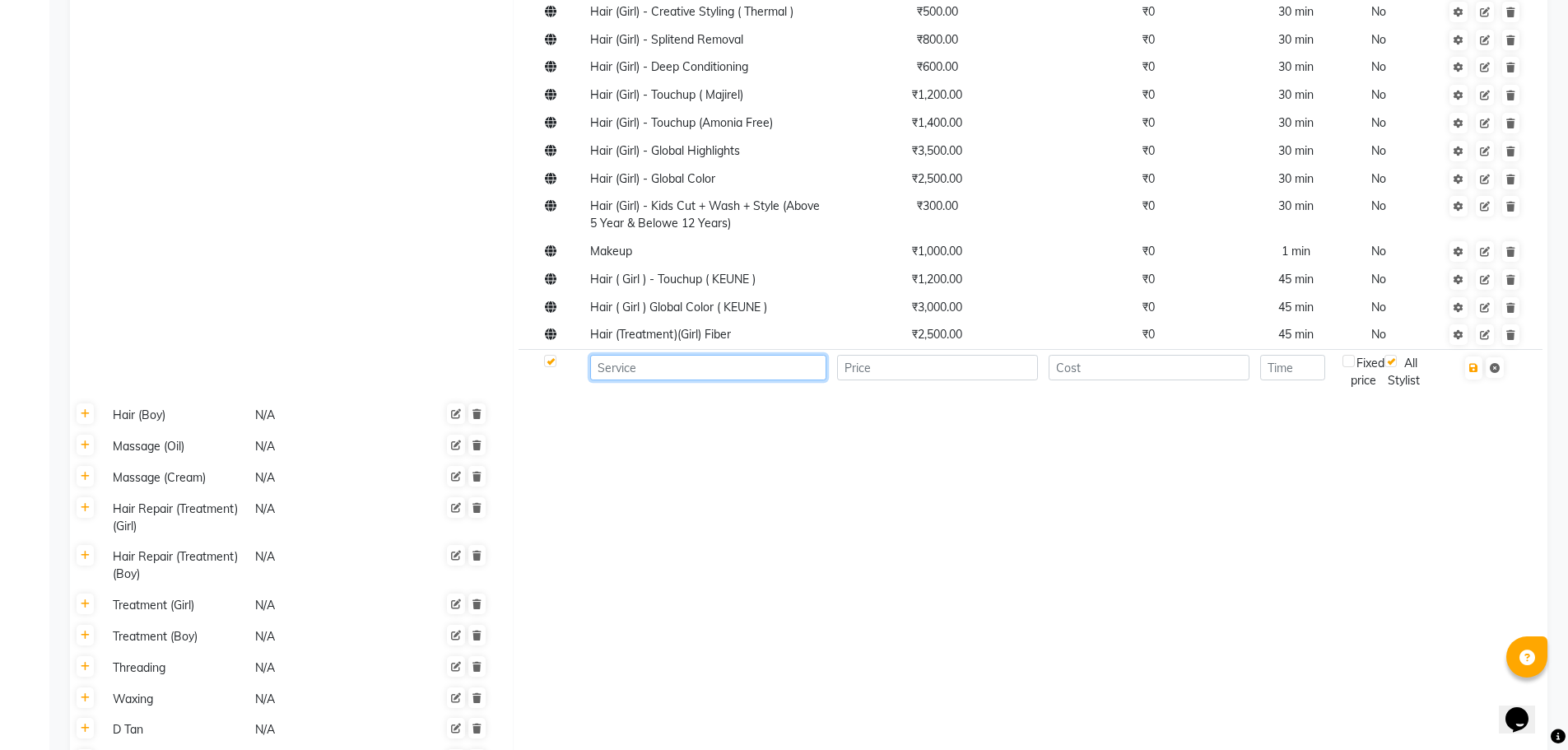 click 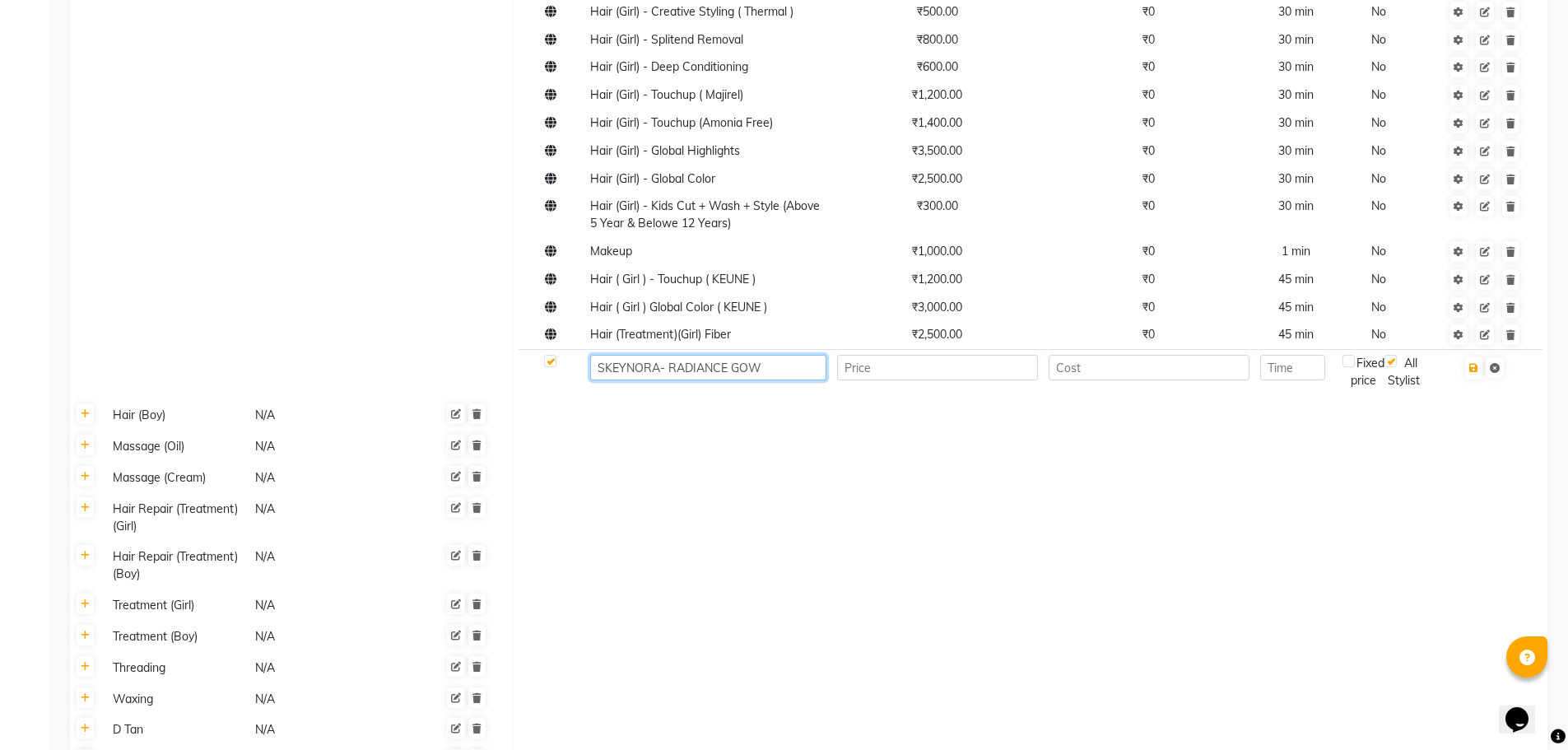 click on "SKEYNORA- RADIANCE GOW" 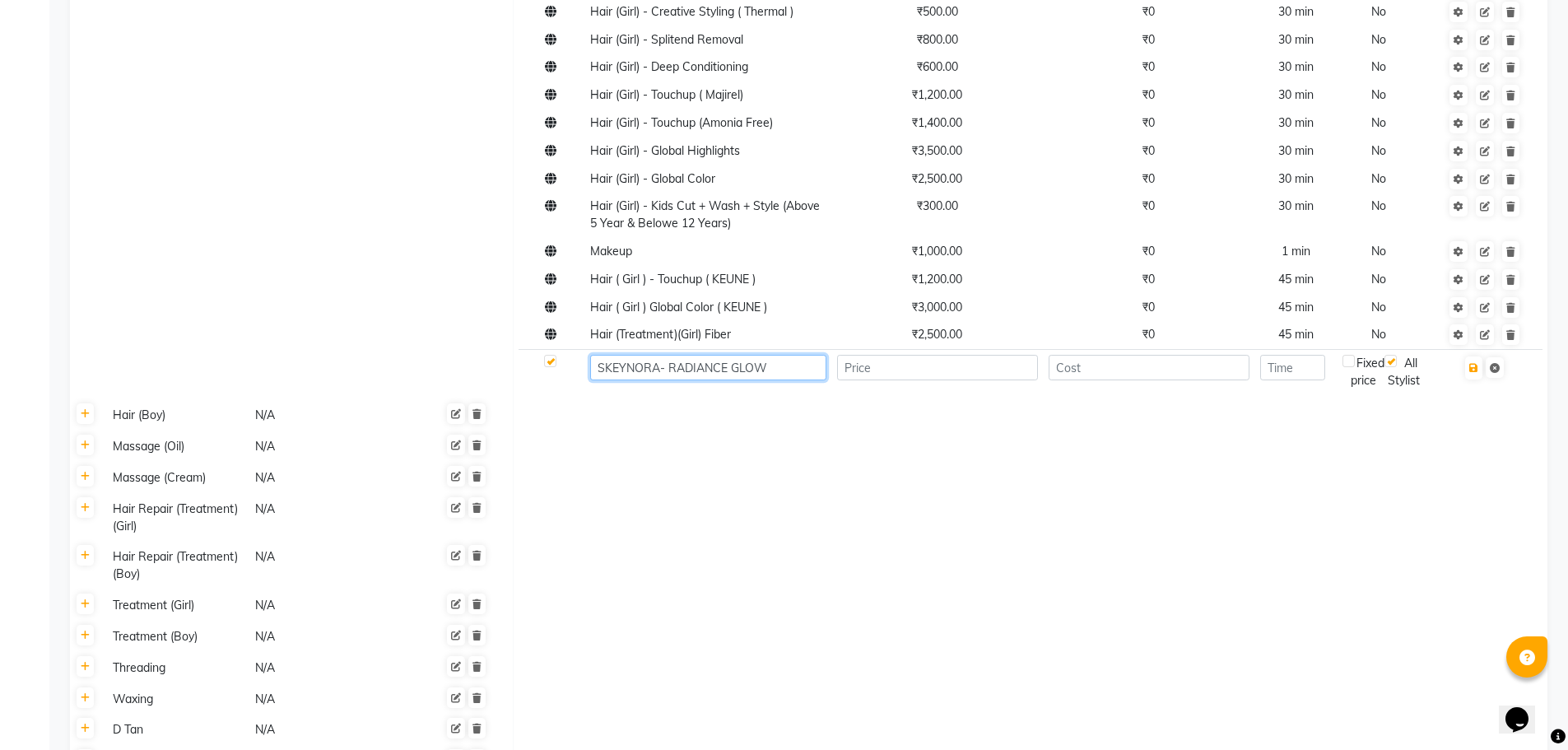 type on "SKEYNORA- RADIANCE GLOW" 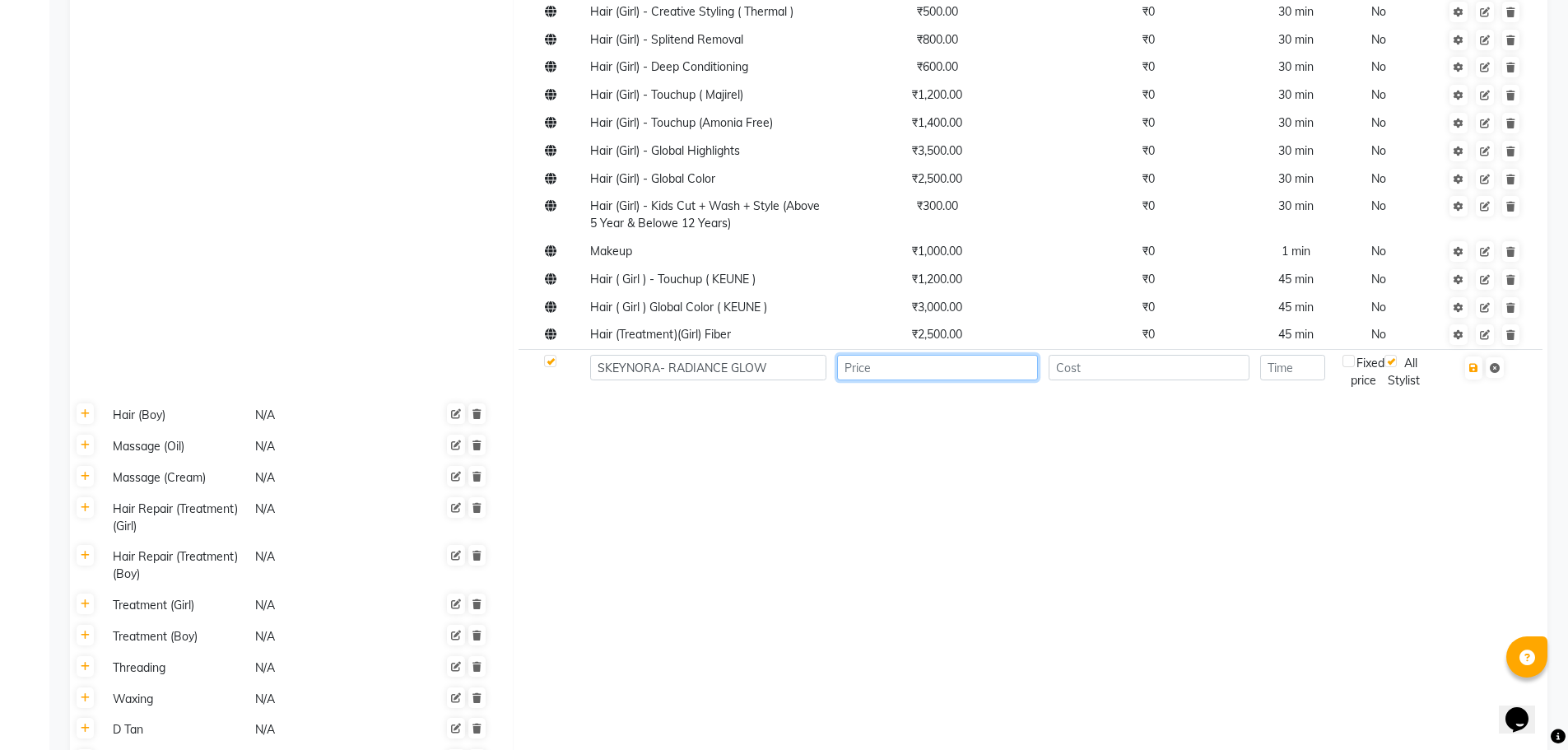 click 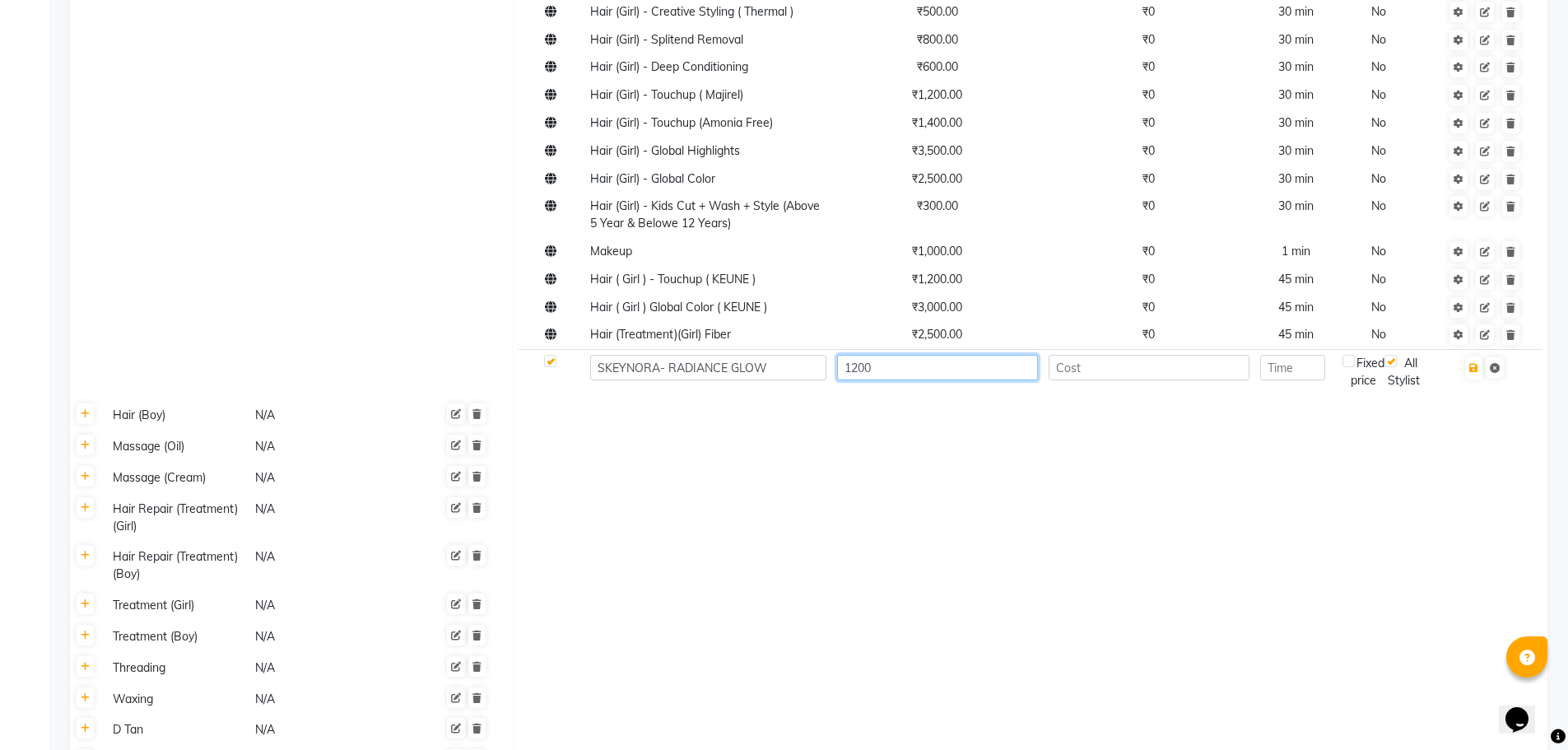 type on "1200" 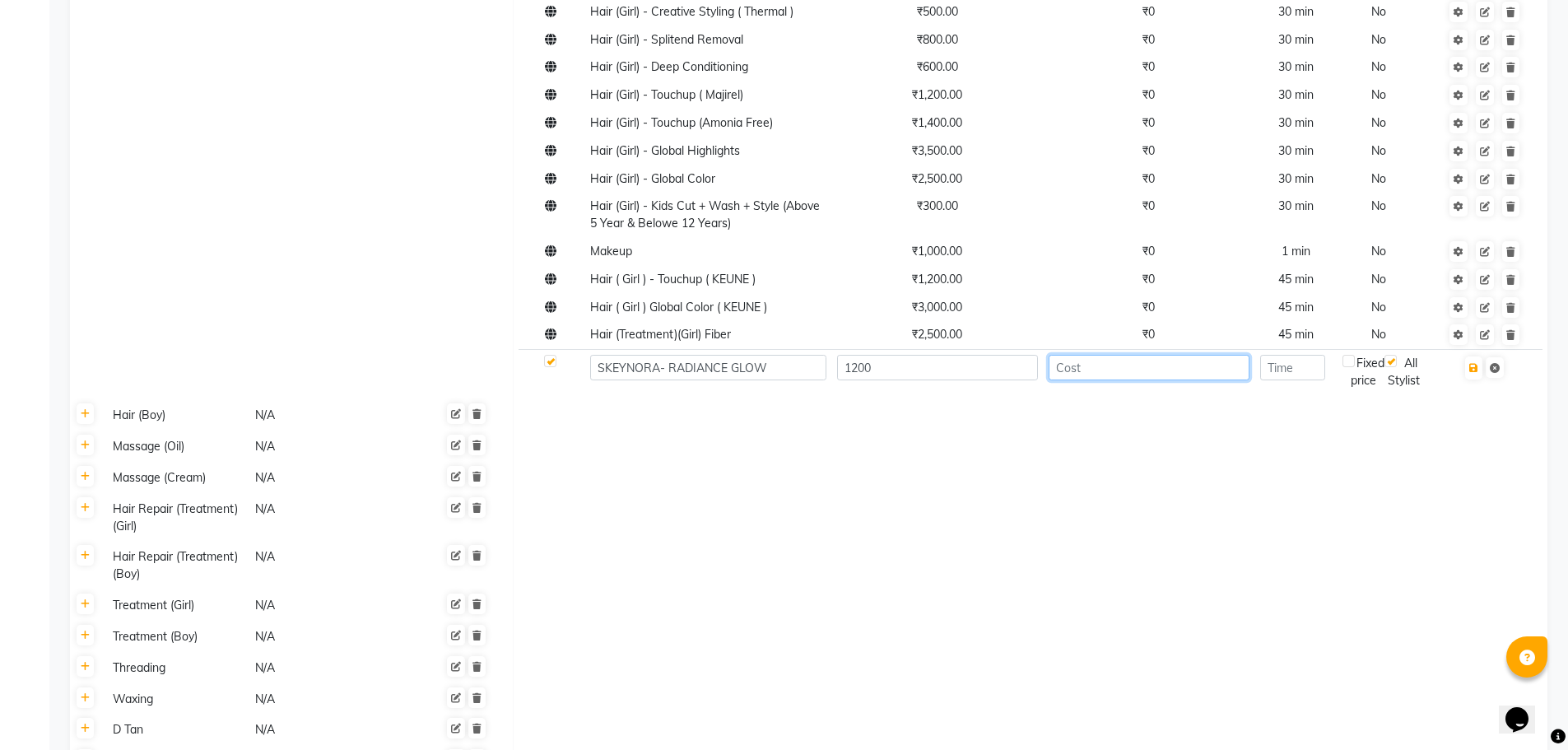 click 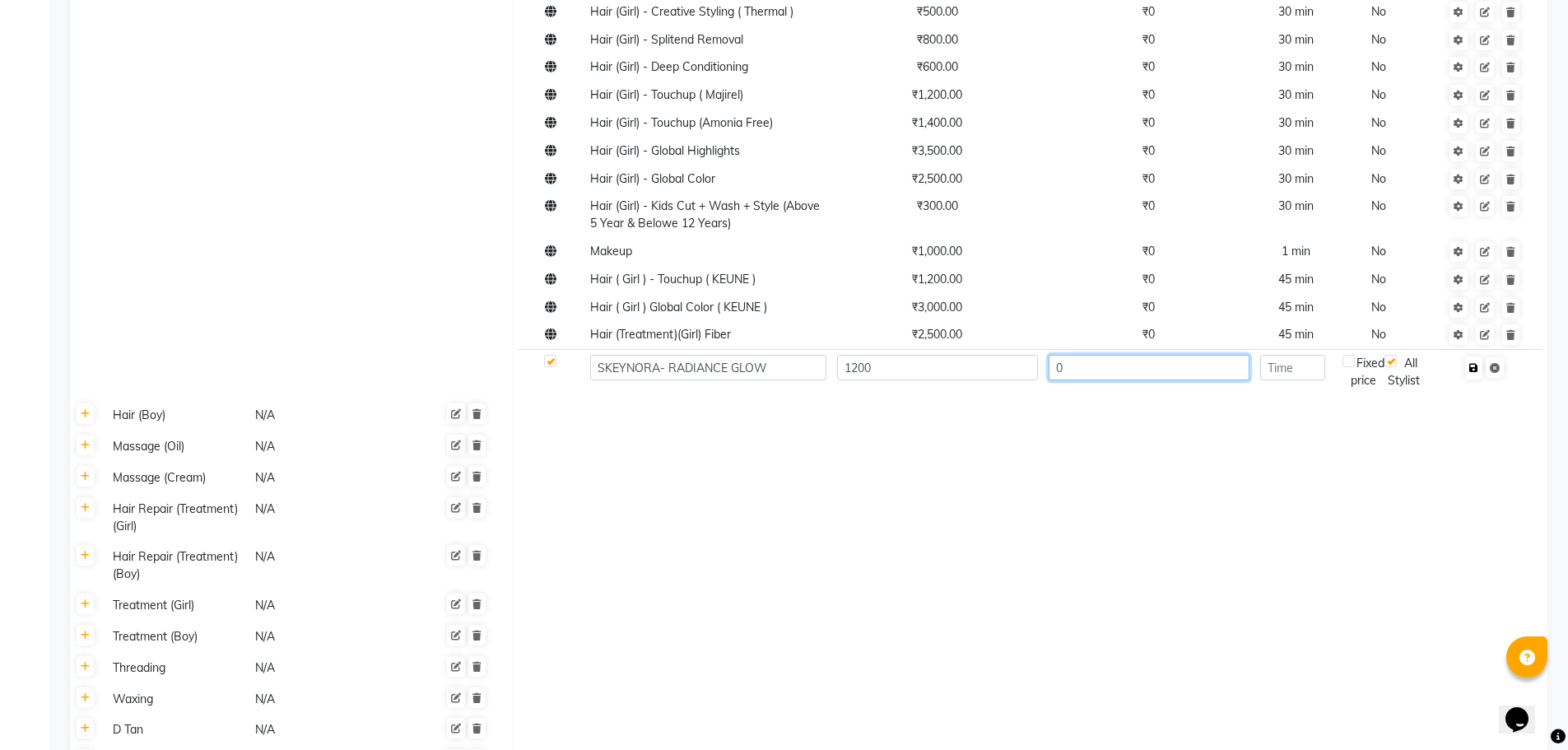 type on "0" 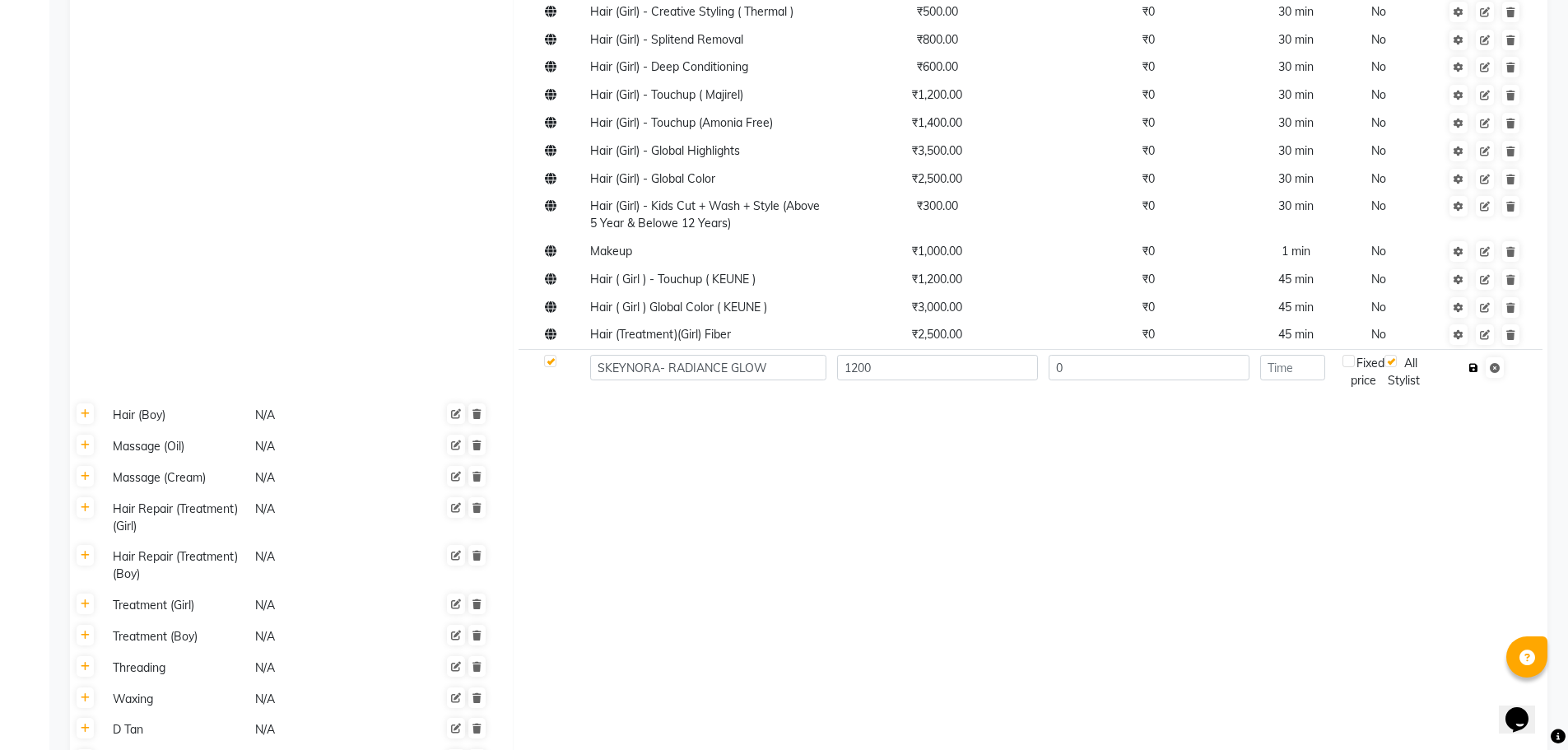 click at bounding box center [1473, 368] 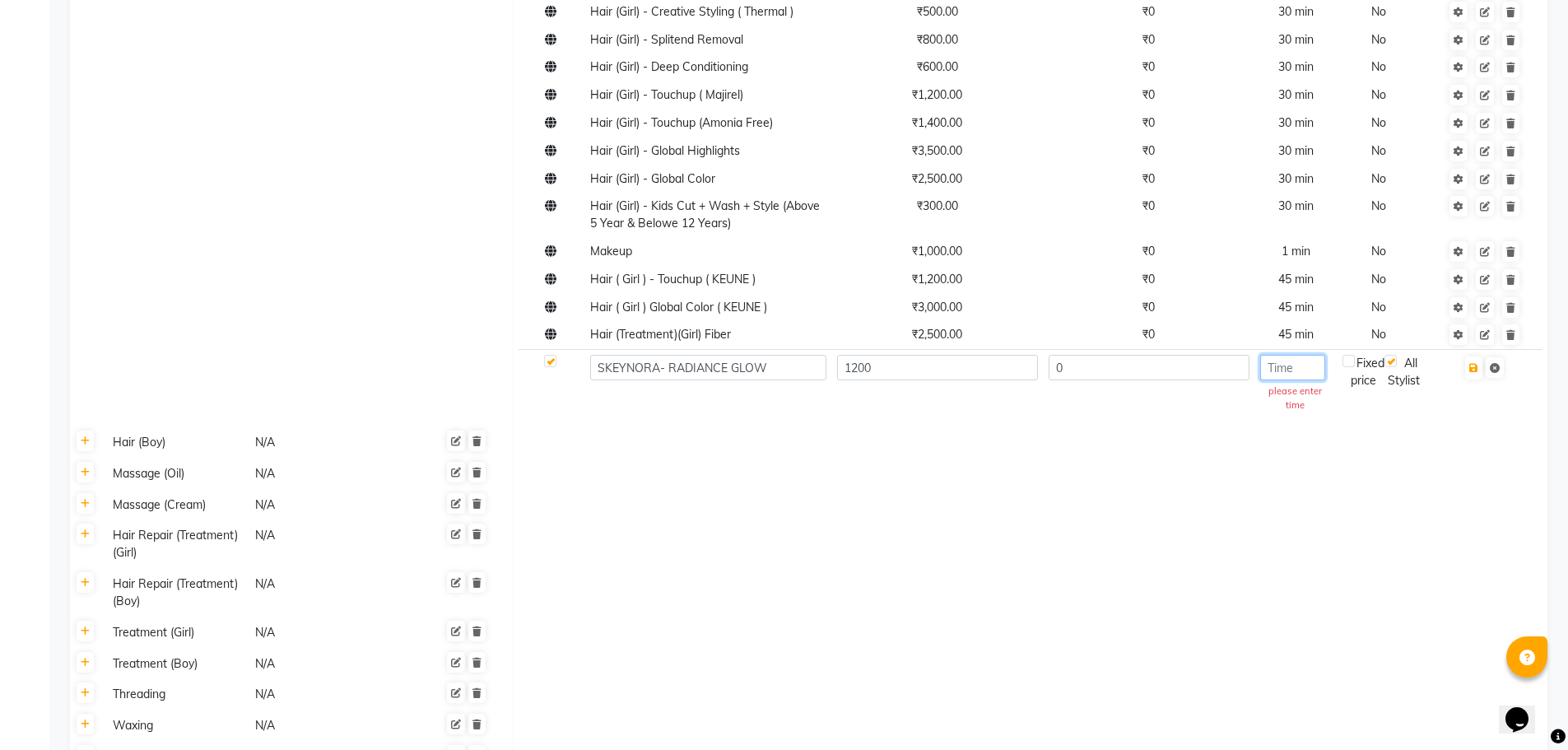 click 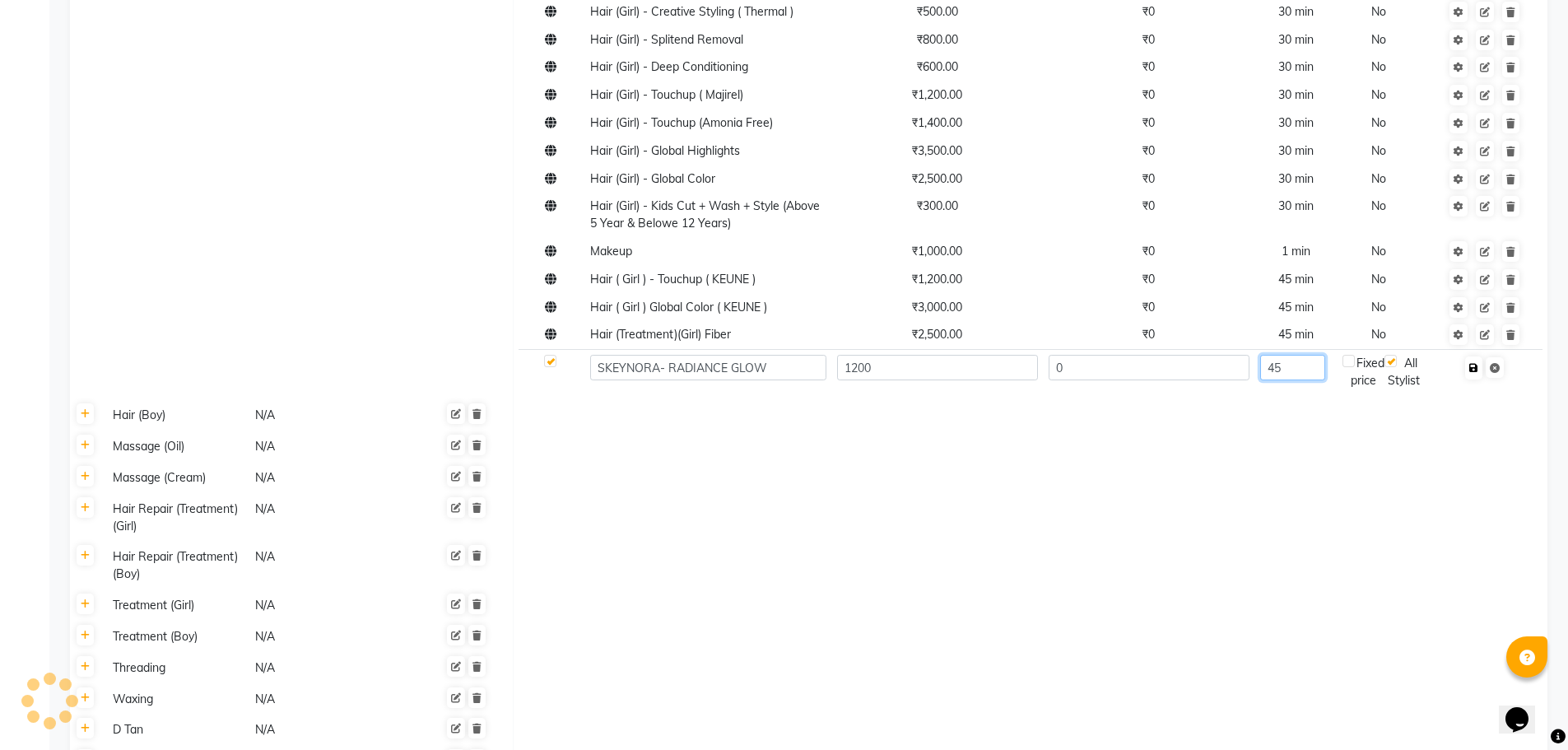 type on "45" 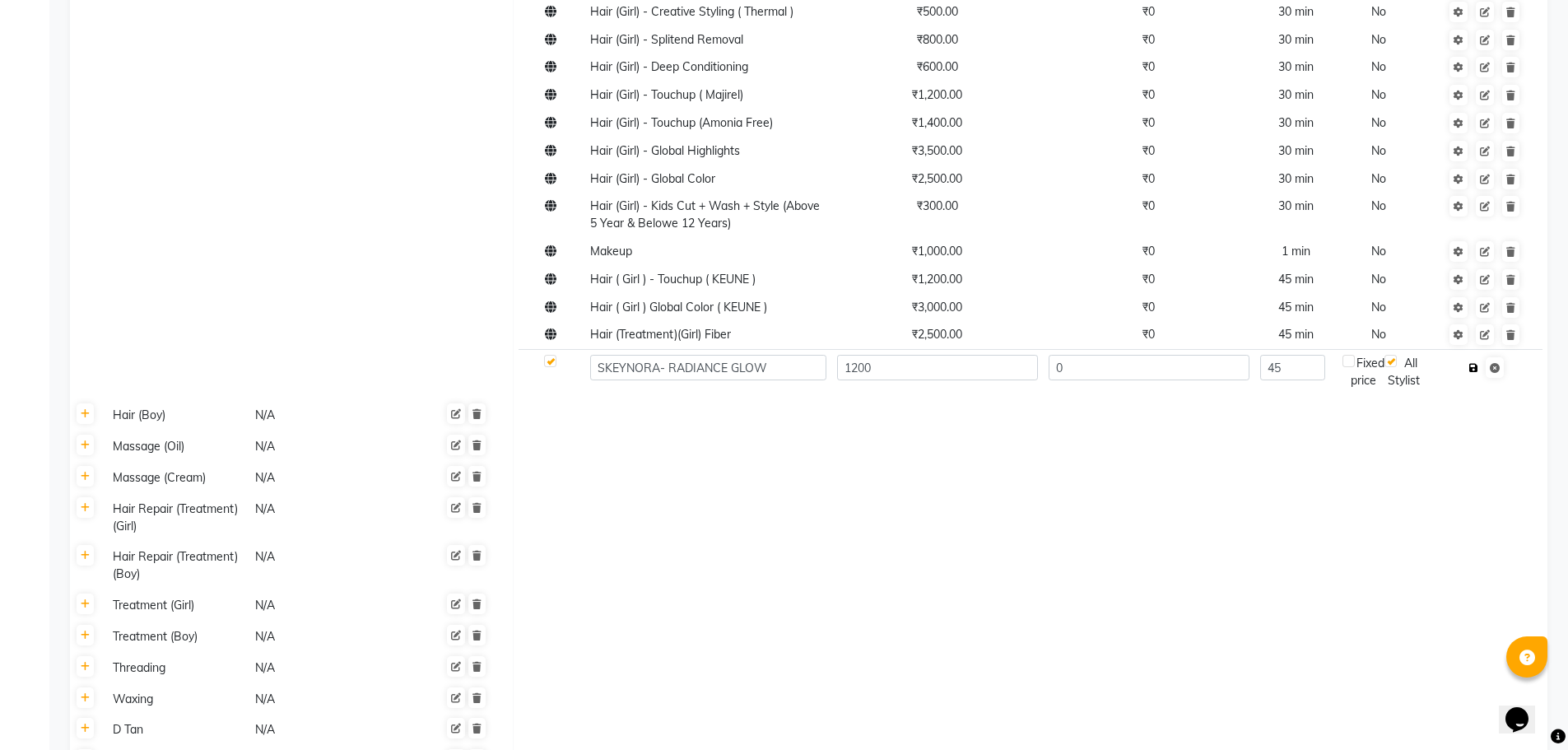 click at bounding box center [1473, 368] 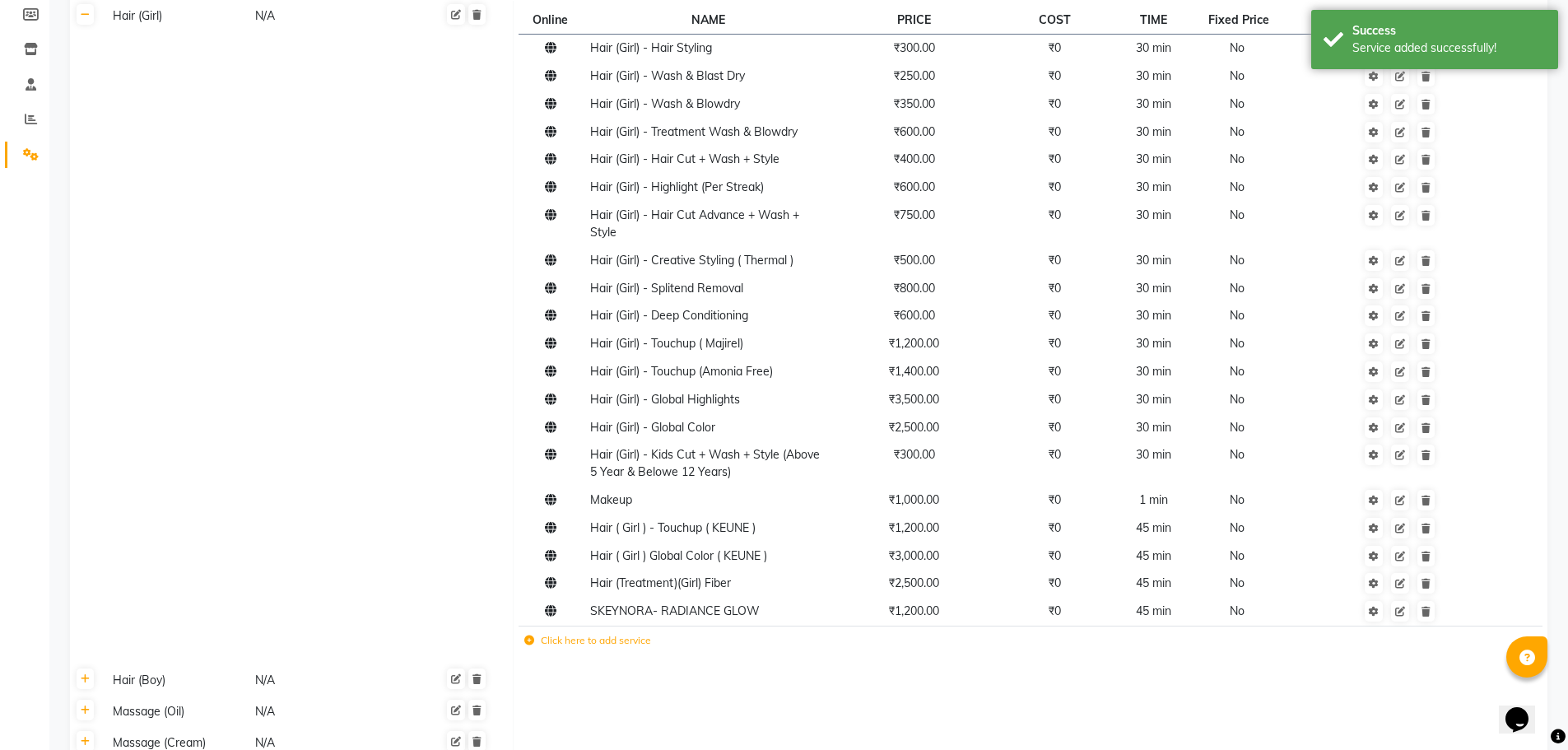 scroll, scrollTop: 0, scrollLeft: 0, axis: both 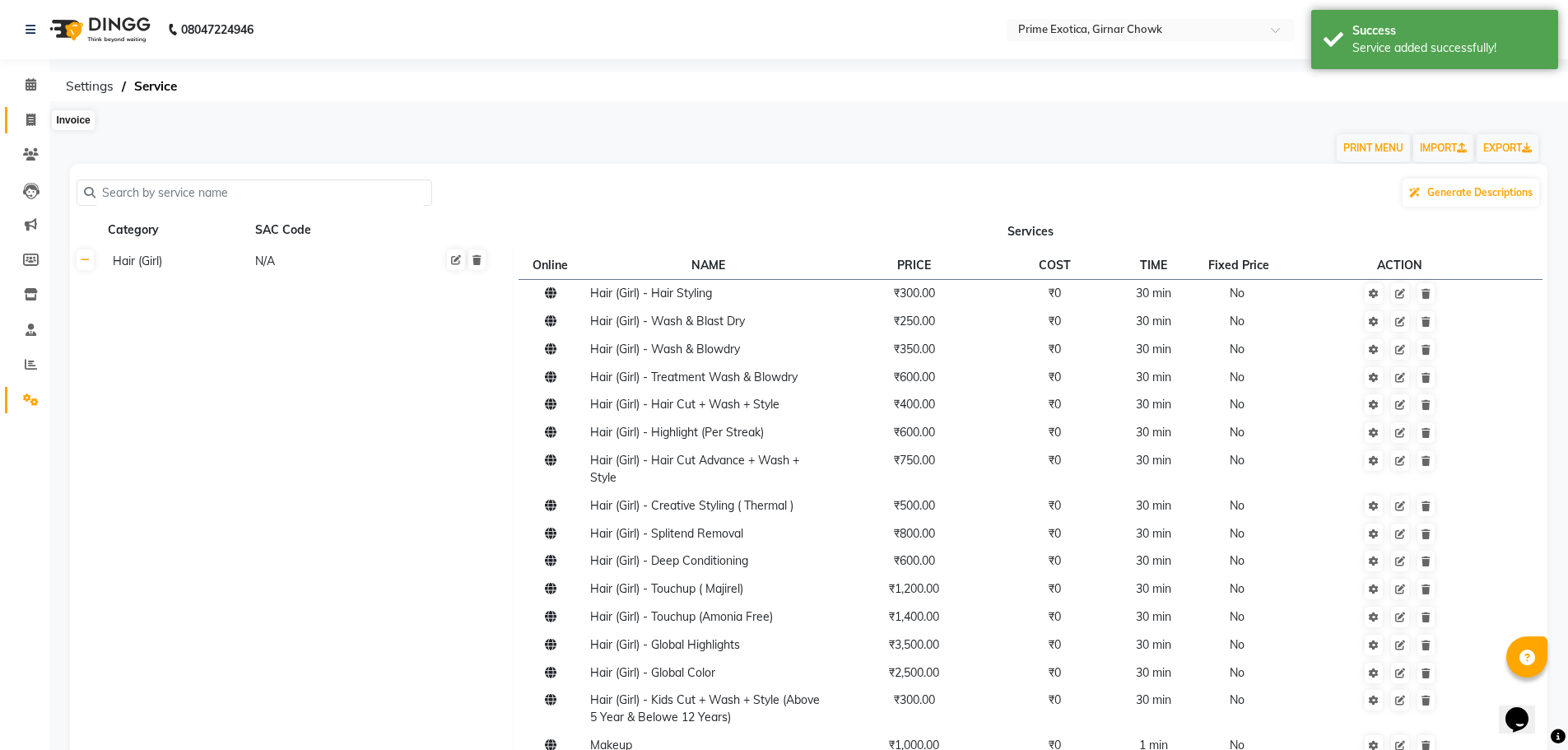 click 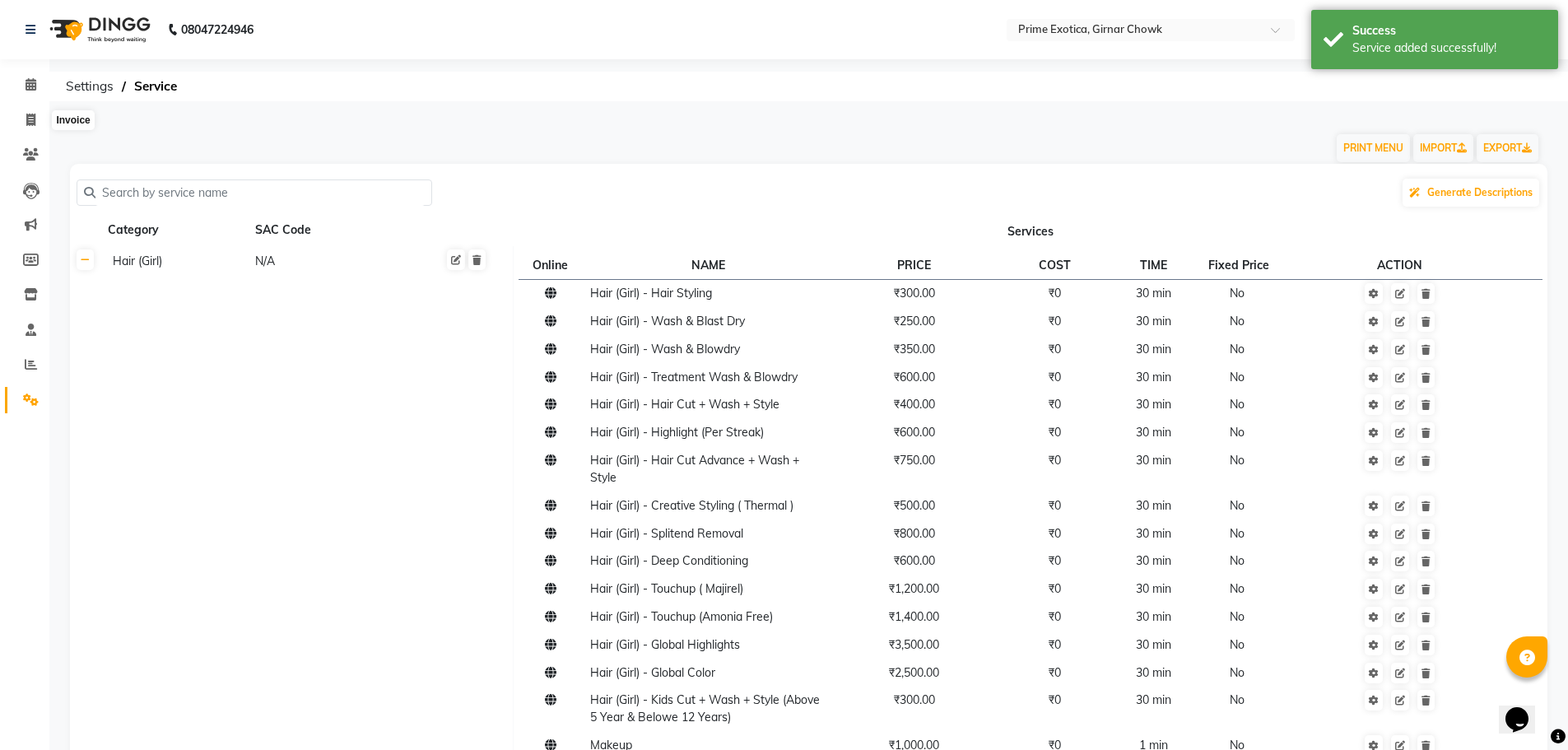 select on "service" 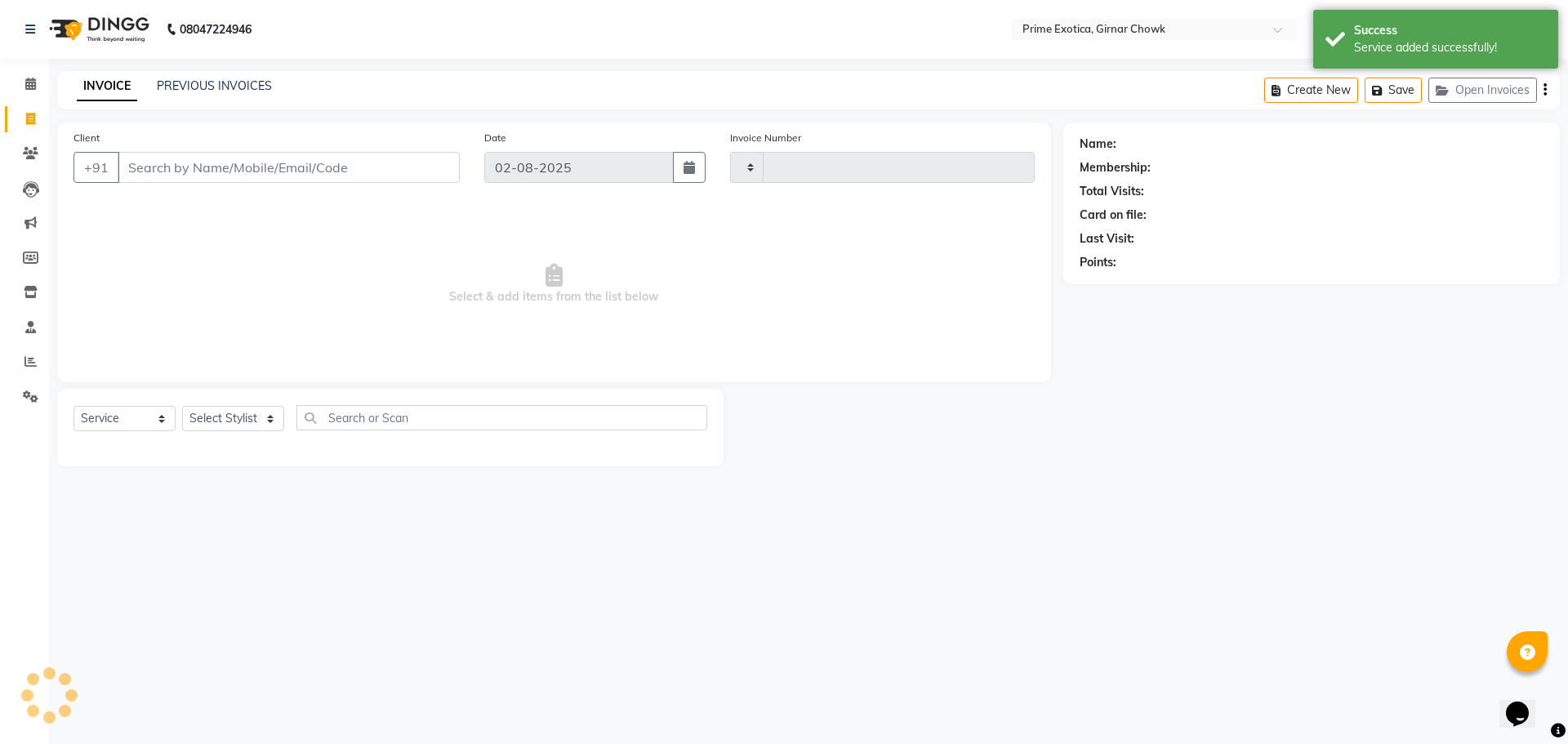 type on "0746" 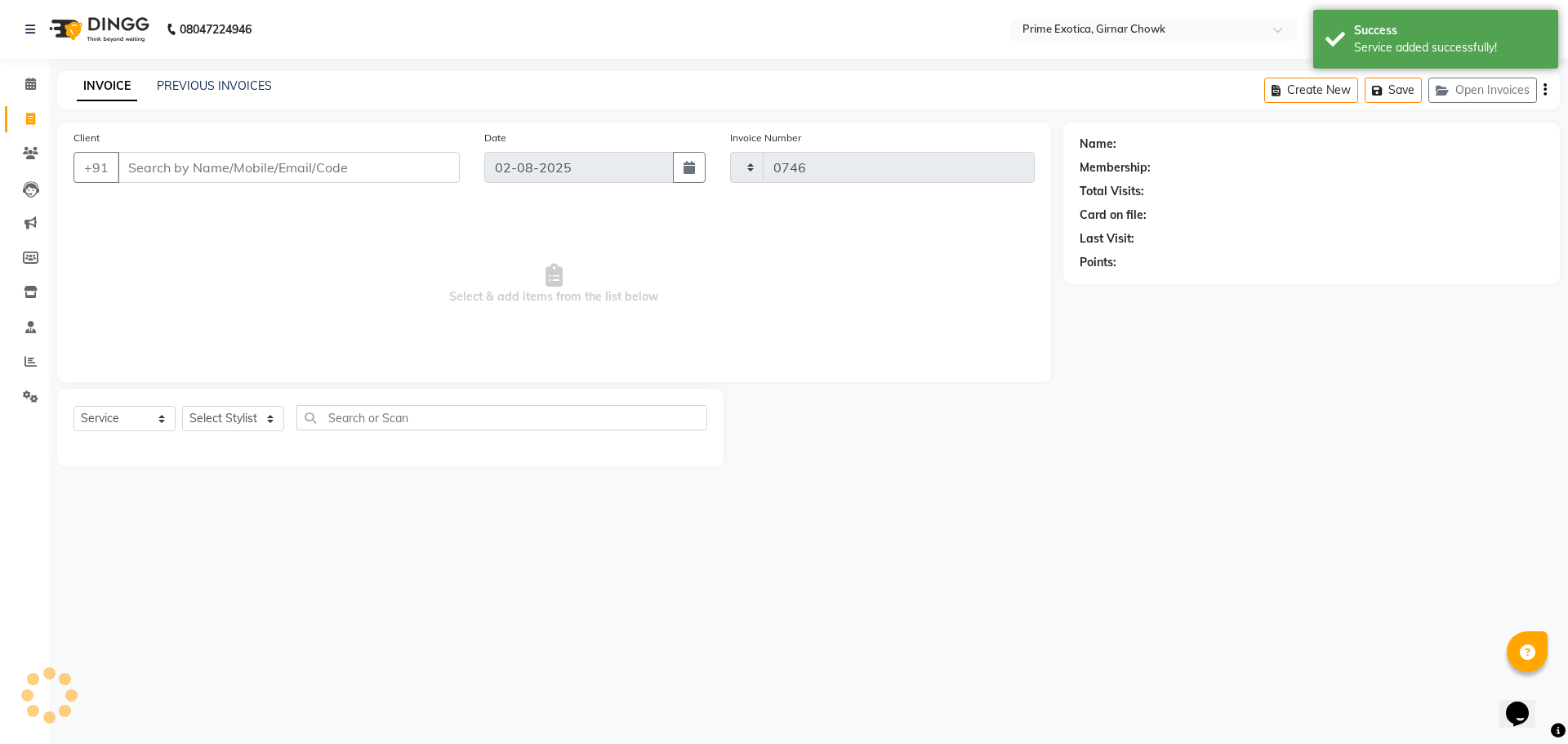 select on "5796" 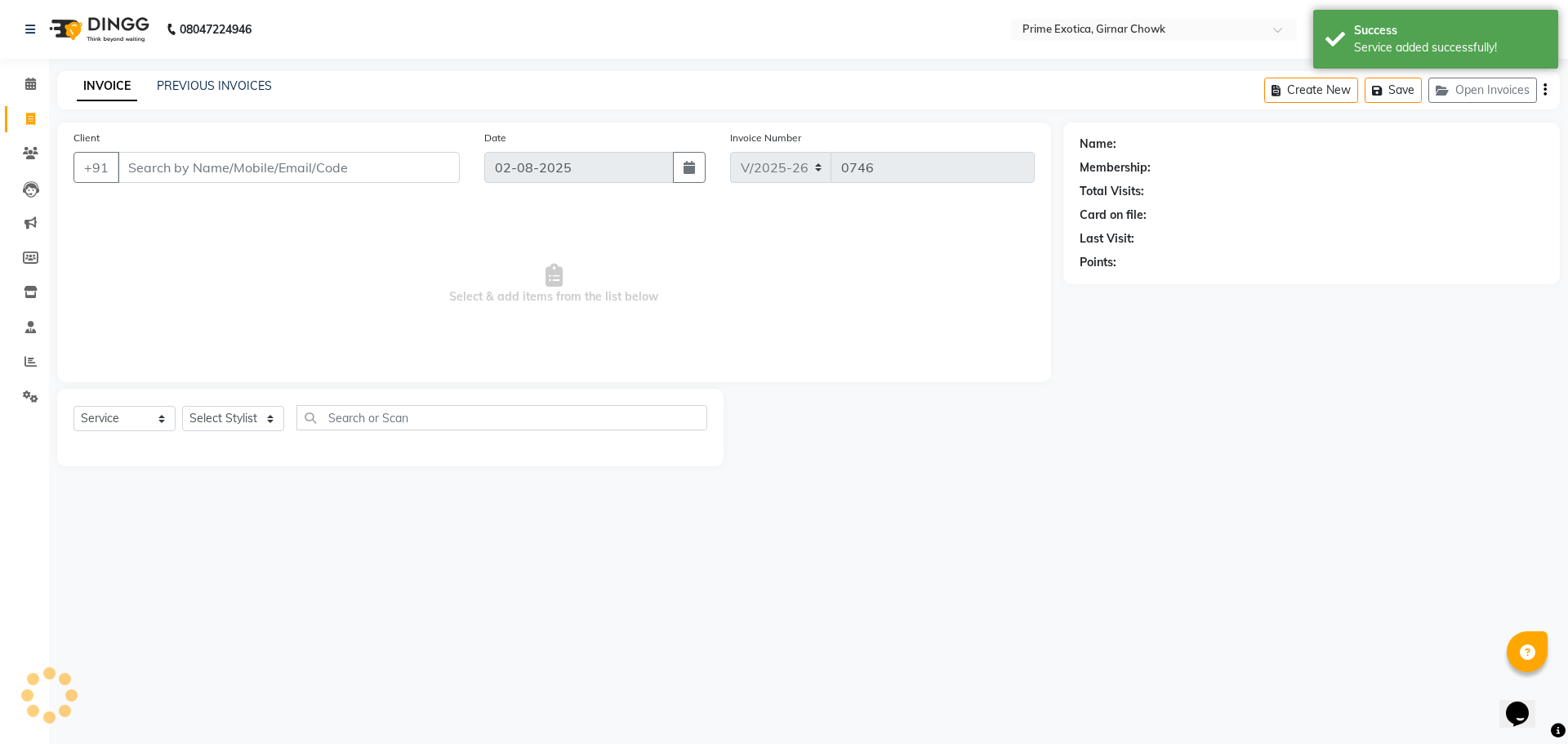 click on "Client" at bounding box center [288, 167] 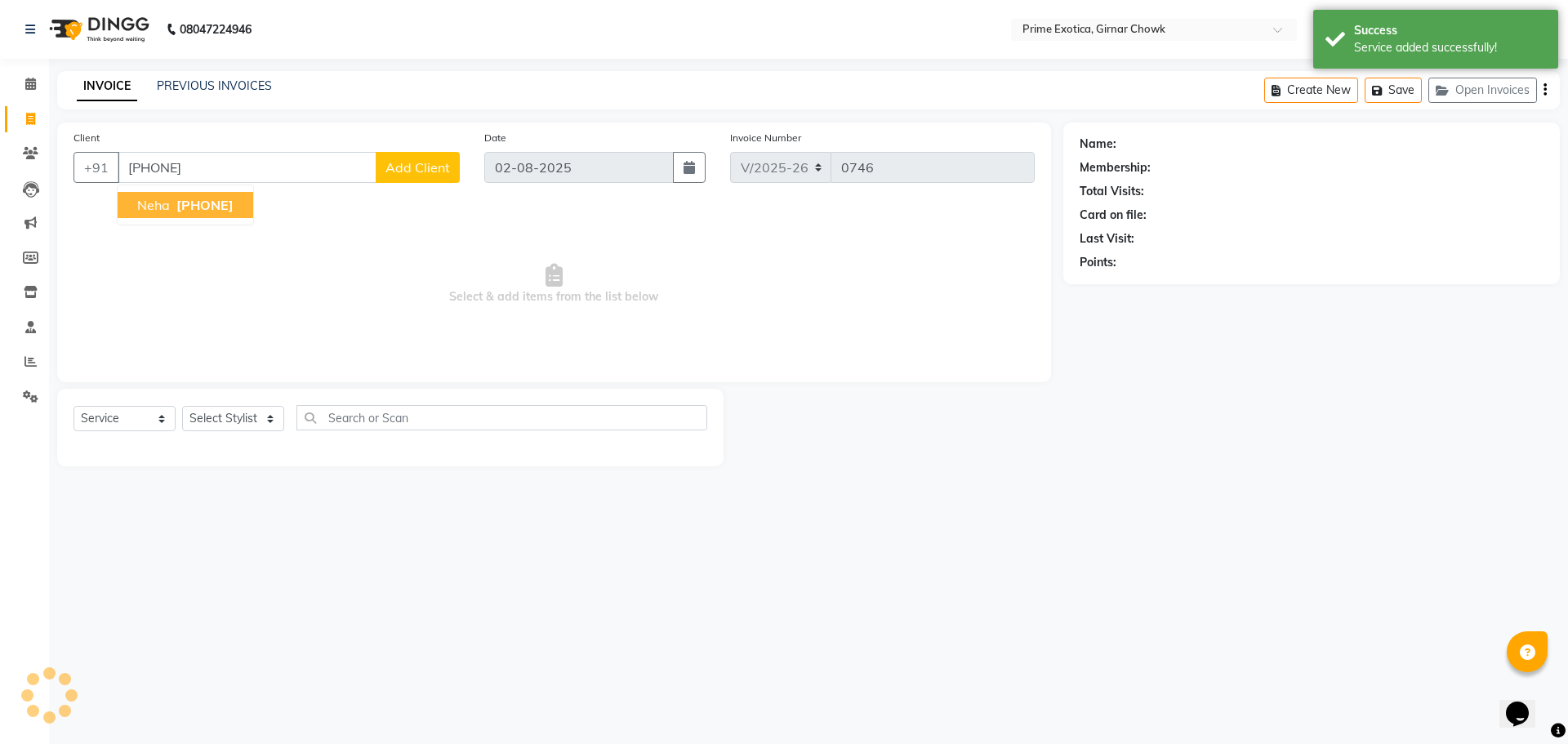 type on "[PHONE]" 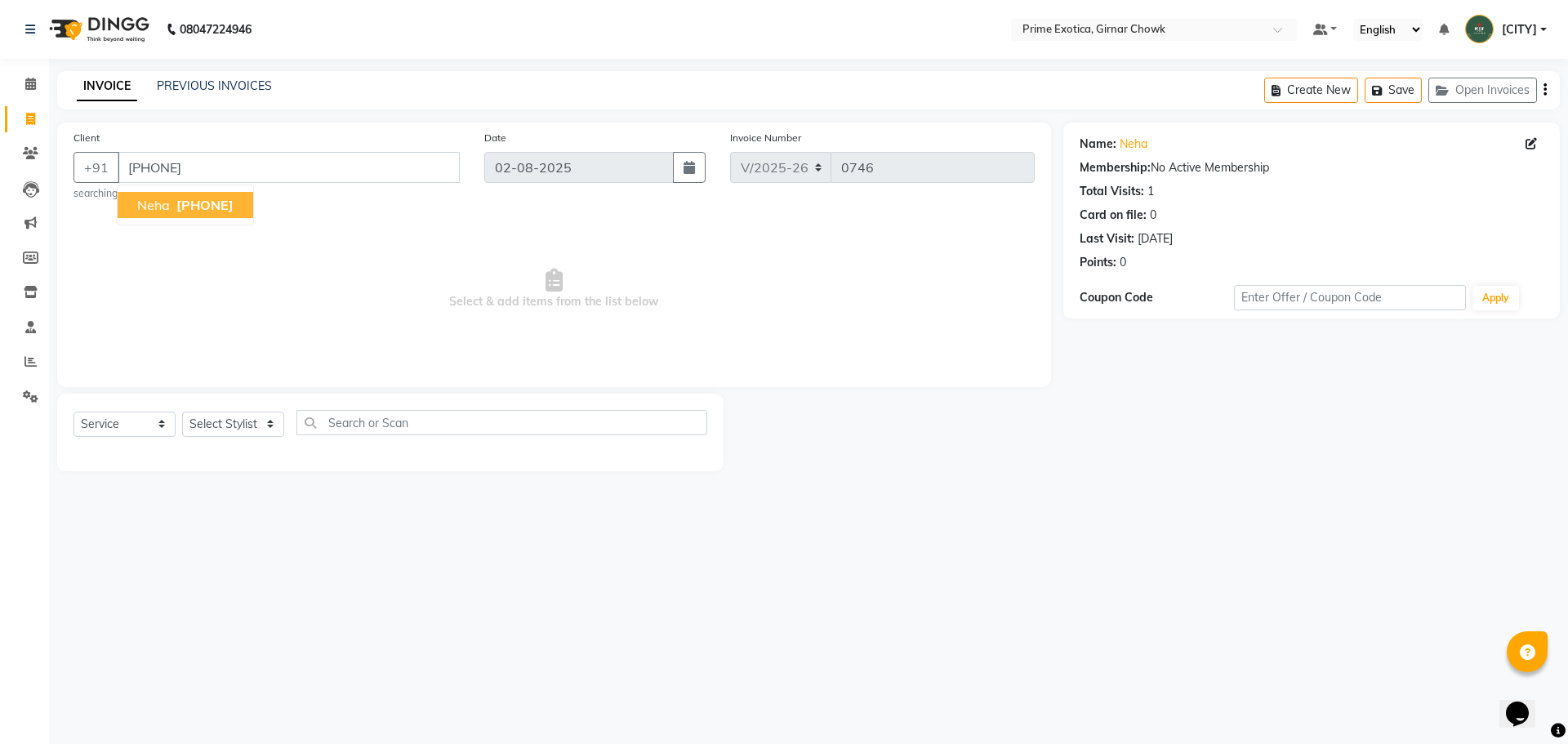 click on "[PHONE]" at bounding box center [205, 205] 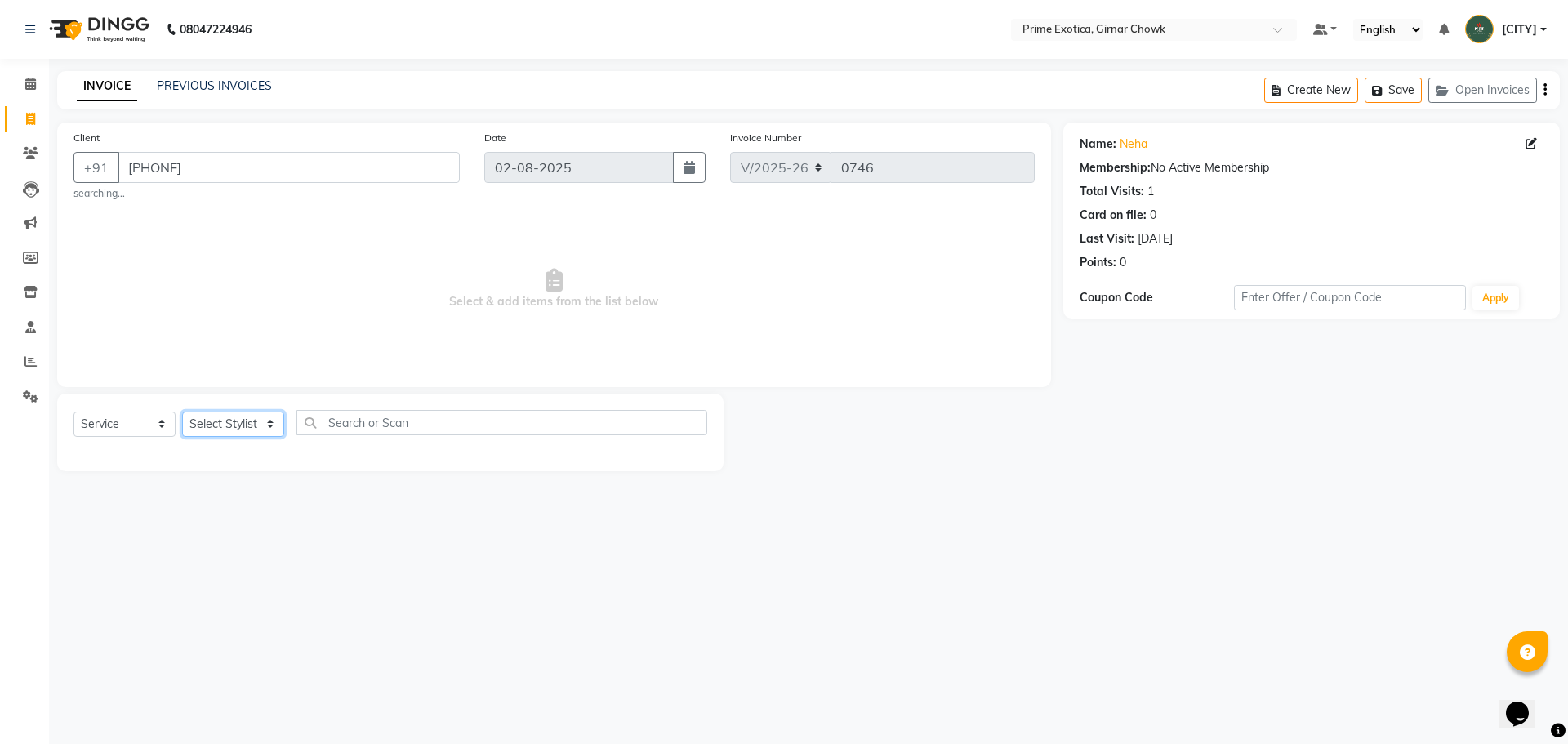 click on "Select Stylist [NAME] ADMIN [NAME] [NAME] [NAME] [NAME] [NAME] [NAME] [NAME]" 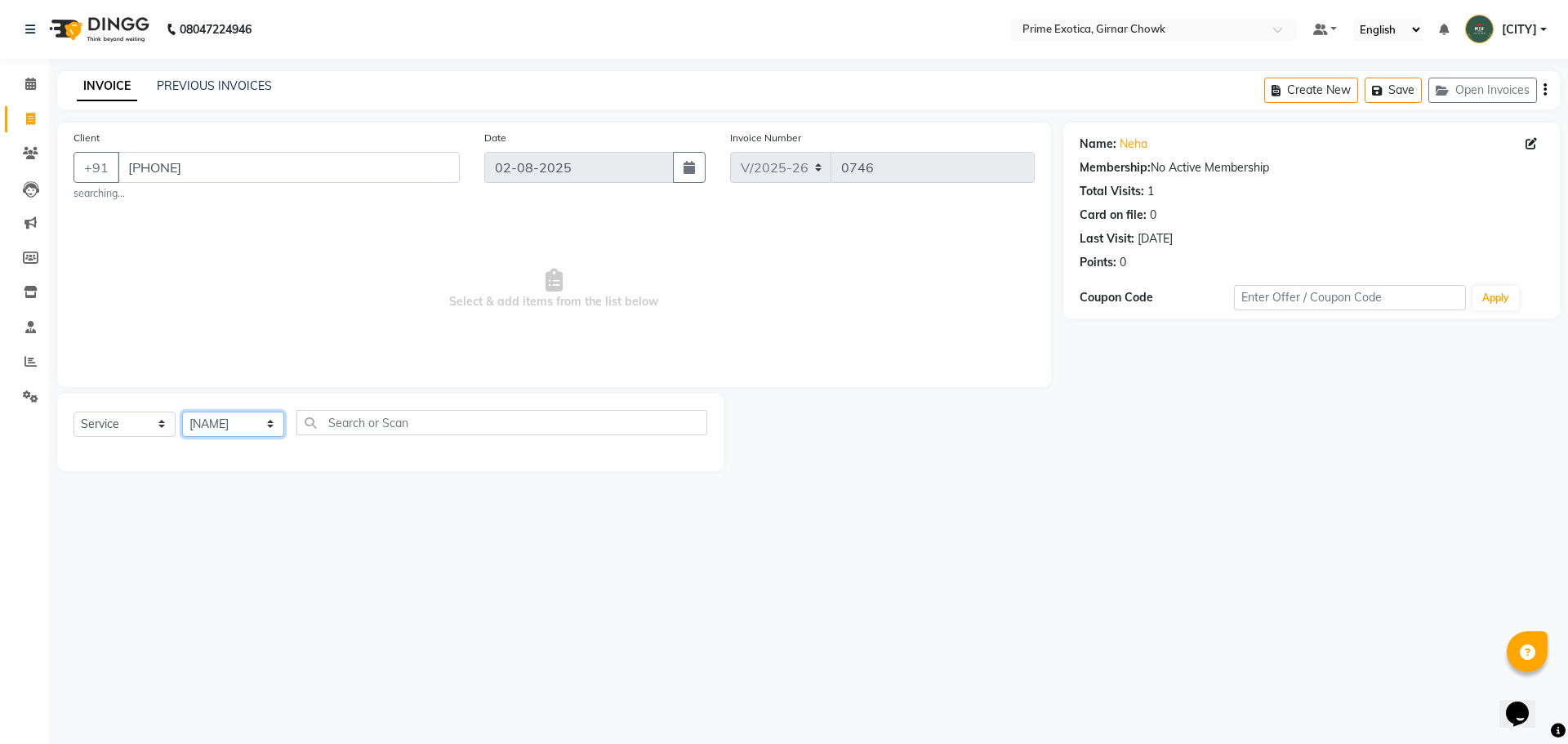 click on "Select Stylist [NAME] ADMIN [NAME] [NAME] [NAME] [NAME] [NAME] [NAME] [NAME]" 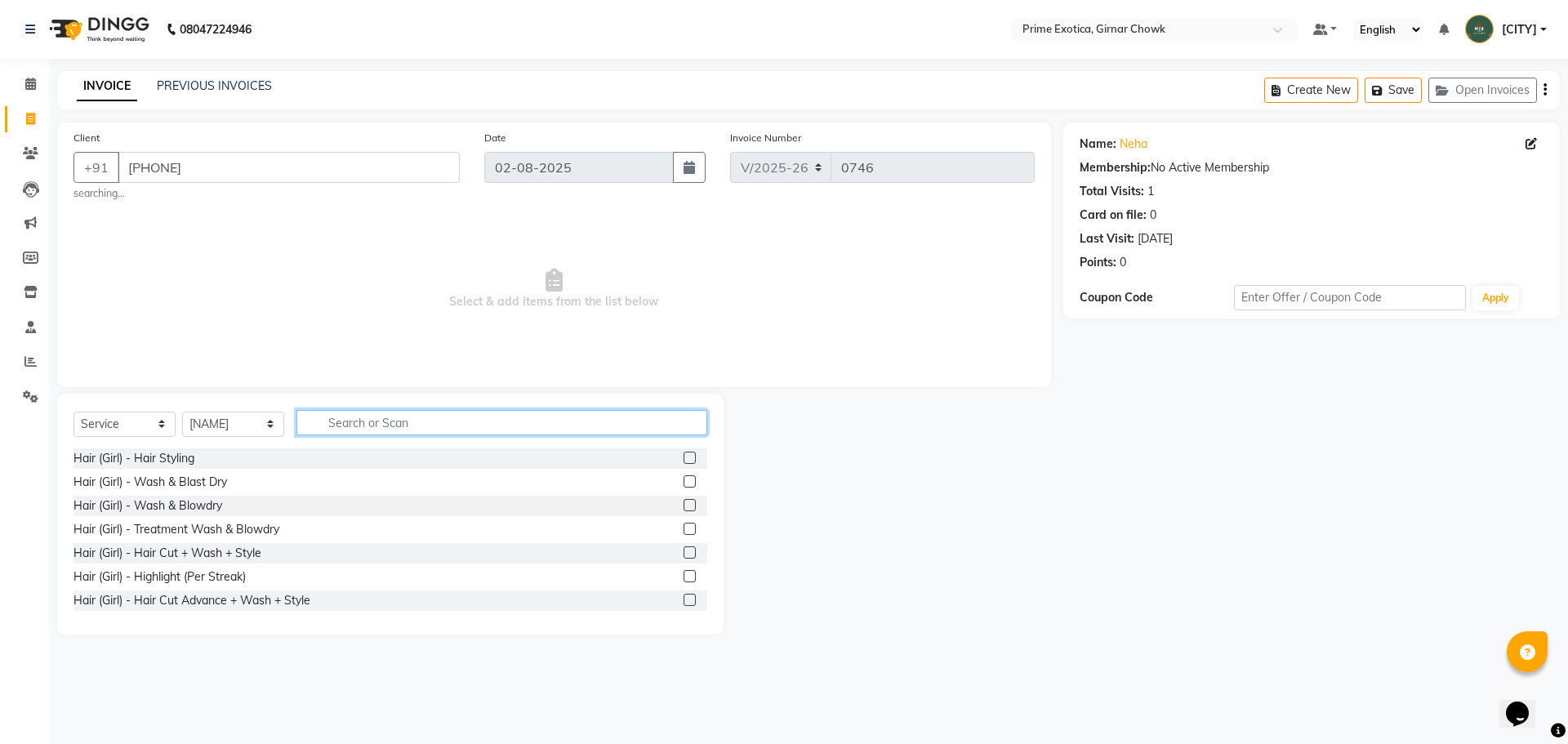 click 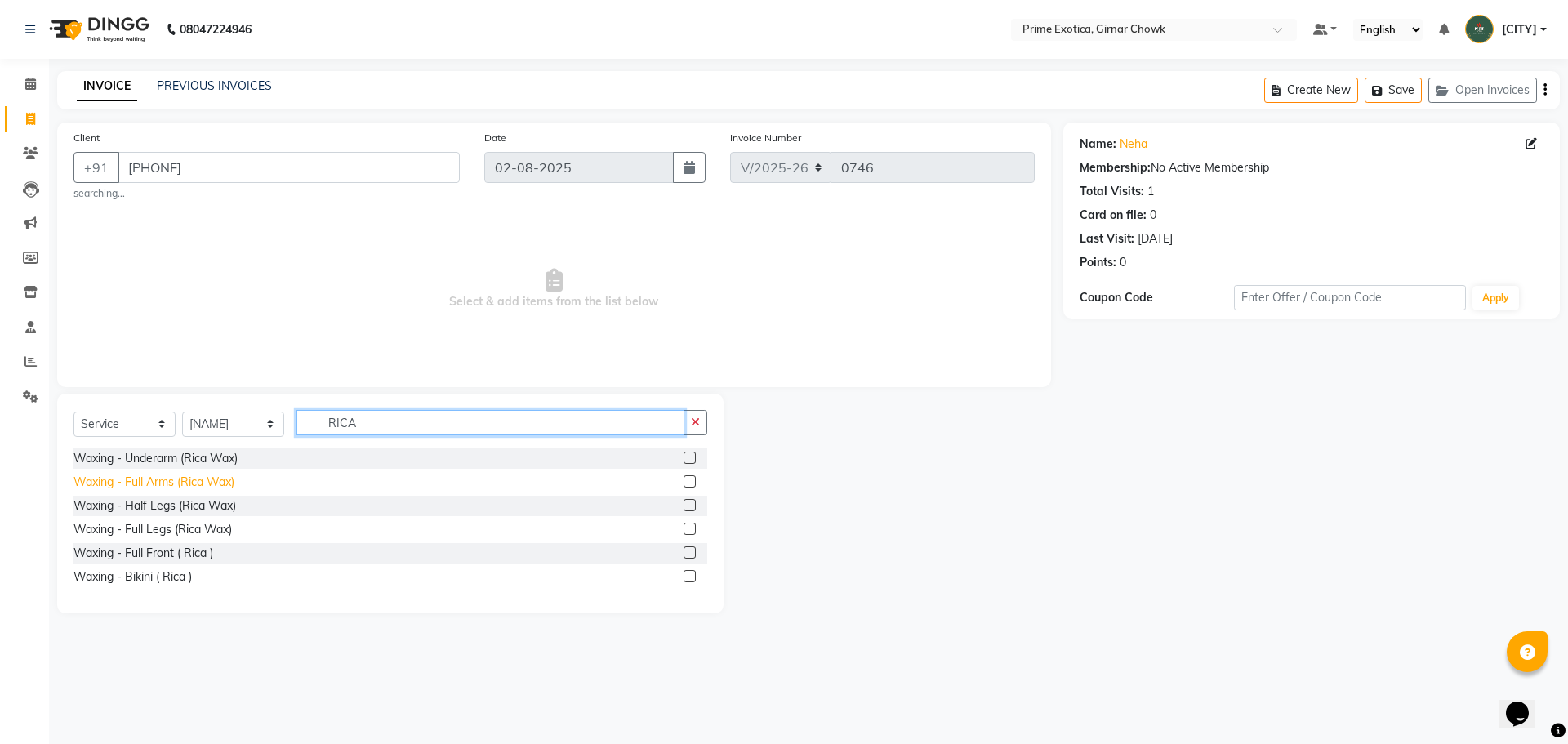 type on "RICA" 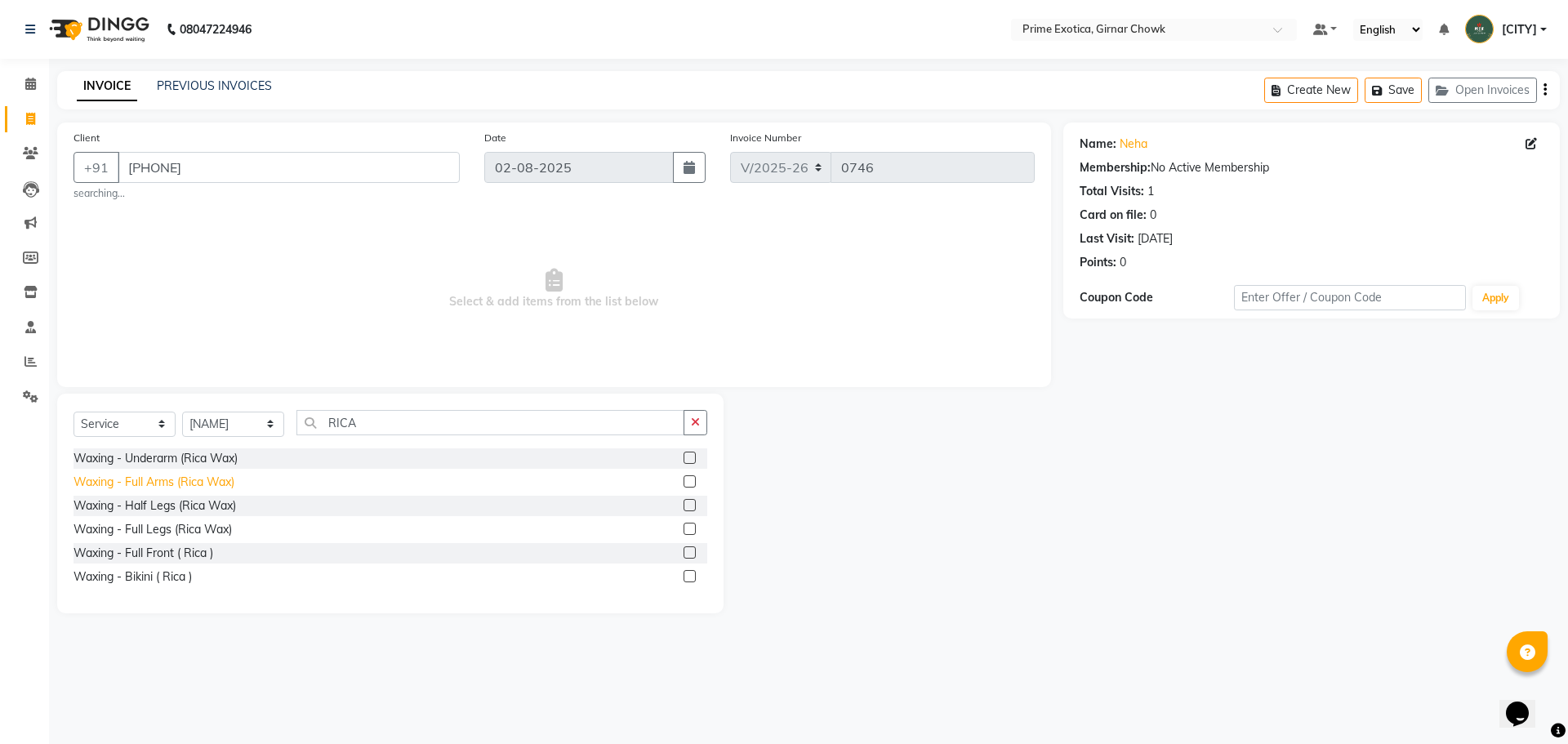 click on "Waxing - Full Arms (Rica Wax)" 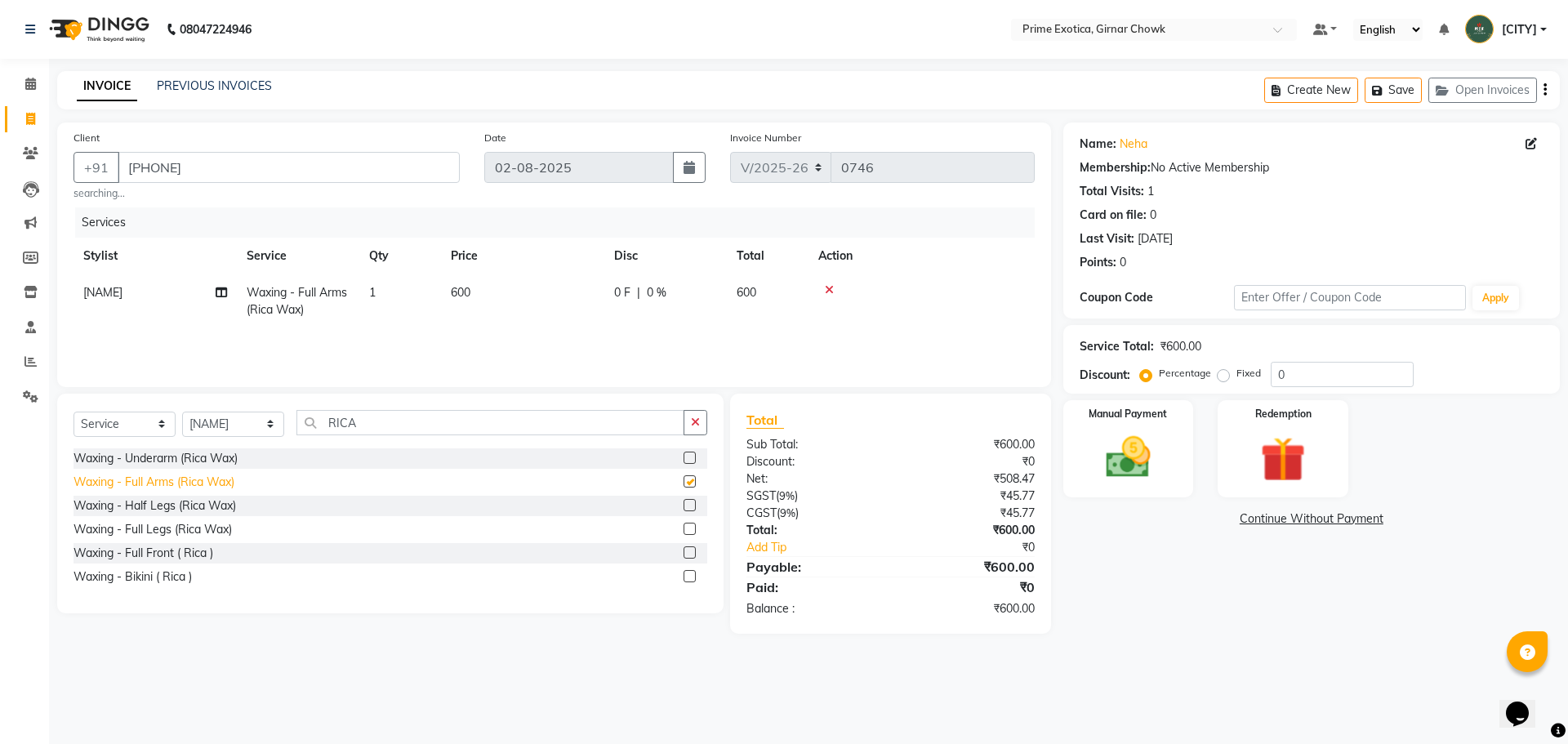 checkbox on "false" 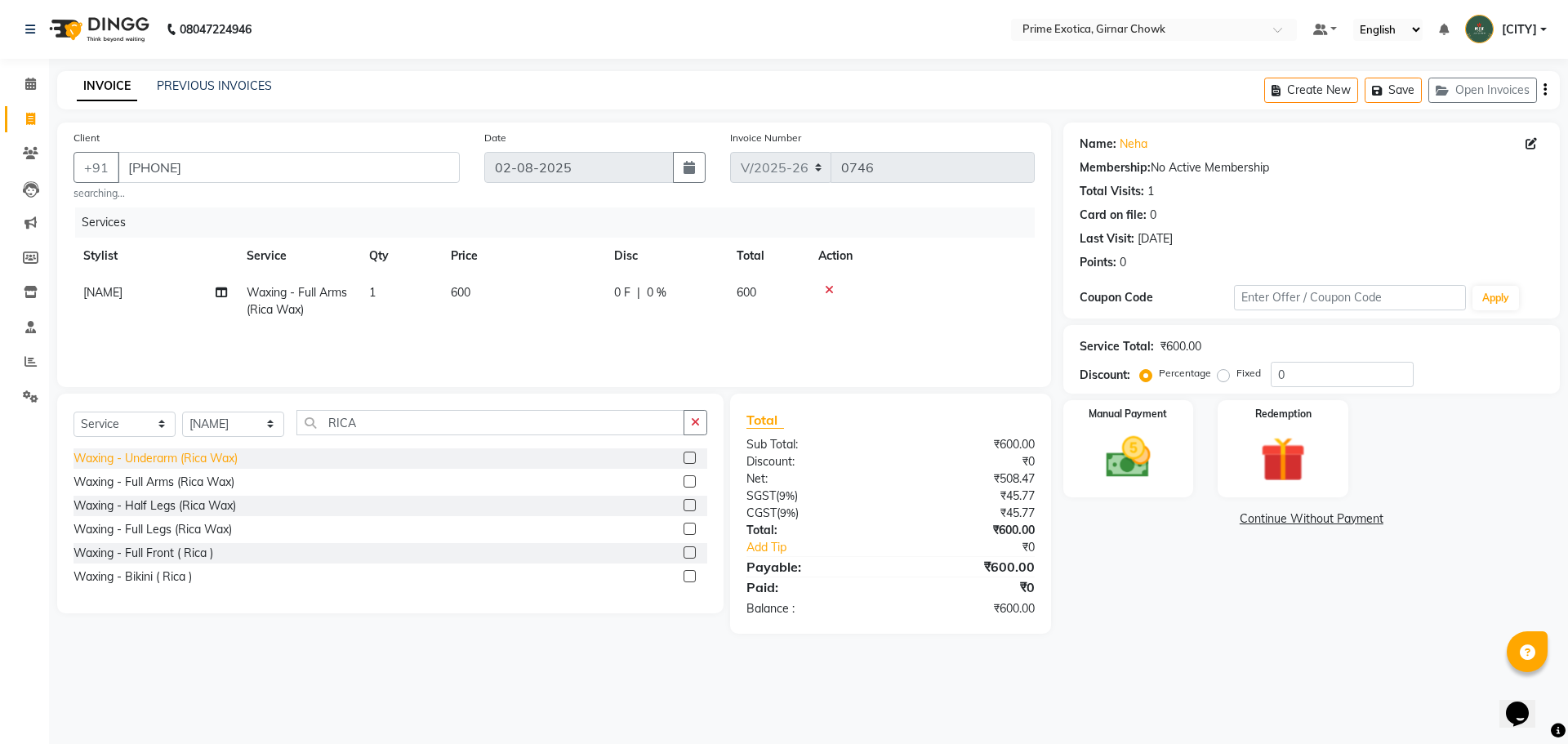 click on "Waxing - Underarm (Rica Wax)" 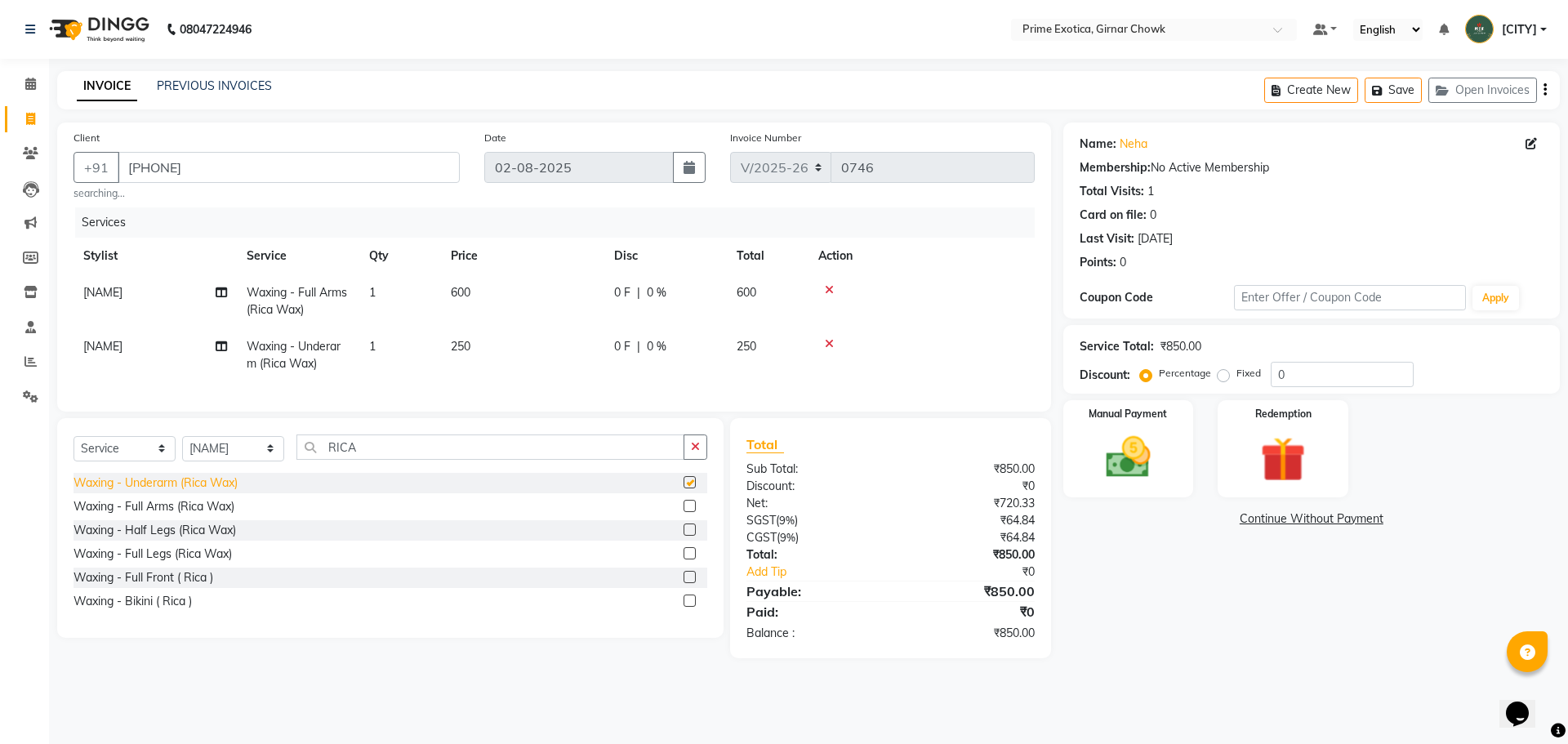 checkbox on "false" 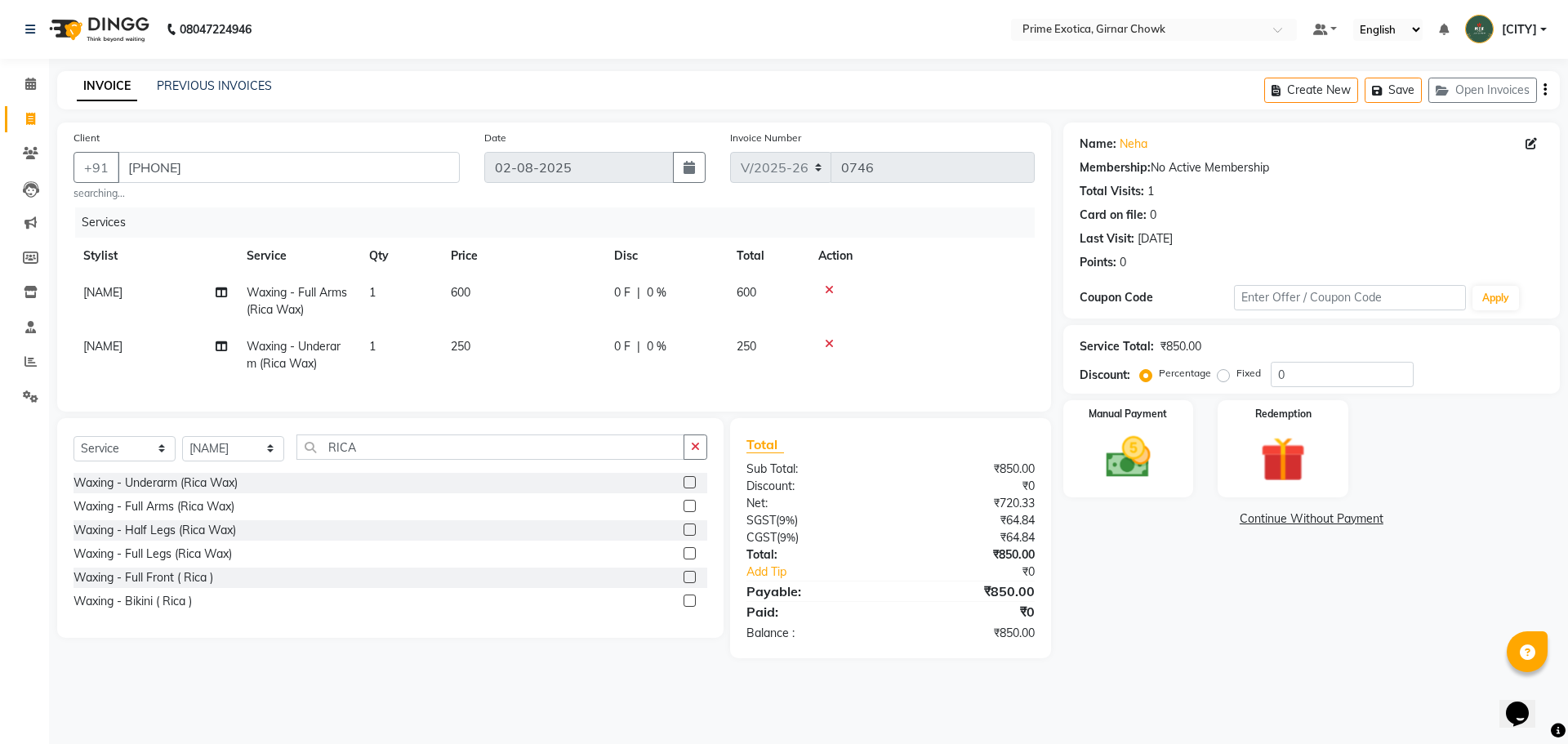 click on "250" 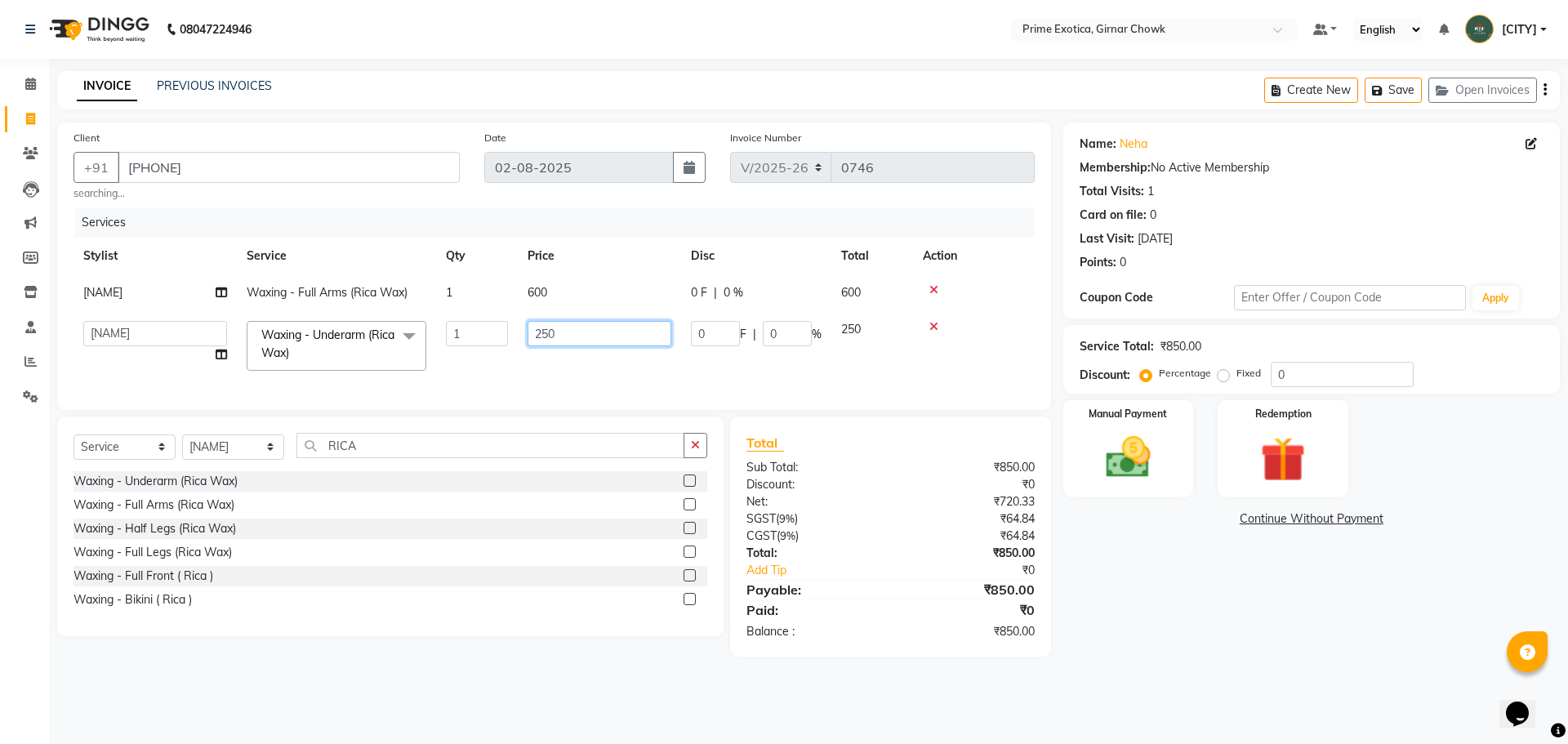click on "250" 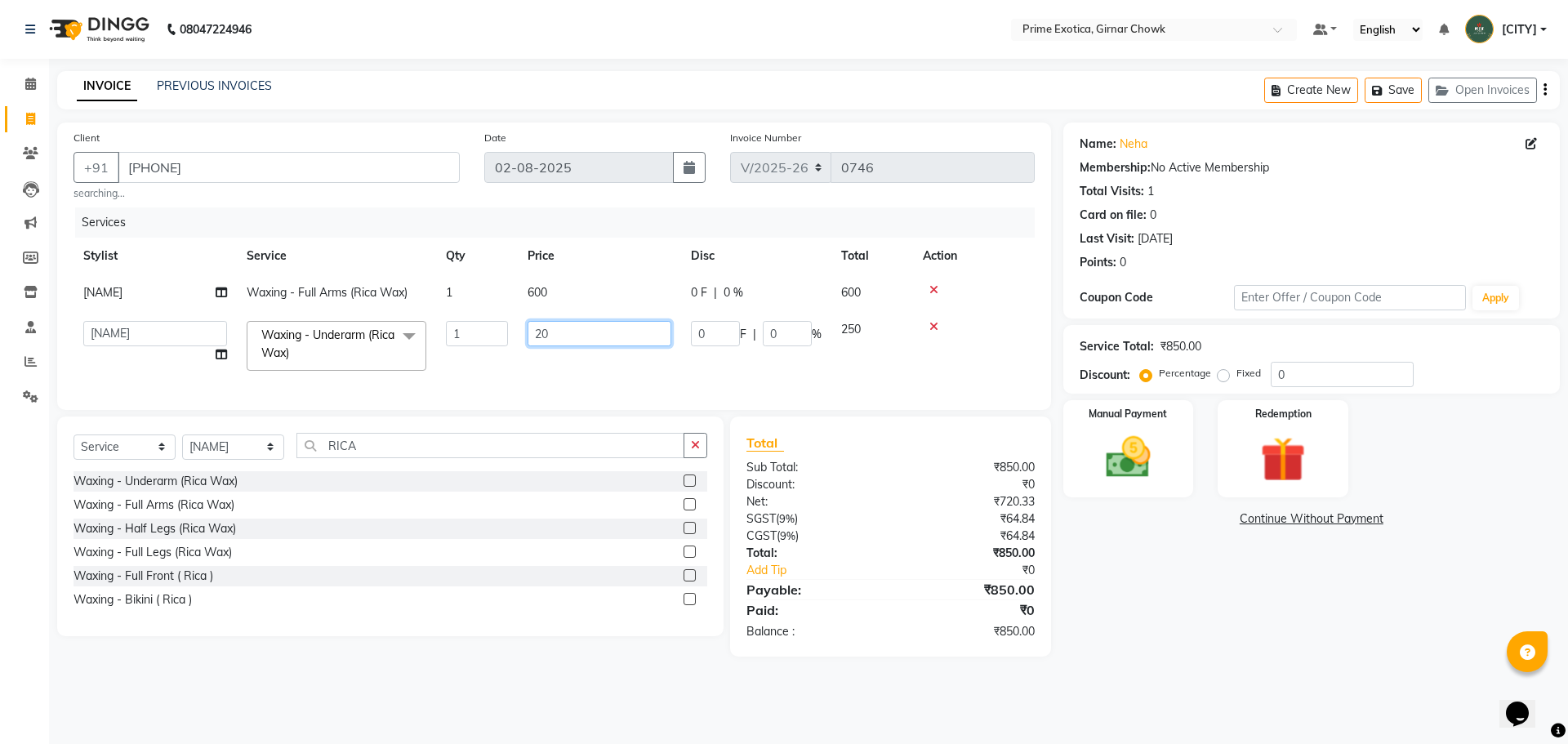 type on "200" 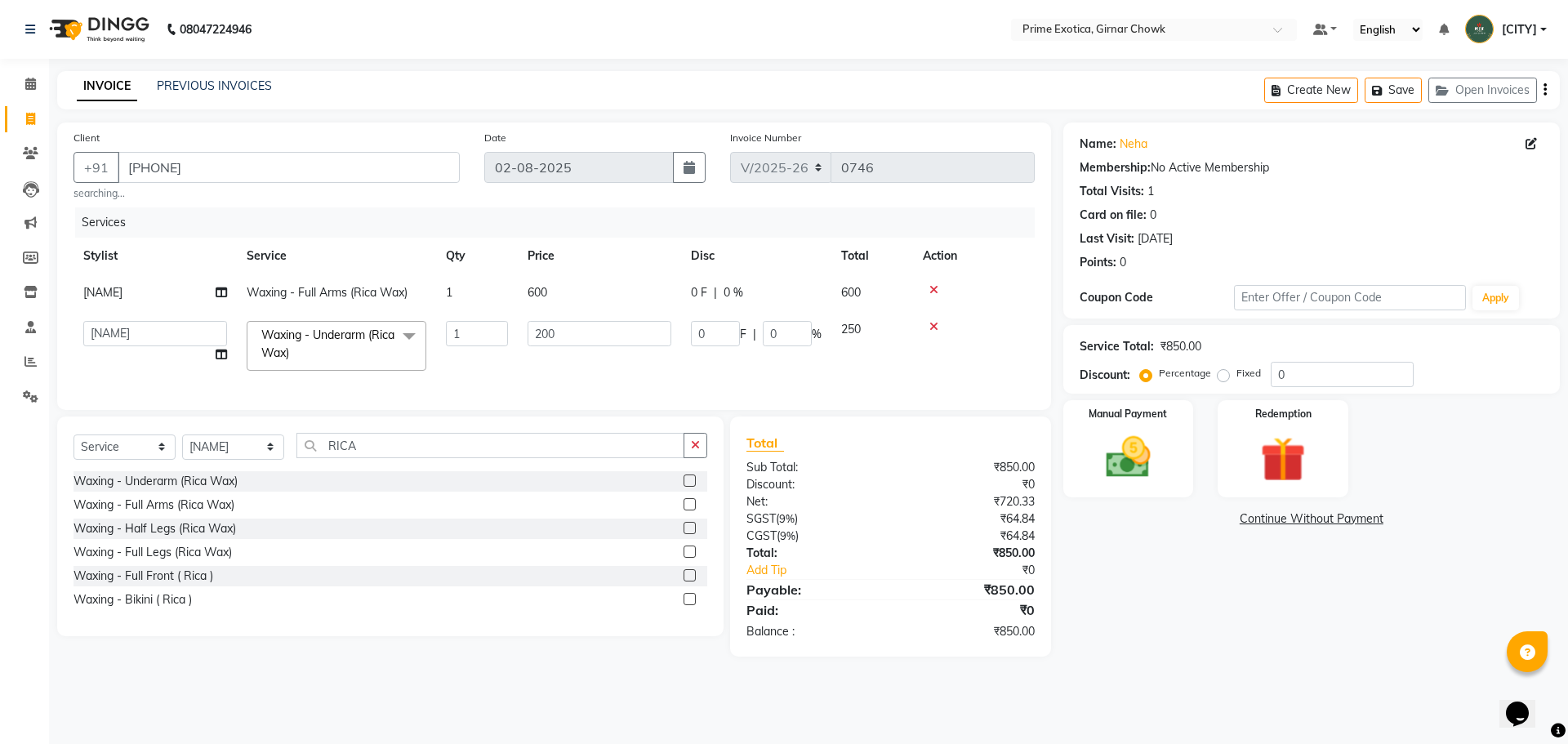 click on "200" 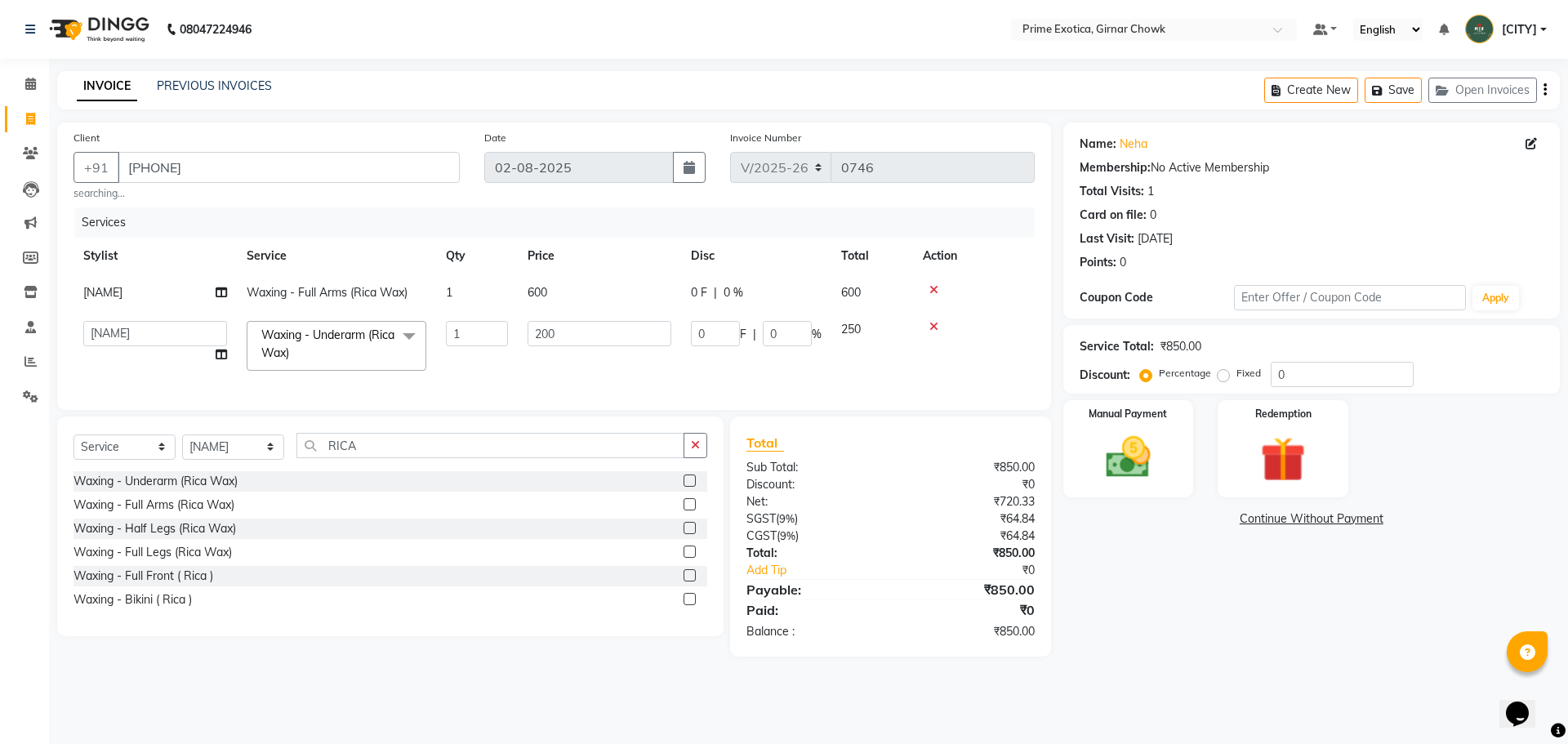 select on "47144" 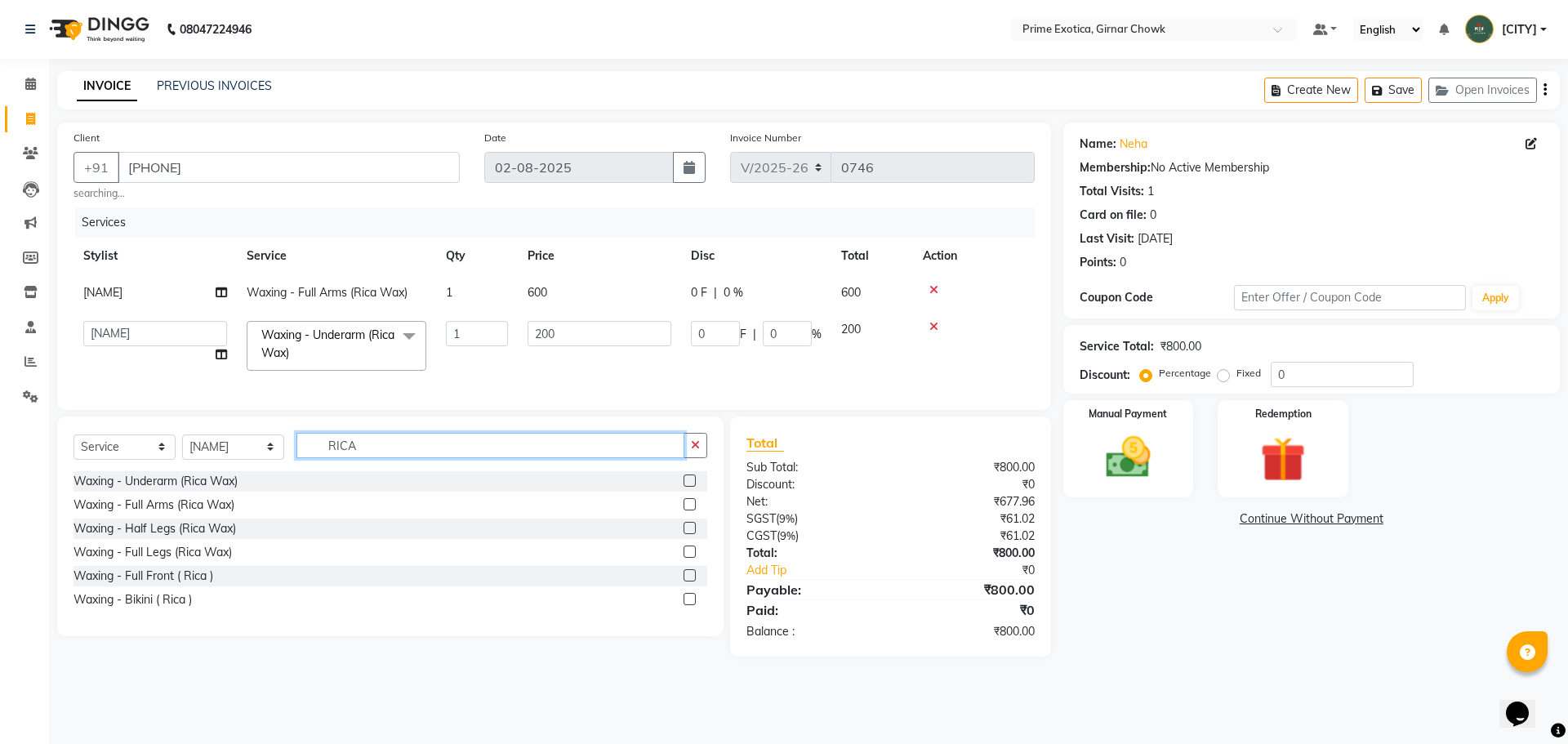 click on "RICA" 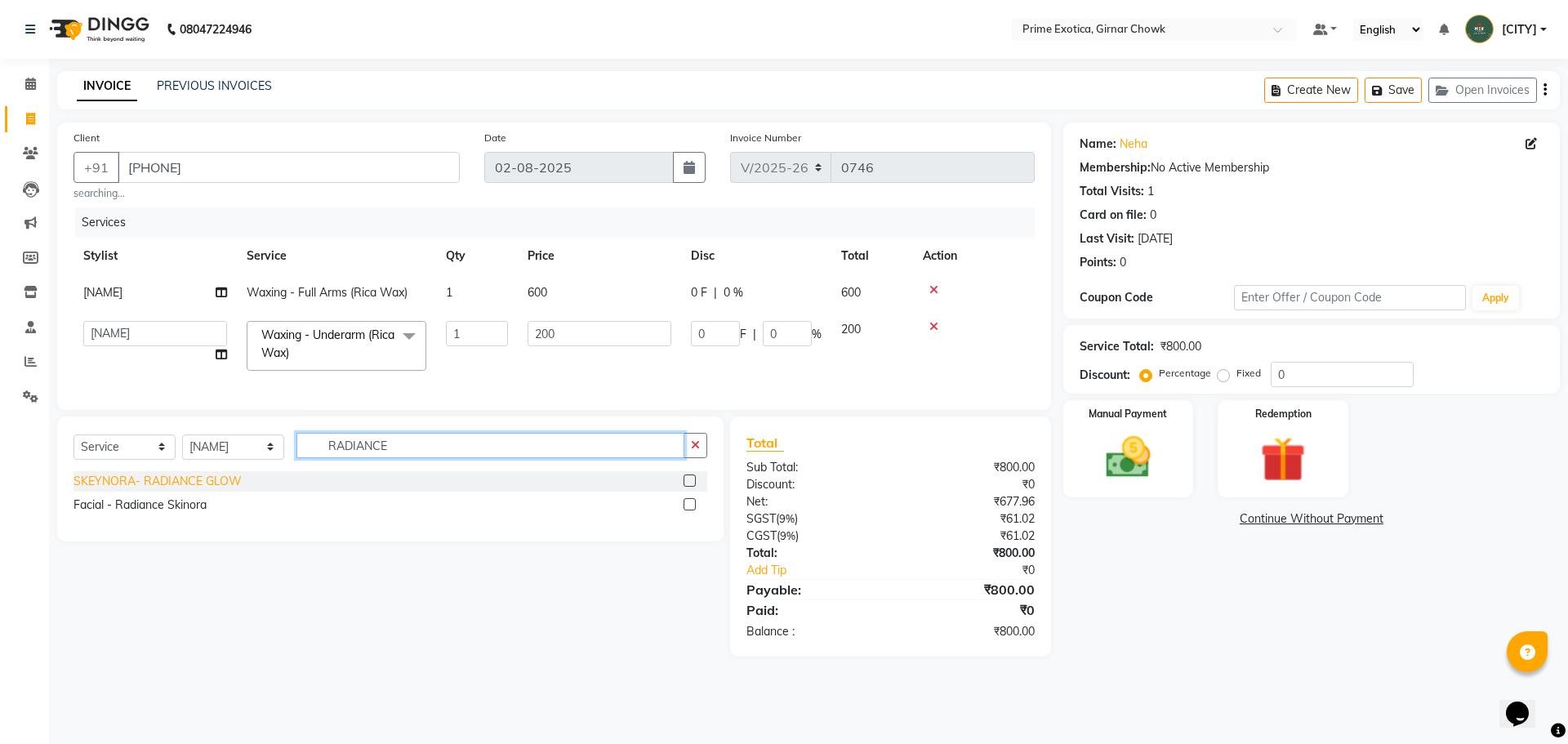 type on "RADIANCE" 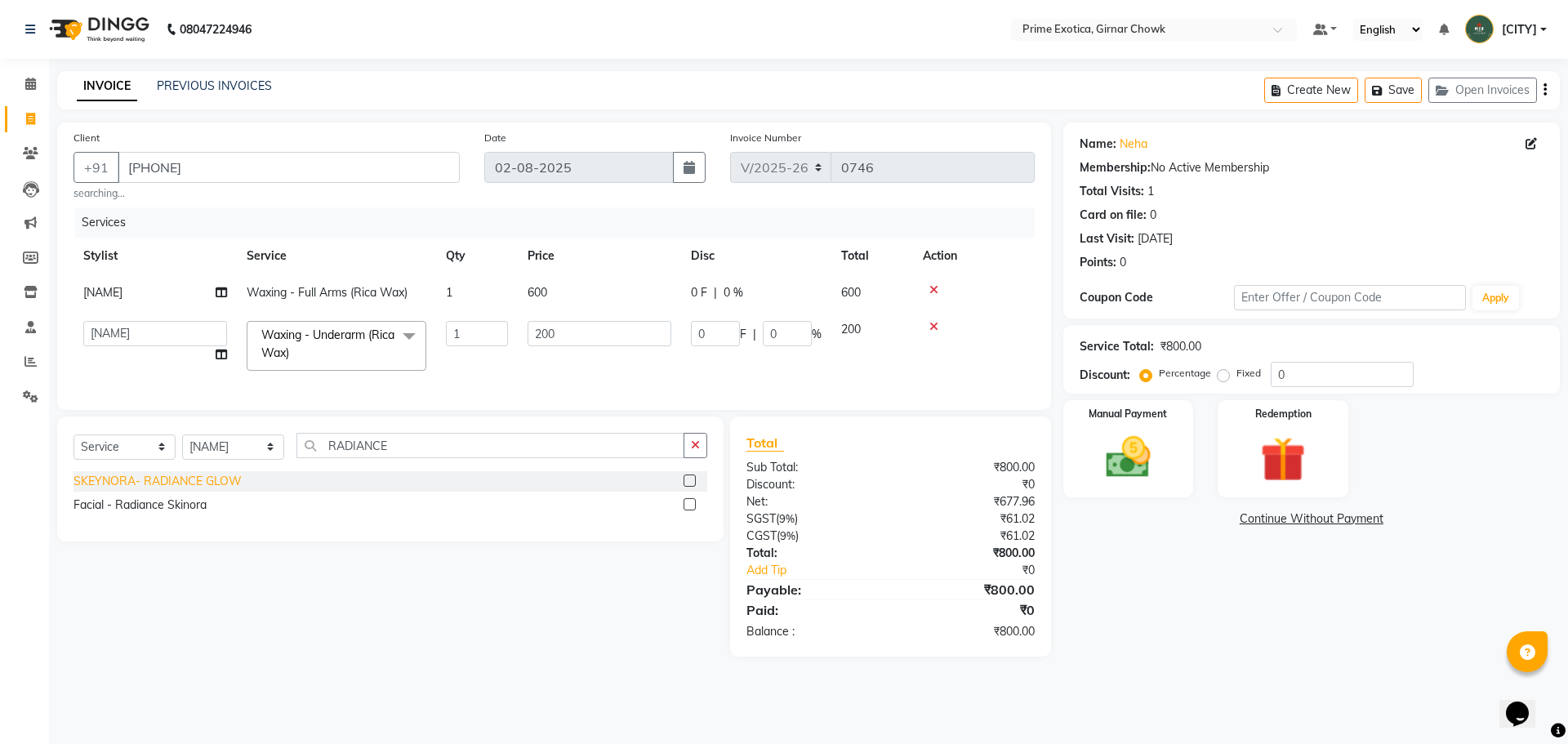 click on "SKEYNORA- RADIANCE GLOW" 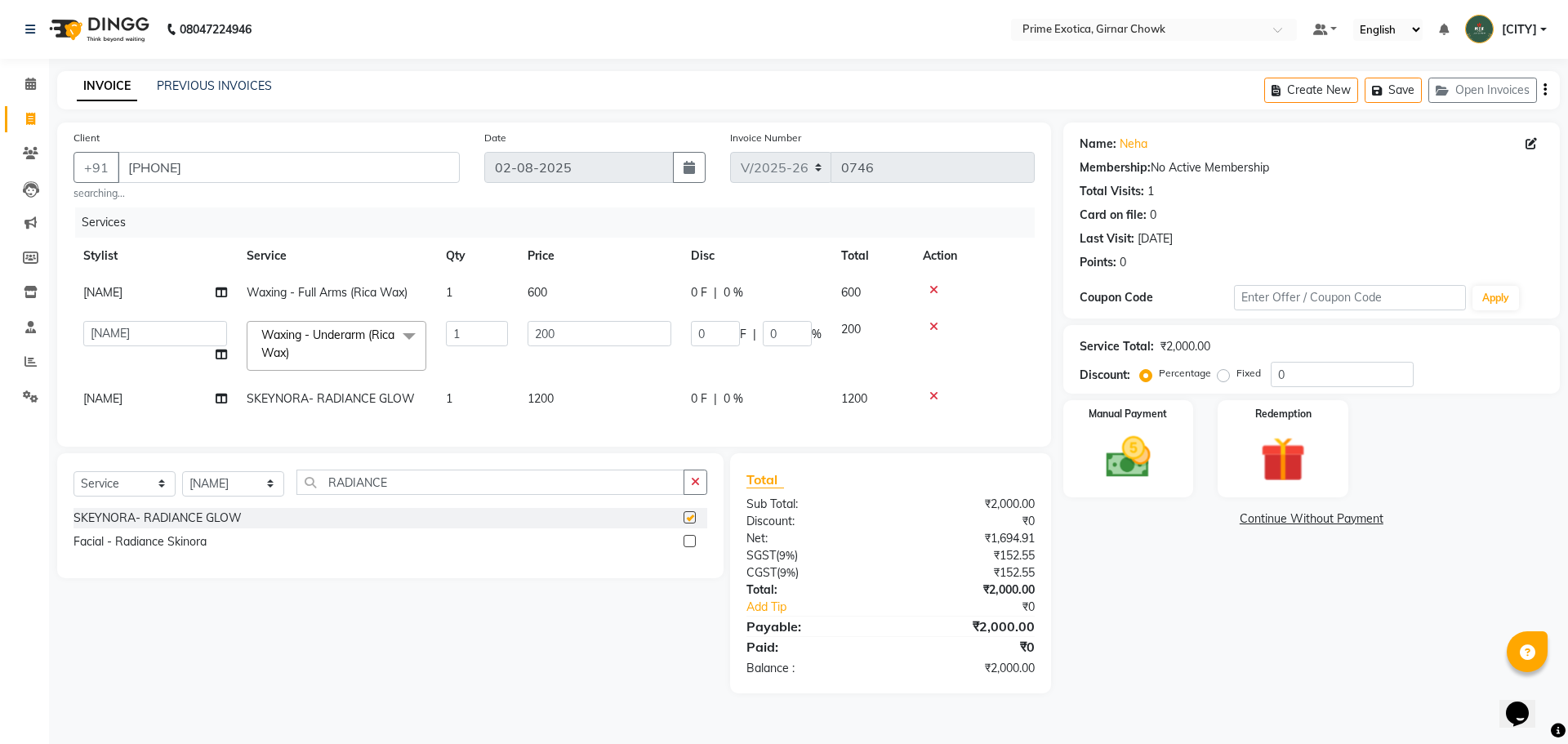 checkbox on "false" 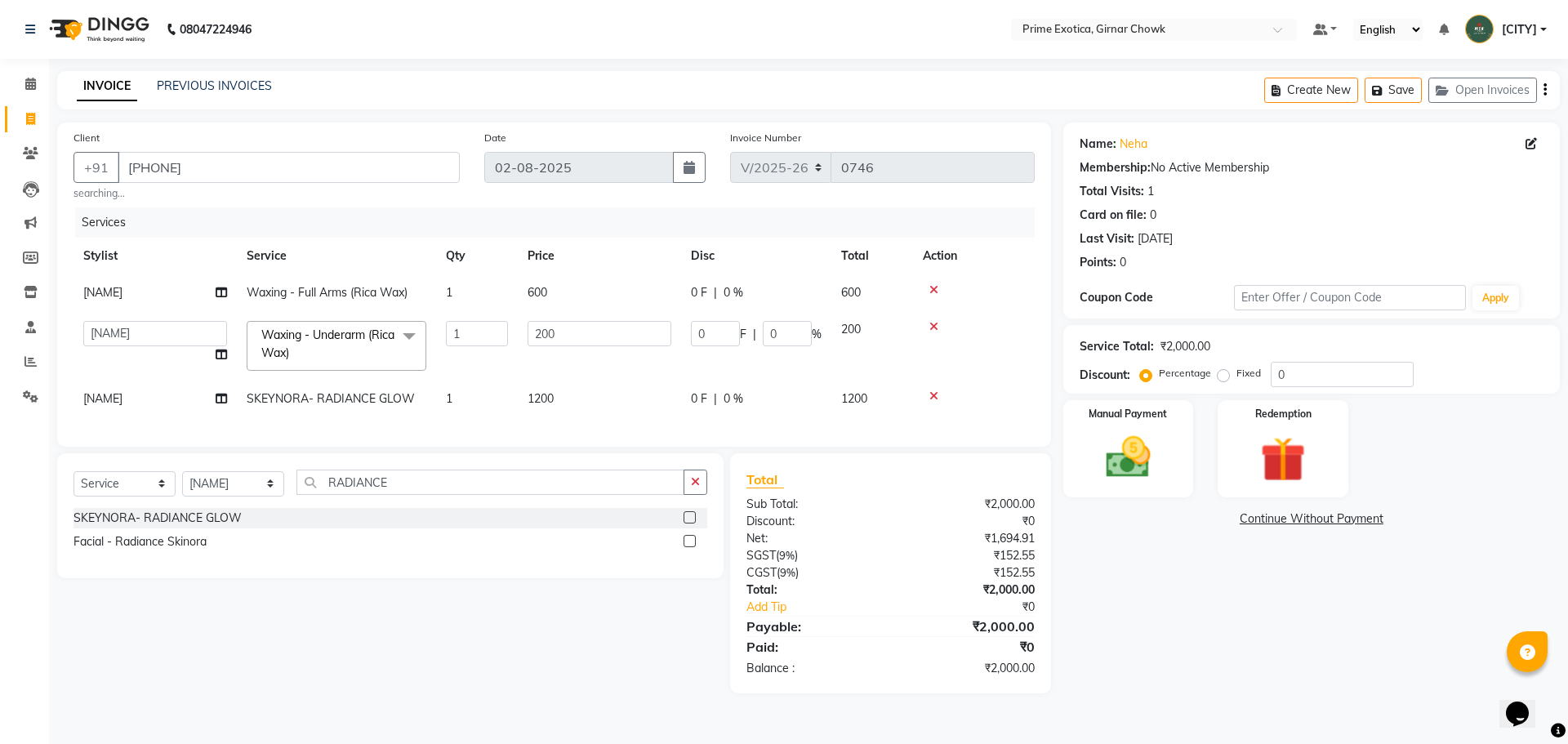 click on "1200" 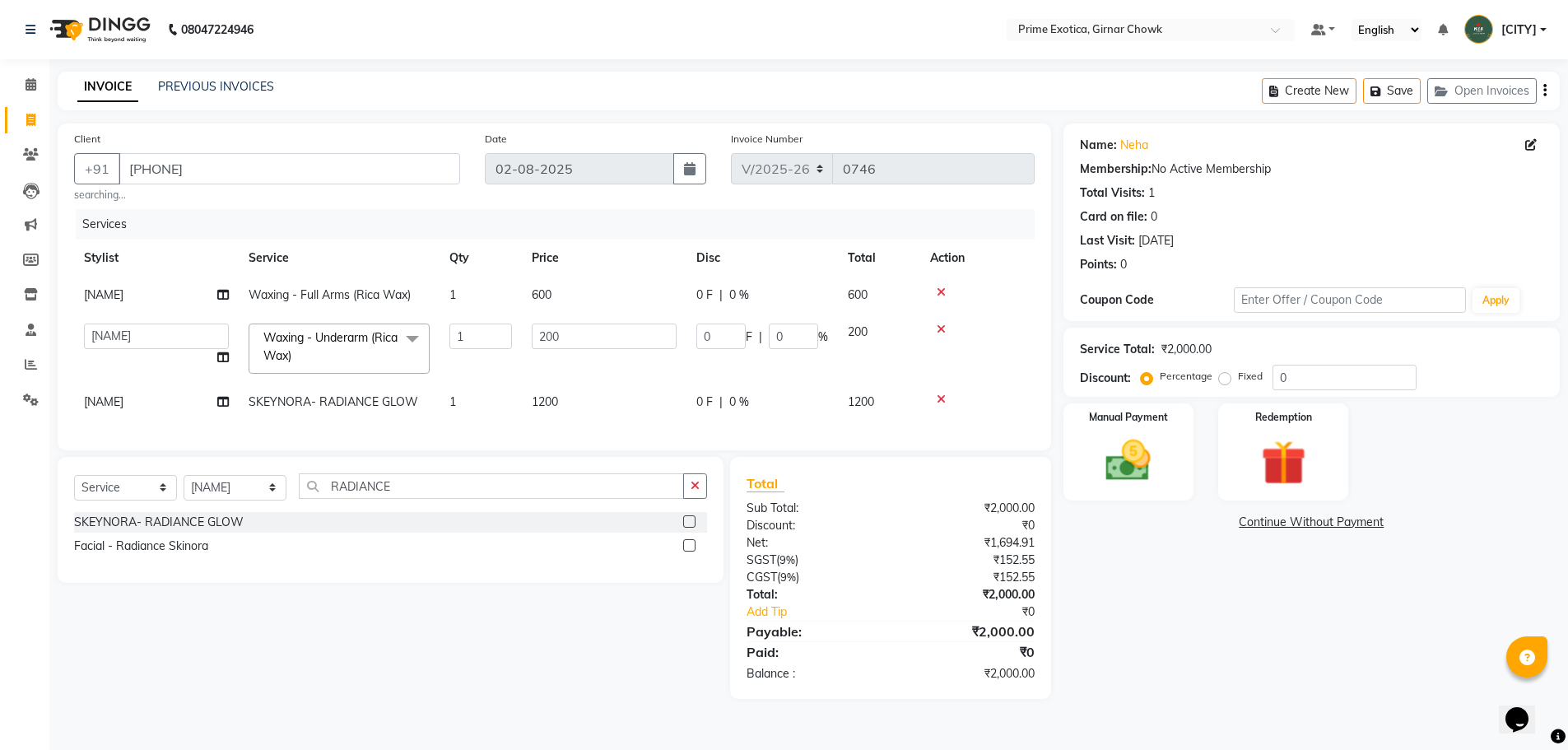 select on "47144" 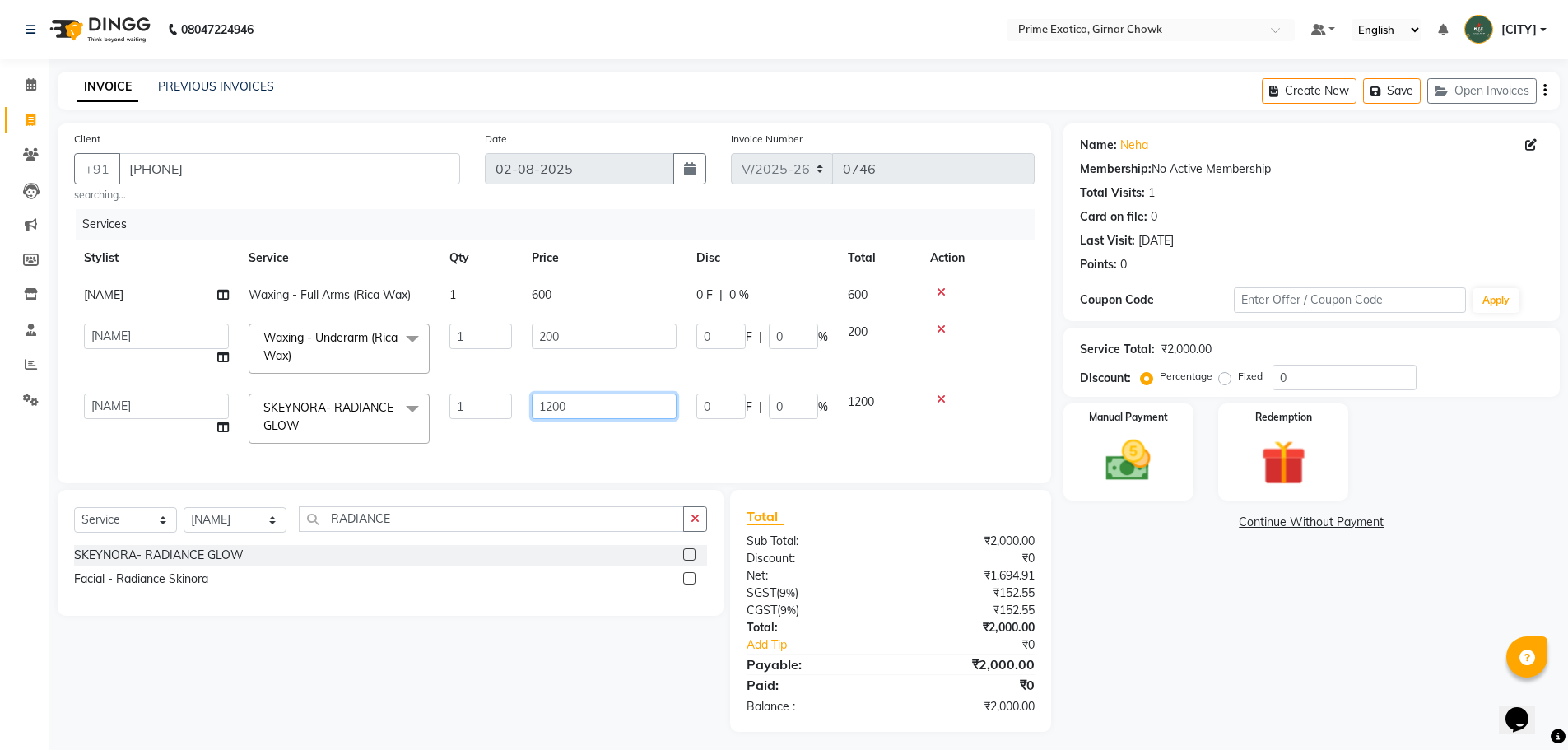 click on "1200" 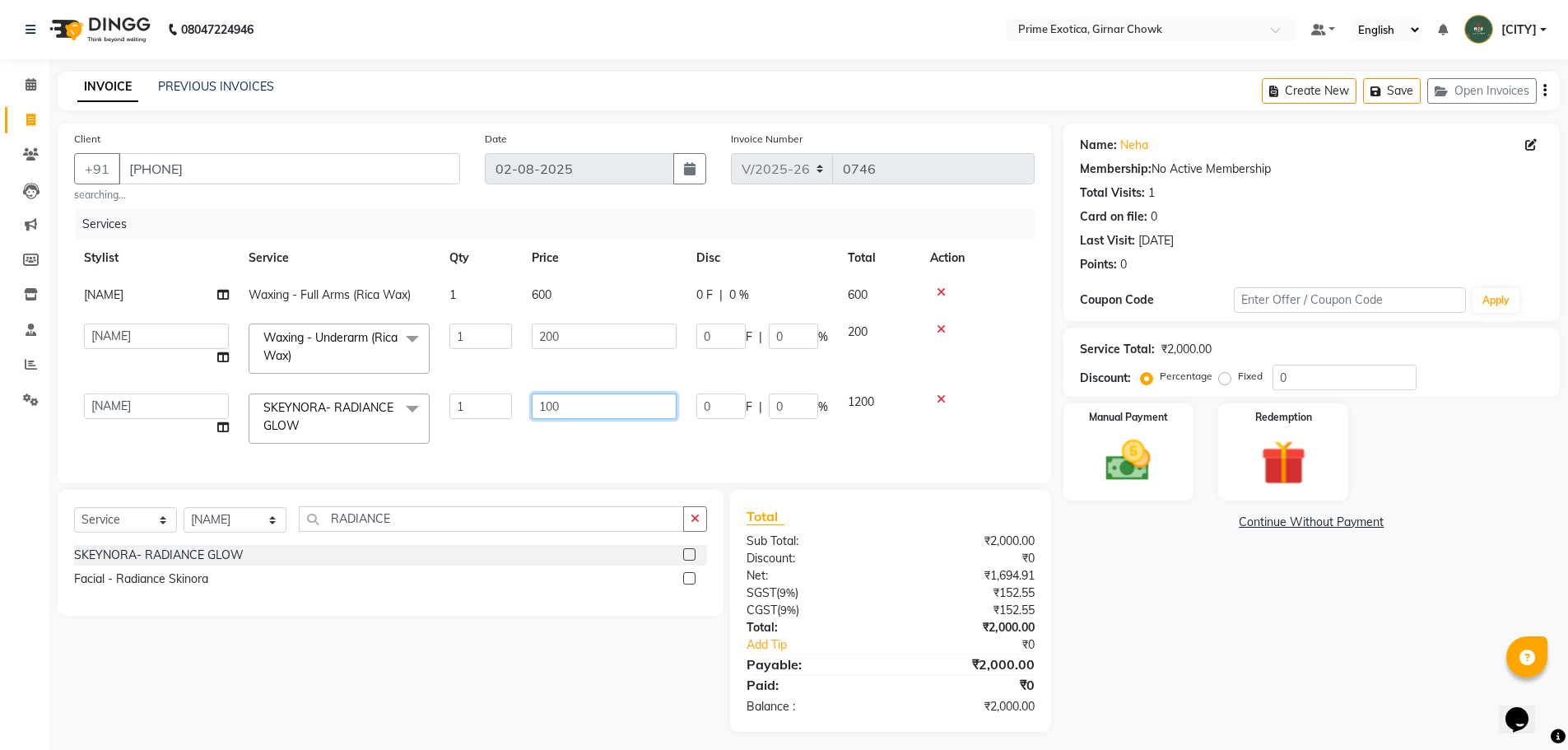 type on "1500" 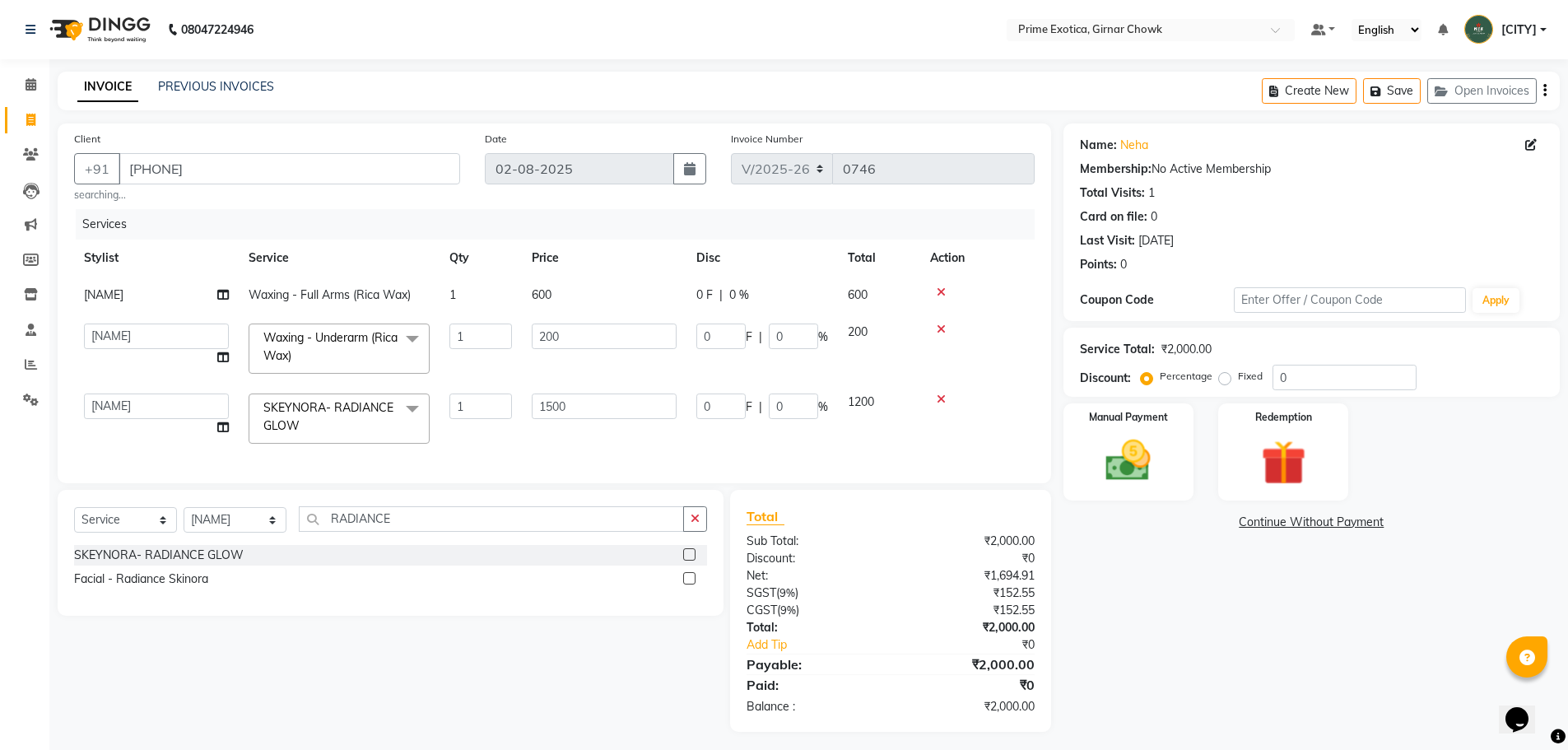 click on "Services Stylist Service Qty Price Disc Total Action [NAME] Waxing - Full Arms (Rica Wax) 1 600 0 F | 0 % 600 [NAME] ADMIN [NAME] [NAME] [NAME] [NAME] [NAME] [NAME] Waxing - Underarm (Rica Wax) x Hair (Girl) - Hair Styling Hair (Girl) - Wash & Blast Dry Hair (Girl) - Wash & Blowdry Hair (Girl) - Treatment Wash & Blowdry Hair (Girl) - Hair Cut + Wash + Style Hair (Girl) - Highlight (Per Streak) Hair (Girl) - Hair Cut Advance + Wash + Style Hair (Girl) - Creative Styling ( Thermal ) Hair (Girl) - Splitend Removal Hair (Girl) - Deep Conditioning Hair (Girl) - Touchup ( Majirel) Hair (Girl) - Touchup (Amonia Free) Hair (Girl) - Global Highlights Hair (Girl) - Global Color Hair (Girl) - Kids Cut + Wash + Style (Above 5 Year & Belowe 12 Years) Makeup Hair ( Girl ) - Touchup ( KEUNE ) Hair ( Girl ) Global Color ( KEUNE ) Hair (Treatment)(Girl) Fiber SKEYNORA- RADIANCE GLOW Hair (Boy) - Wash & Blowdry Hair (Boy) - Beard & Shave Neck" 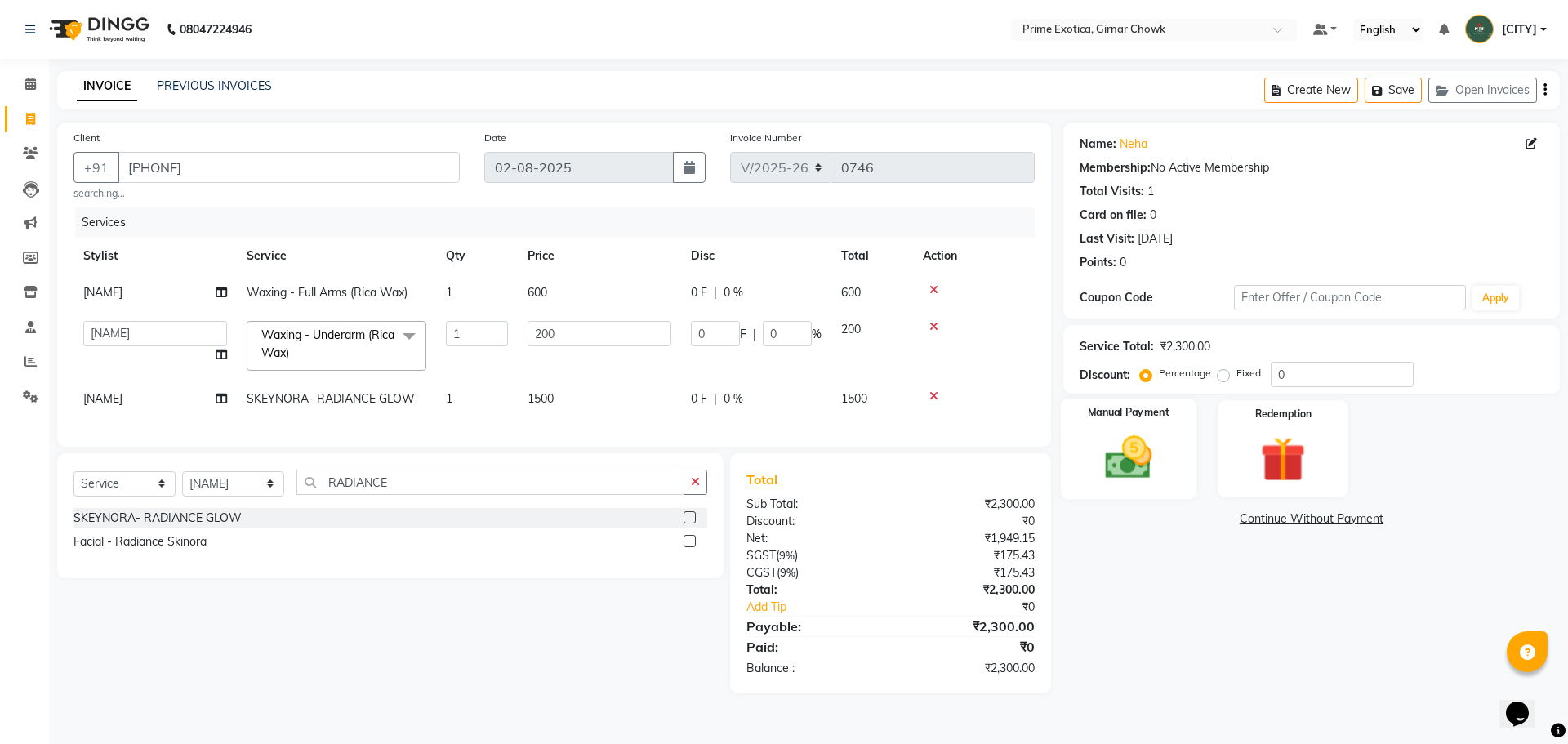 click 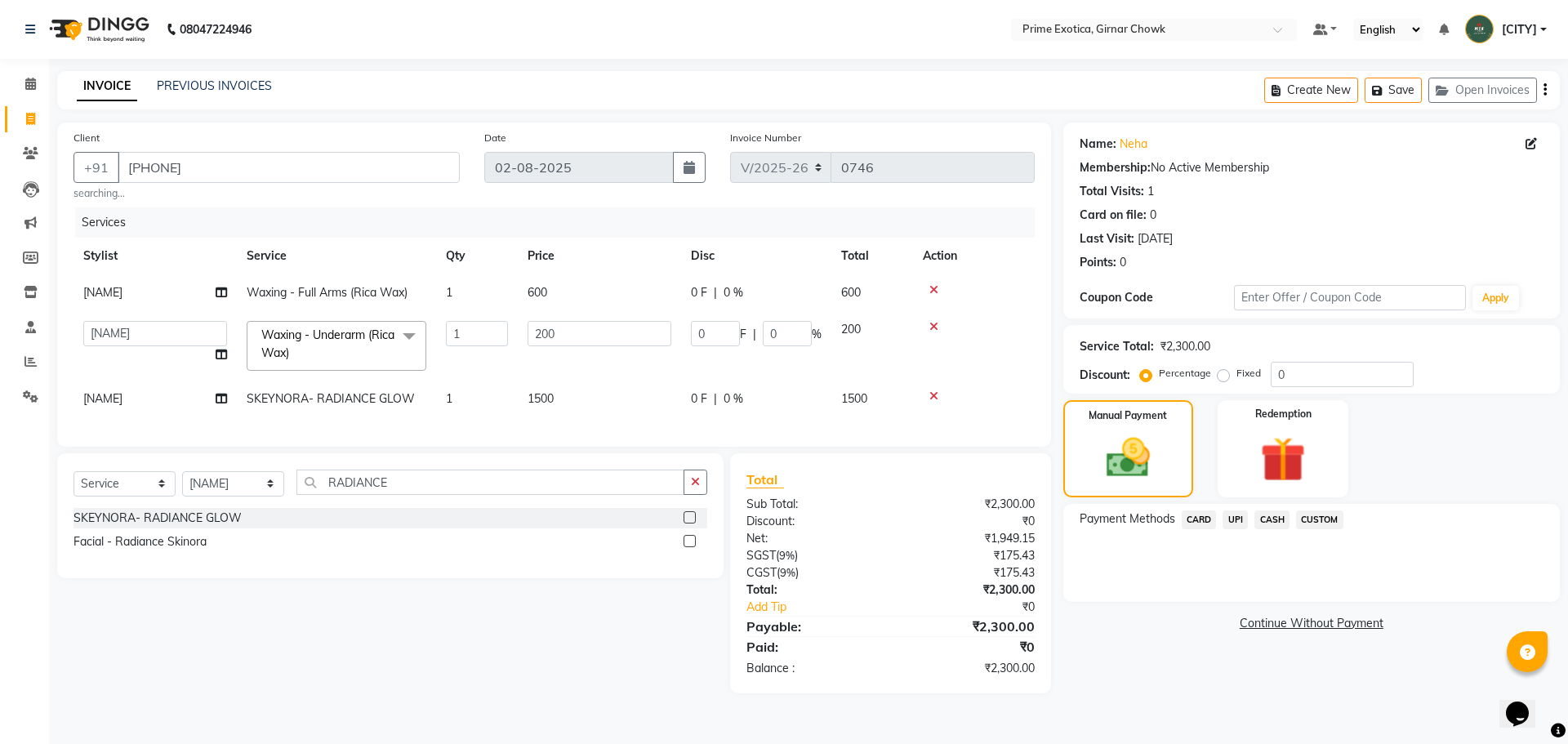 click on "UPI" 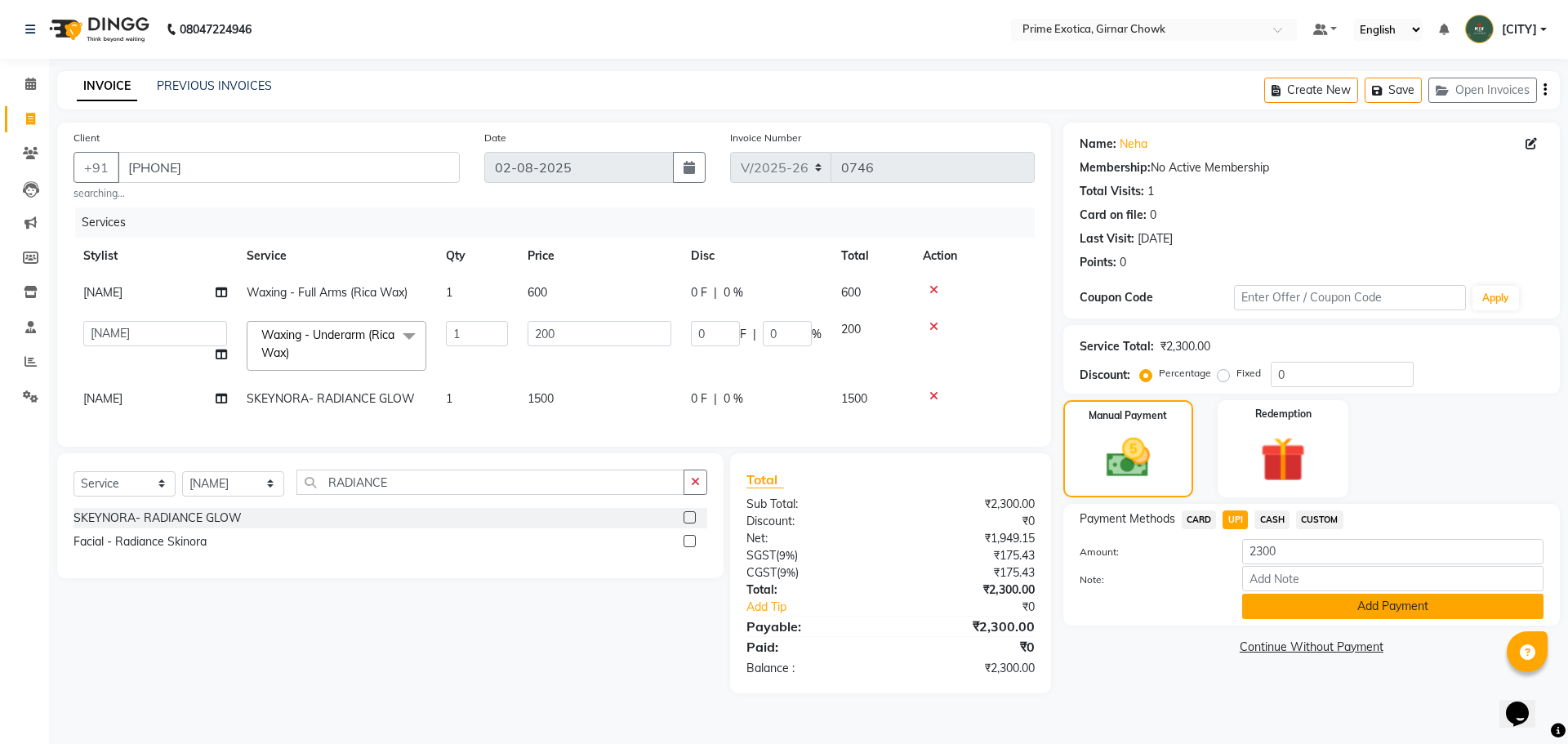 click on "Add Payment" 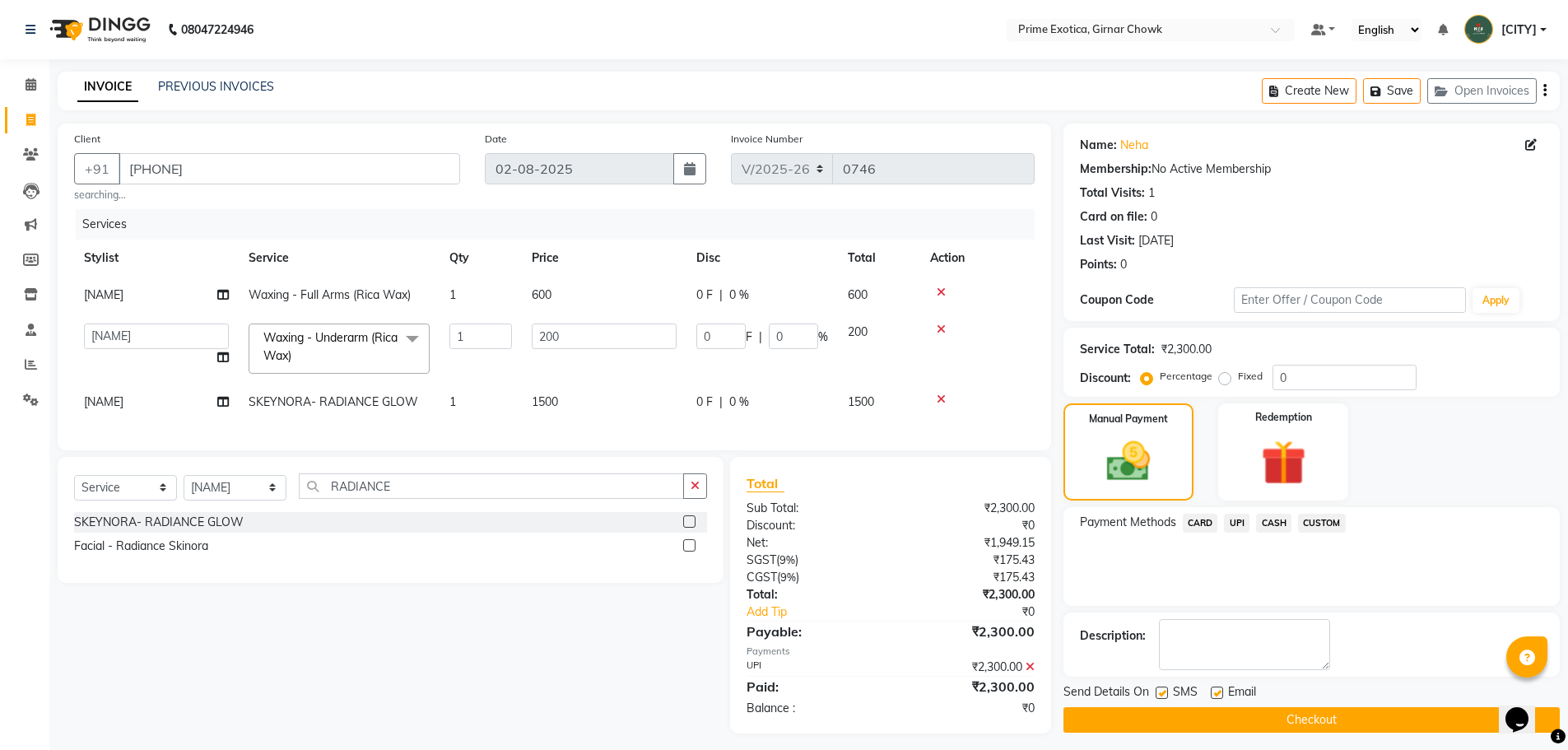 click on "Checkout" 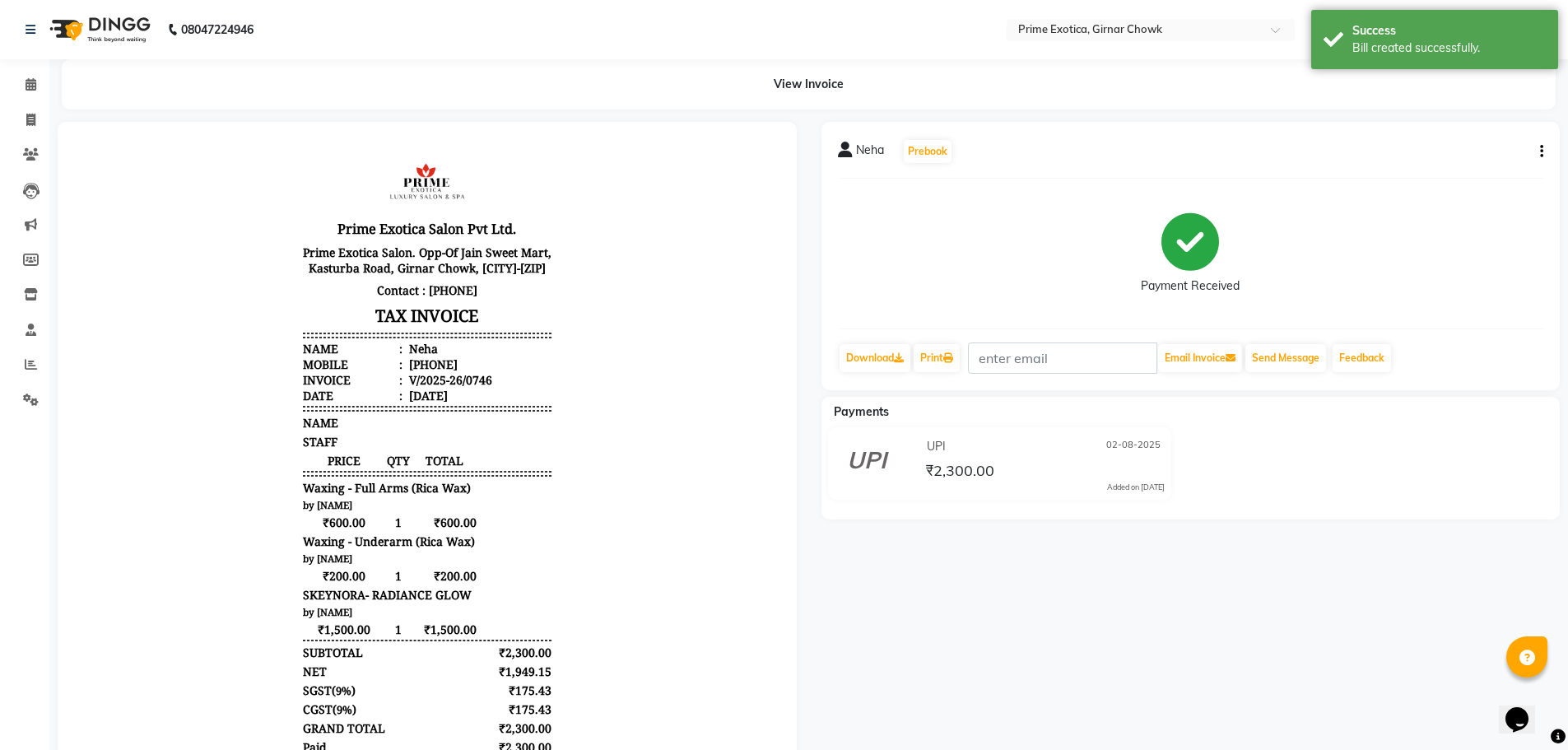 scroll, scrollTop: 0, scrollLeft: 0, axis: both 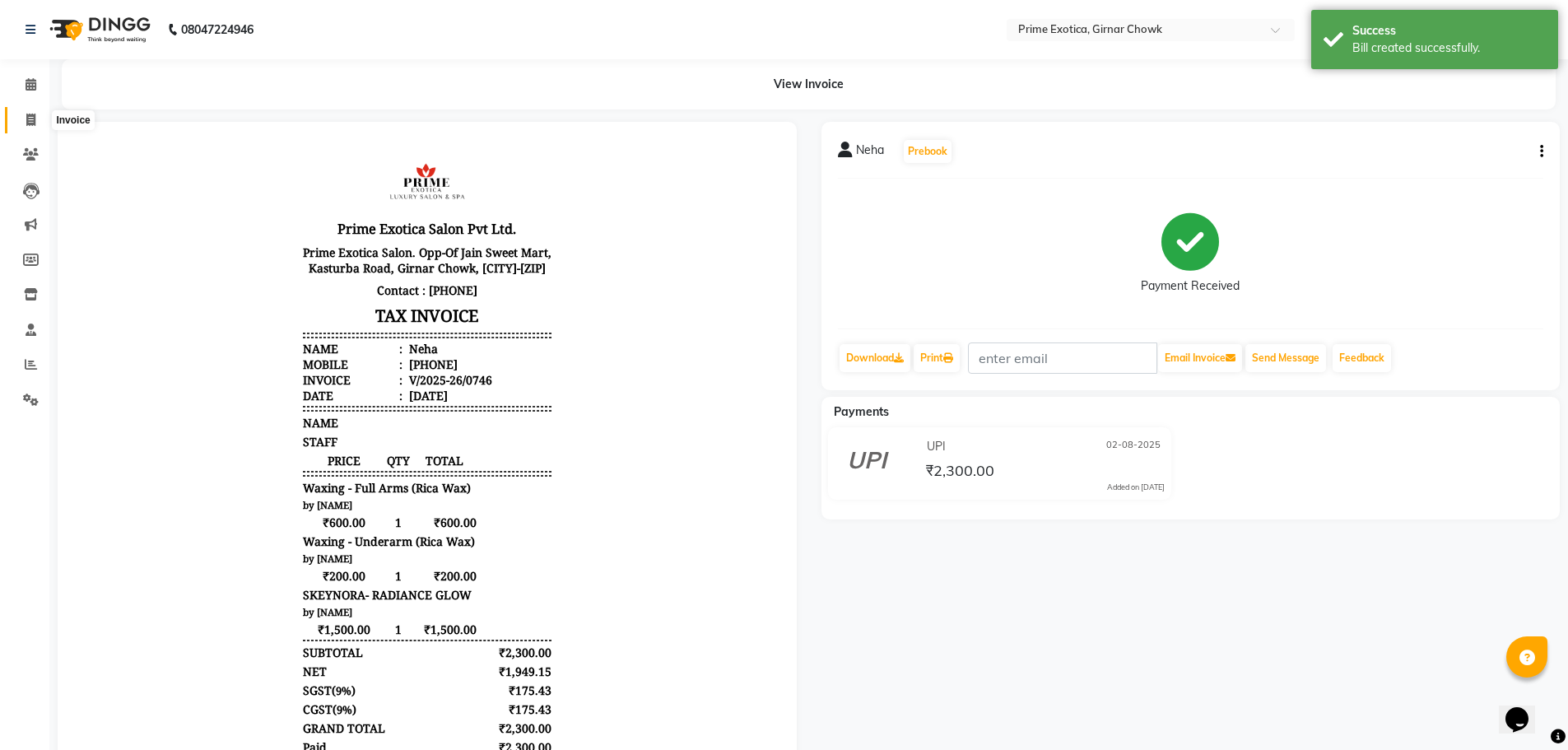 click 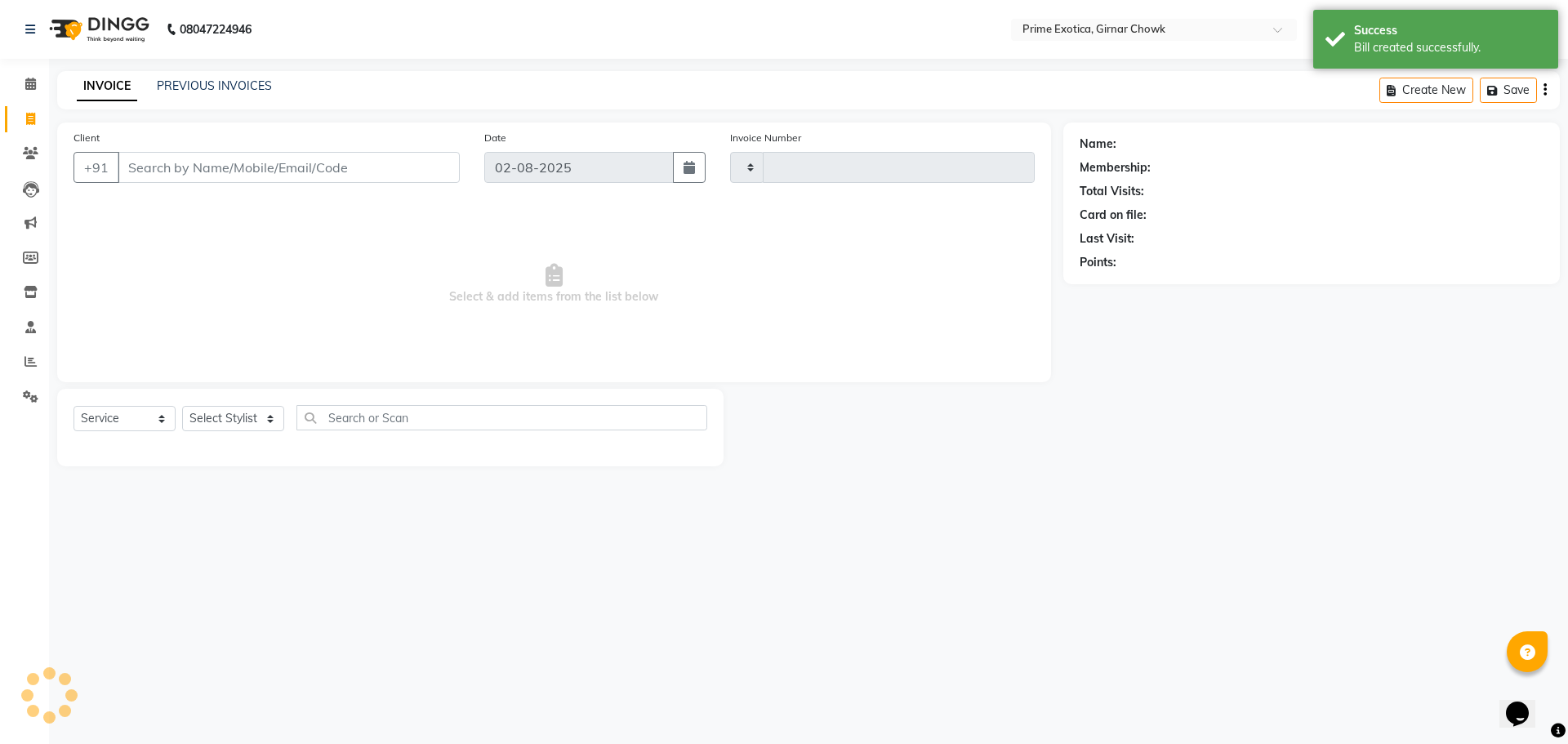 type on "0747" 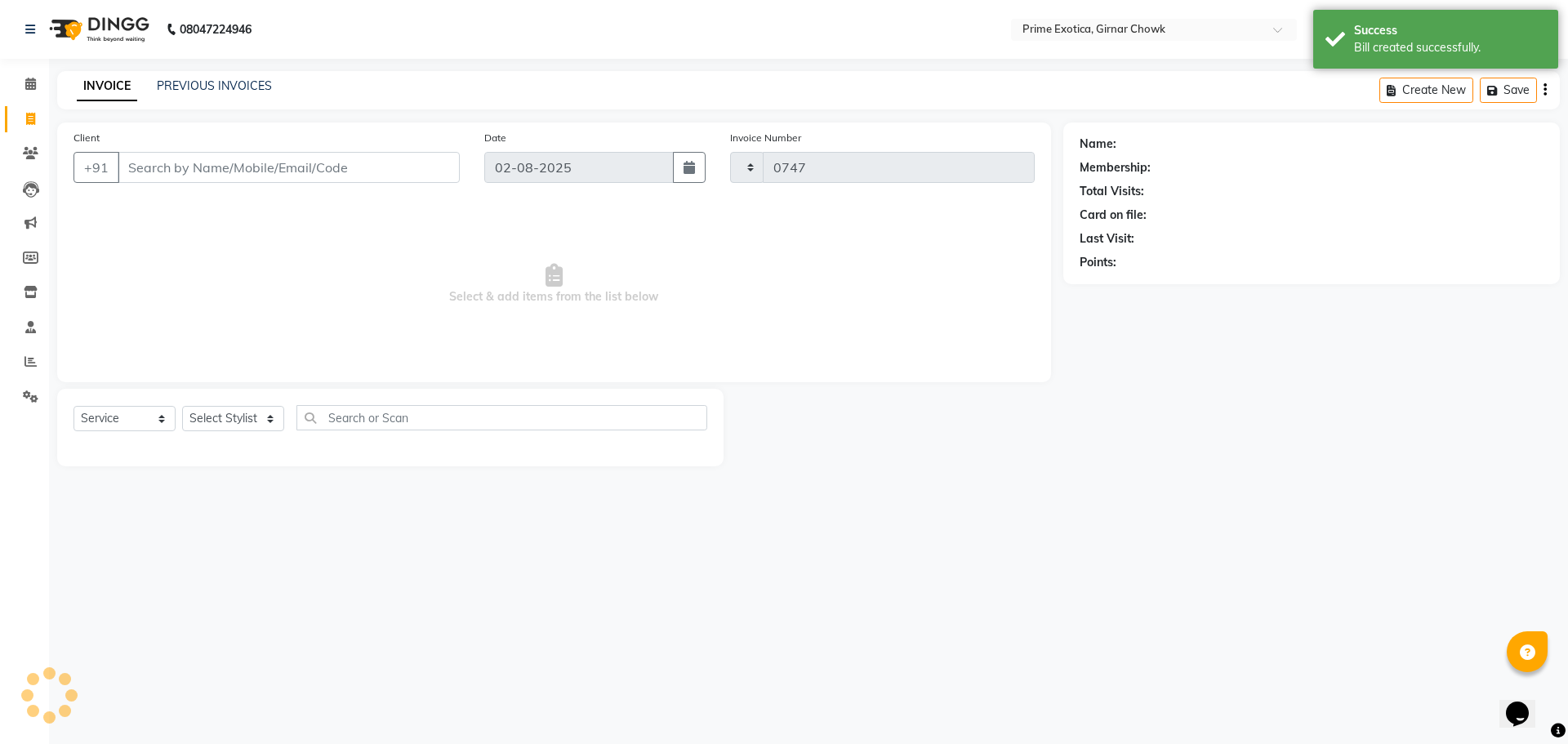 select on "5796" 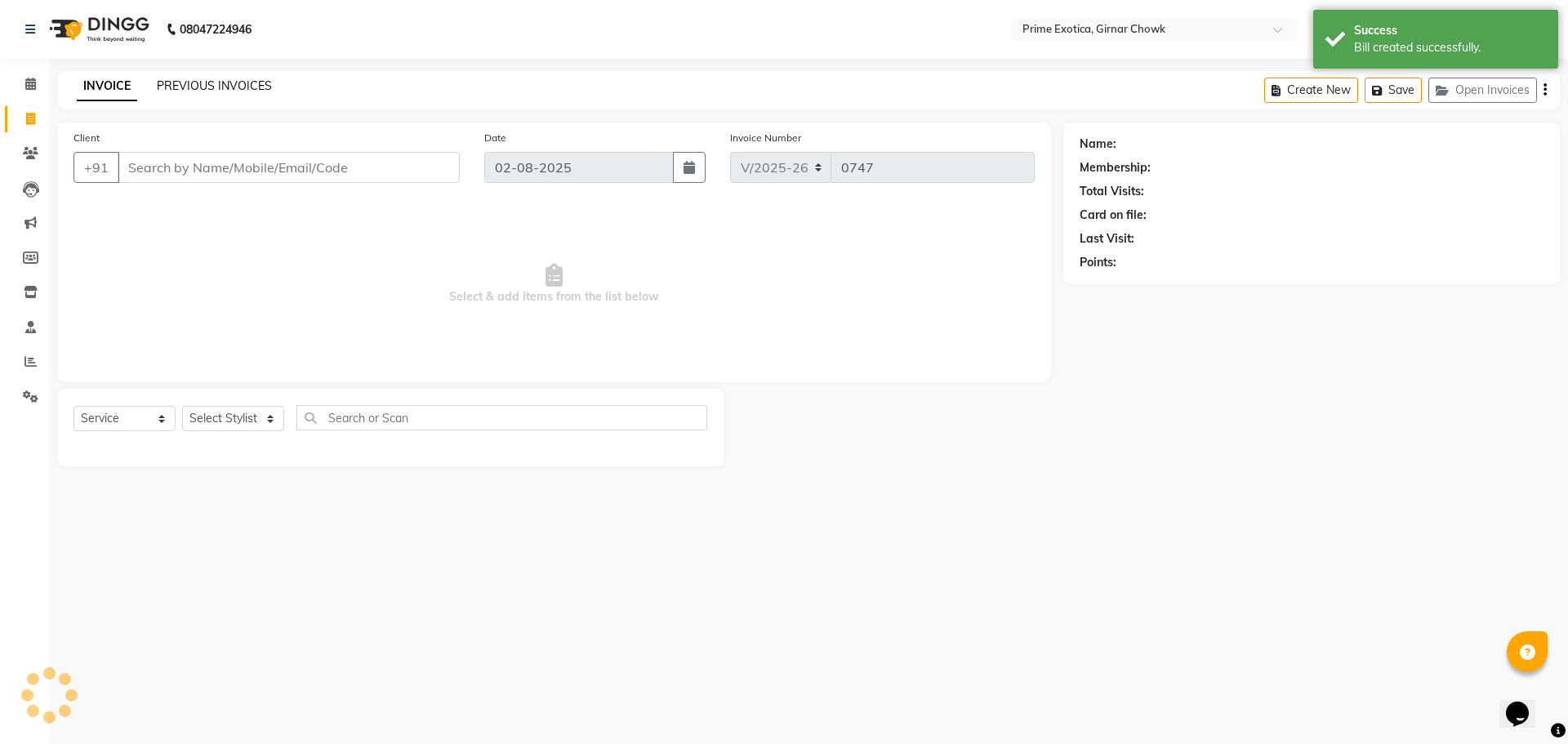 click on "PREVIOUS INVOICES" 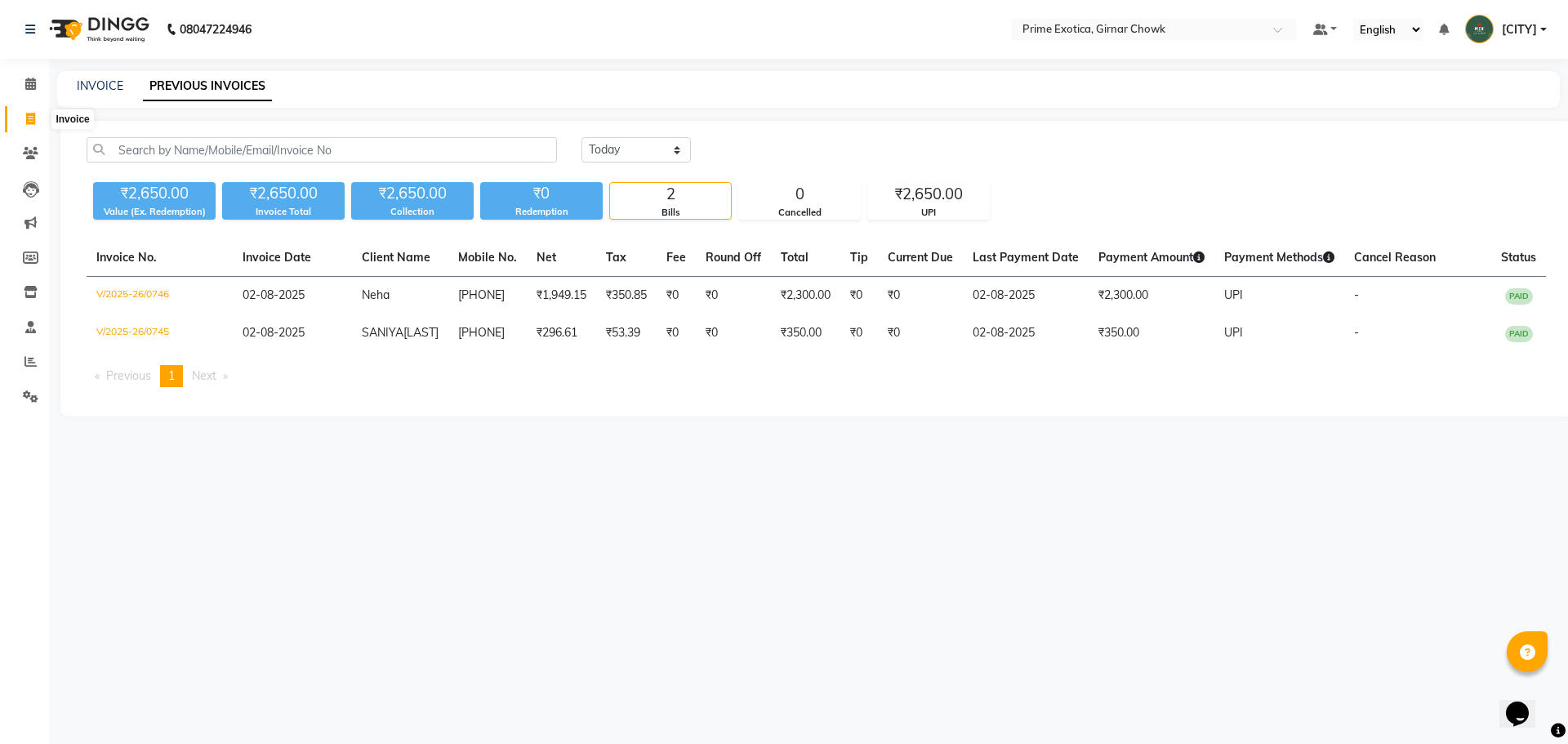 click 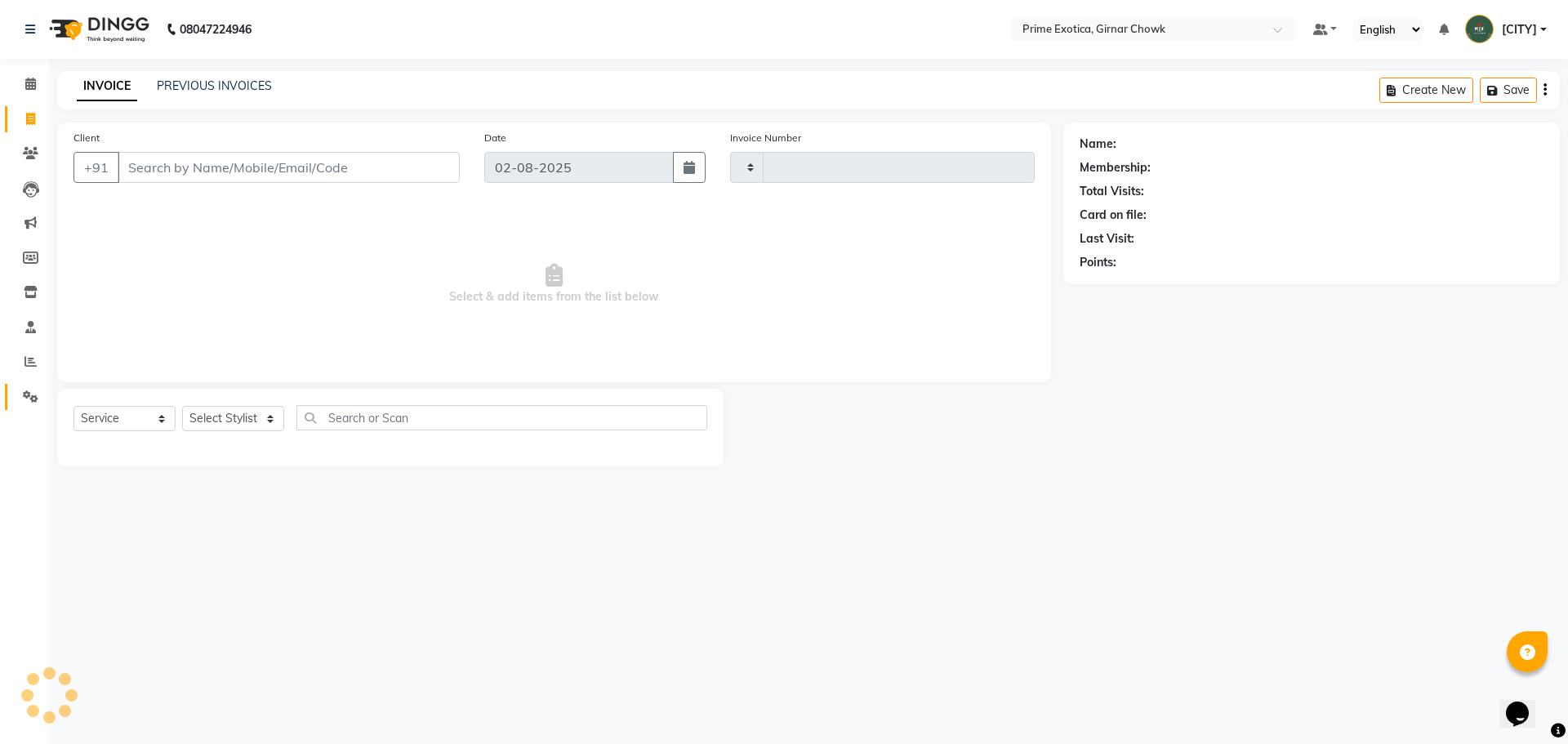 type on "0747" 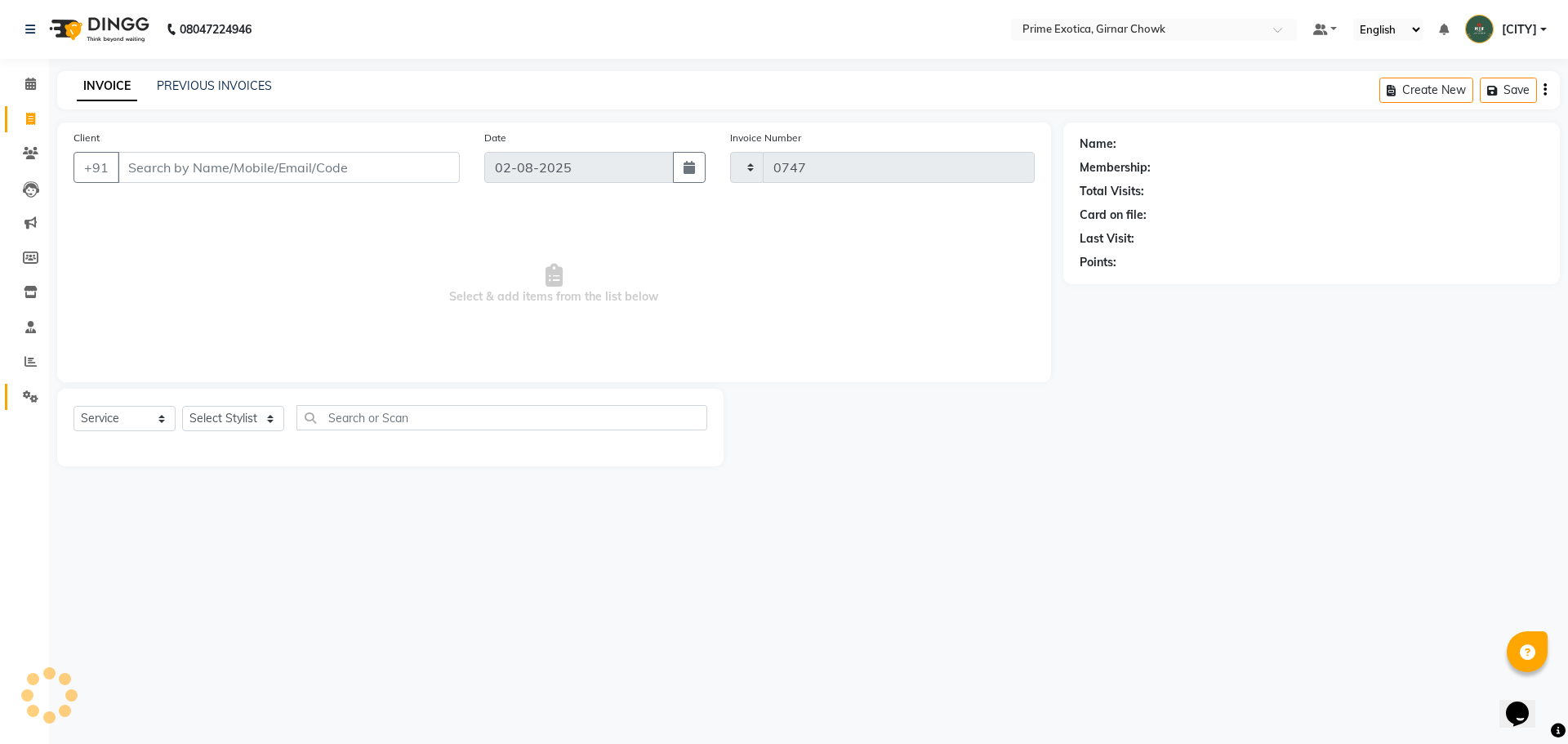 select on "5796" 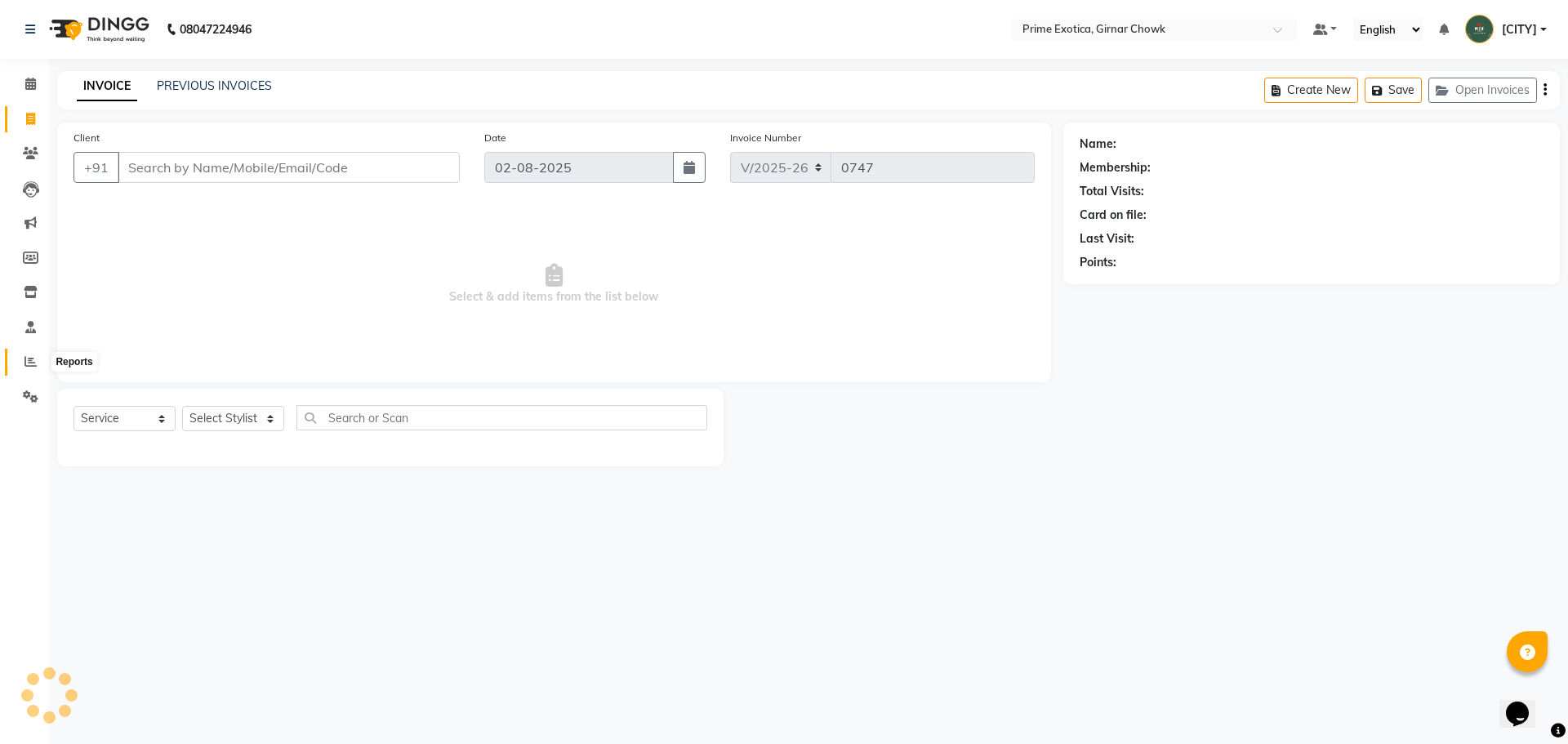 click 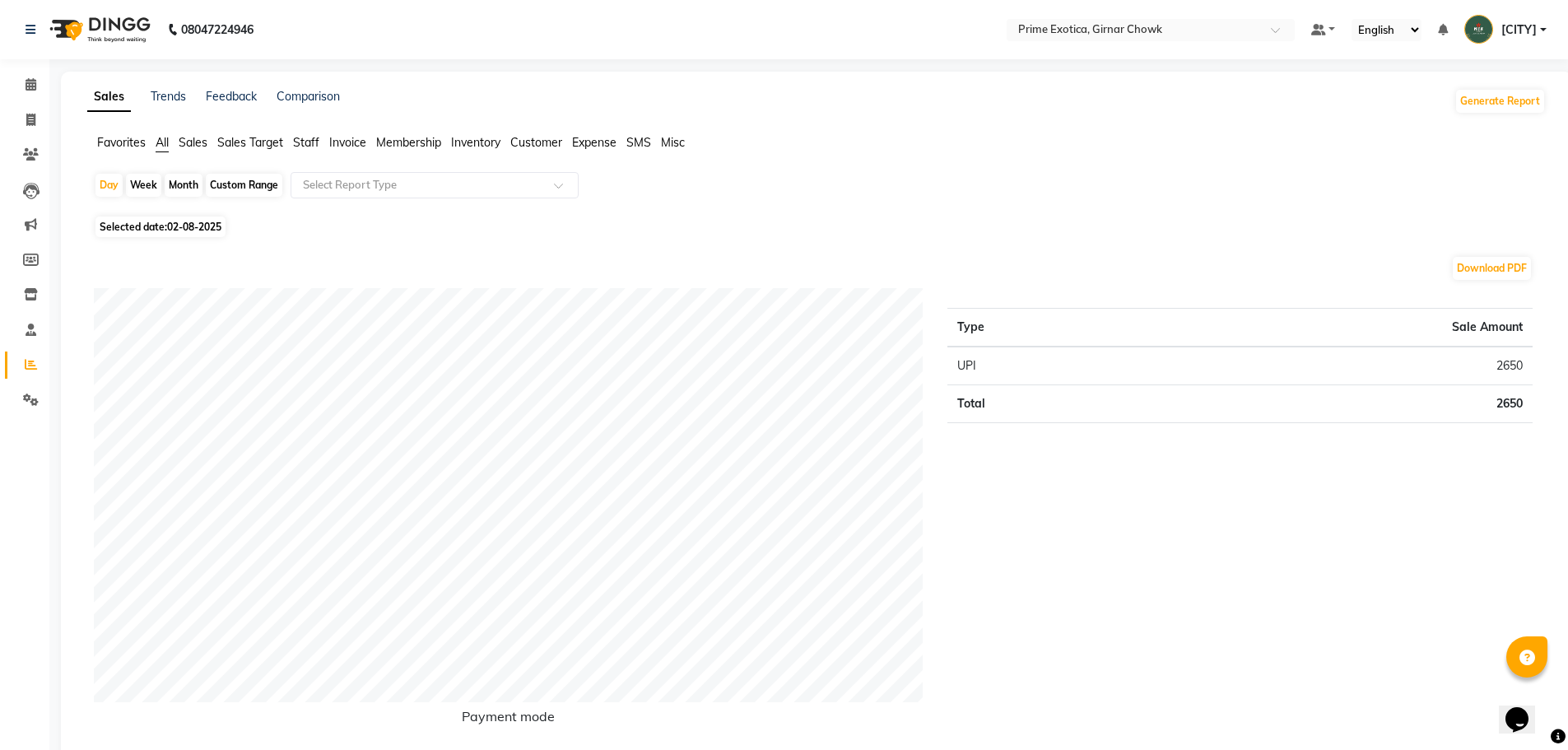 click on "Month" 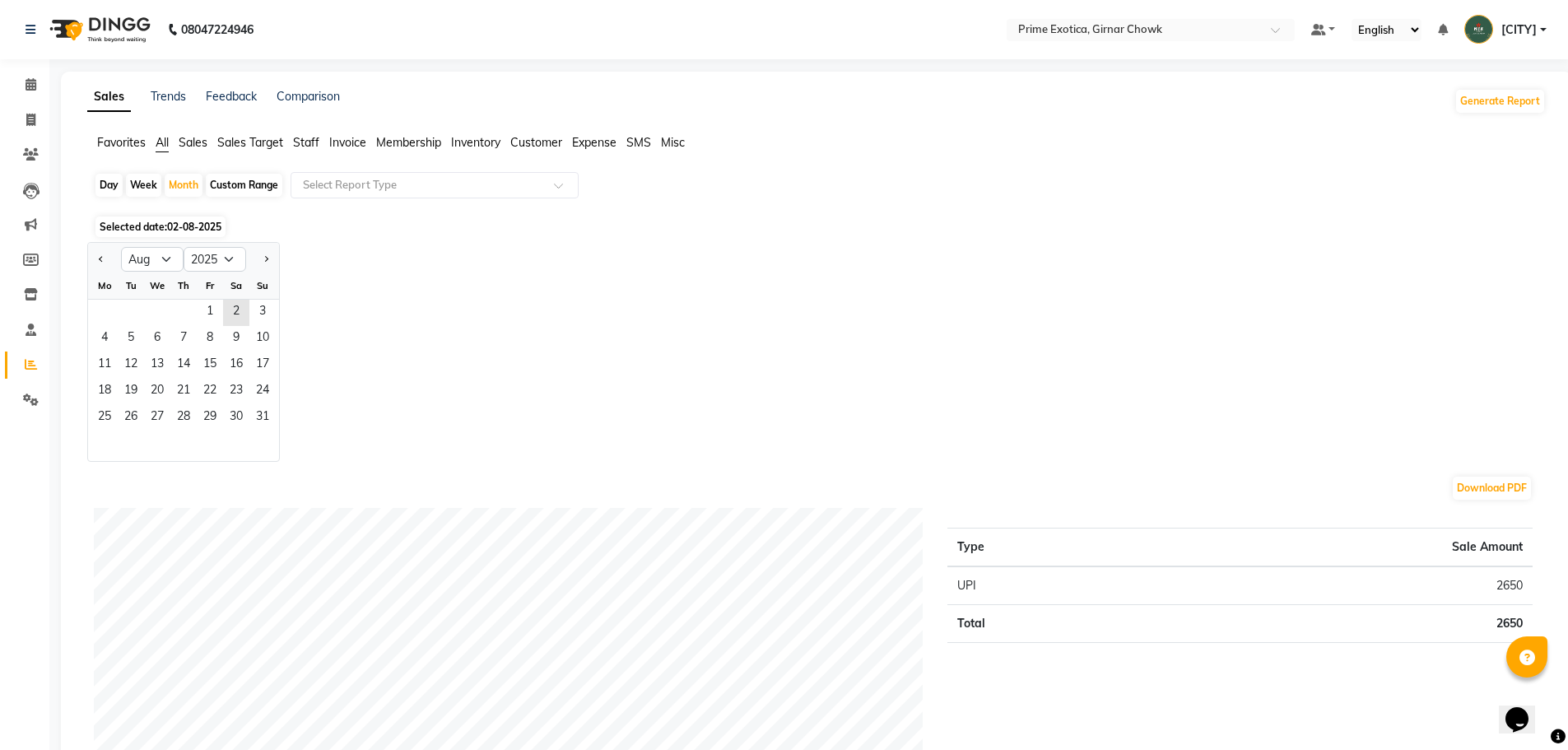 click on "Fr" 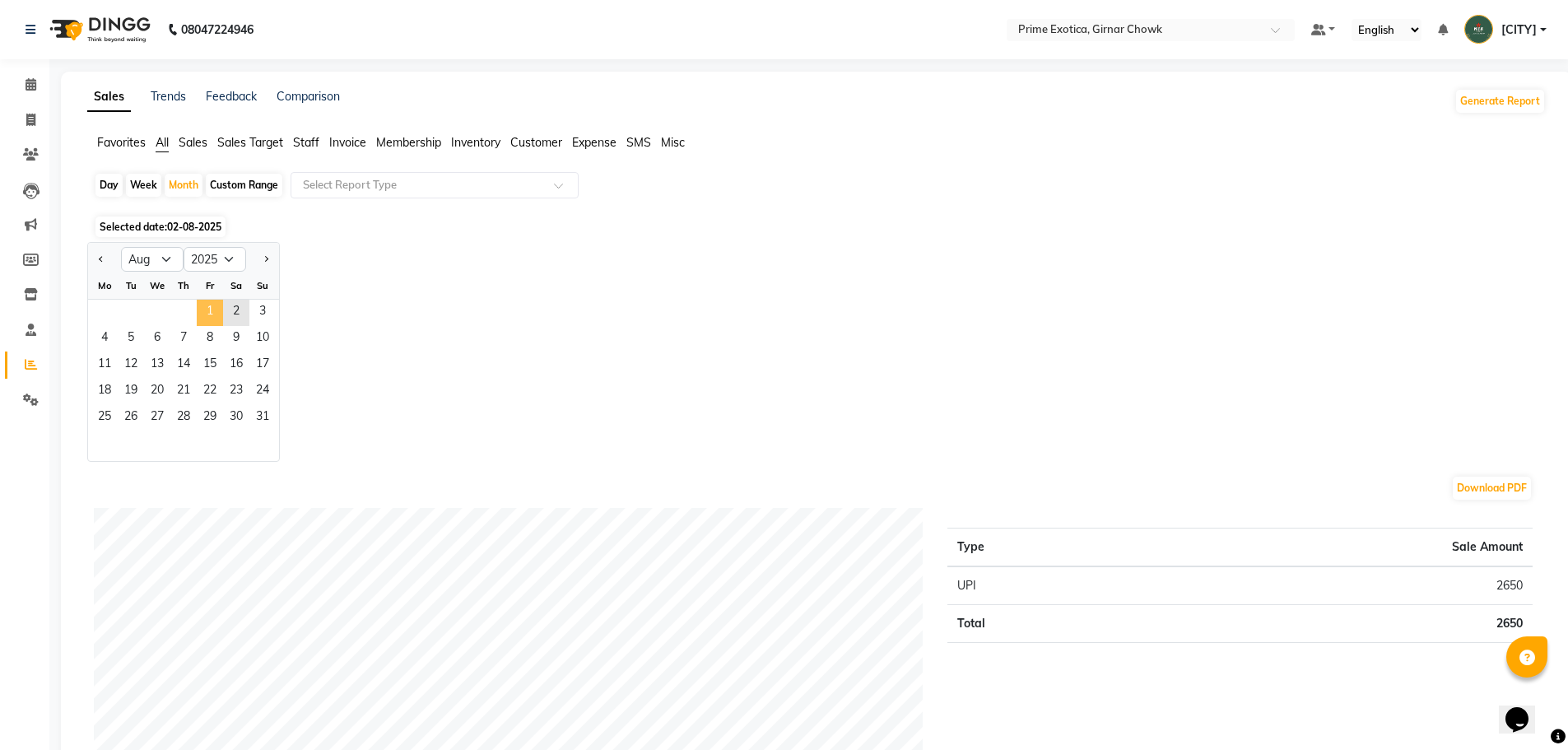 click on "1" 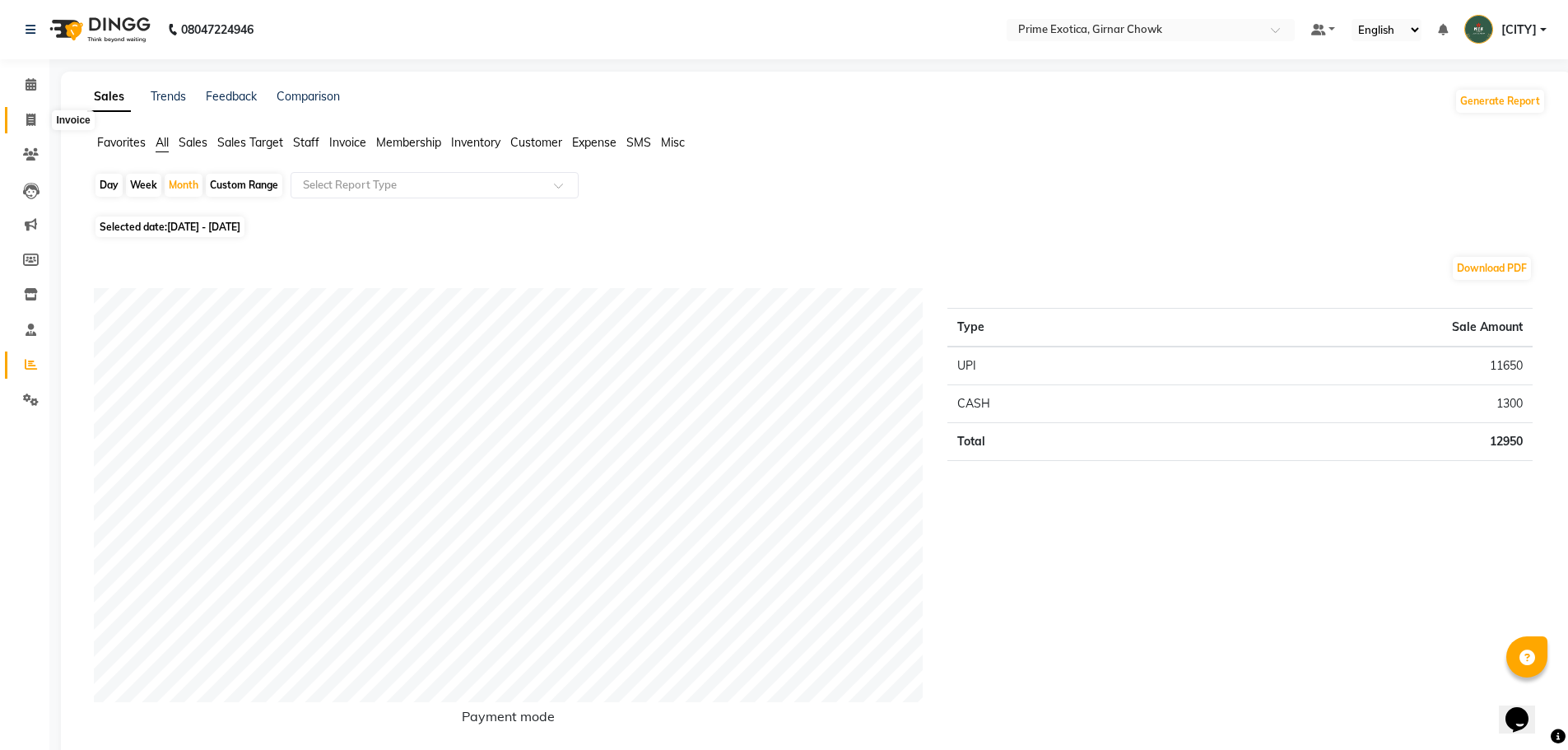 click 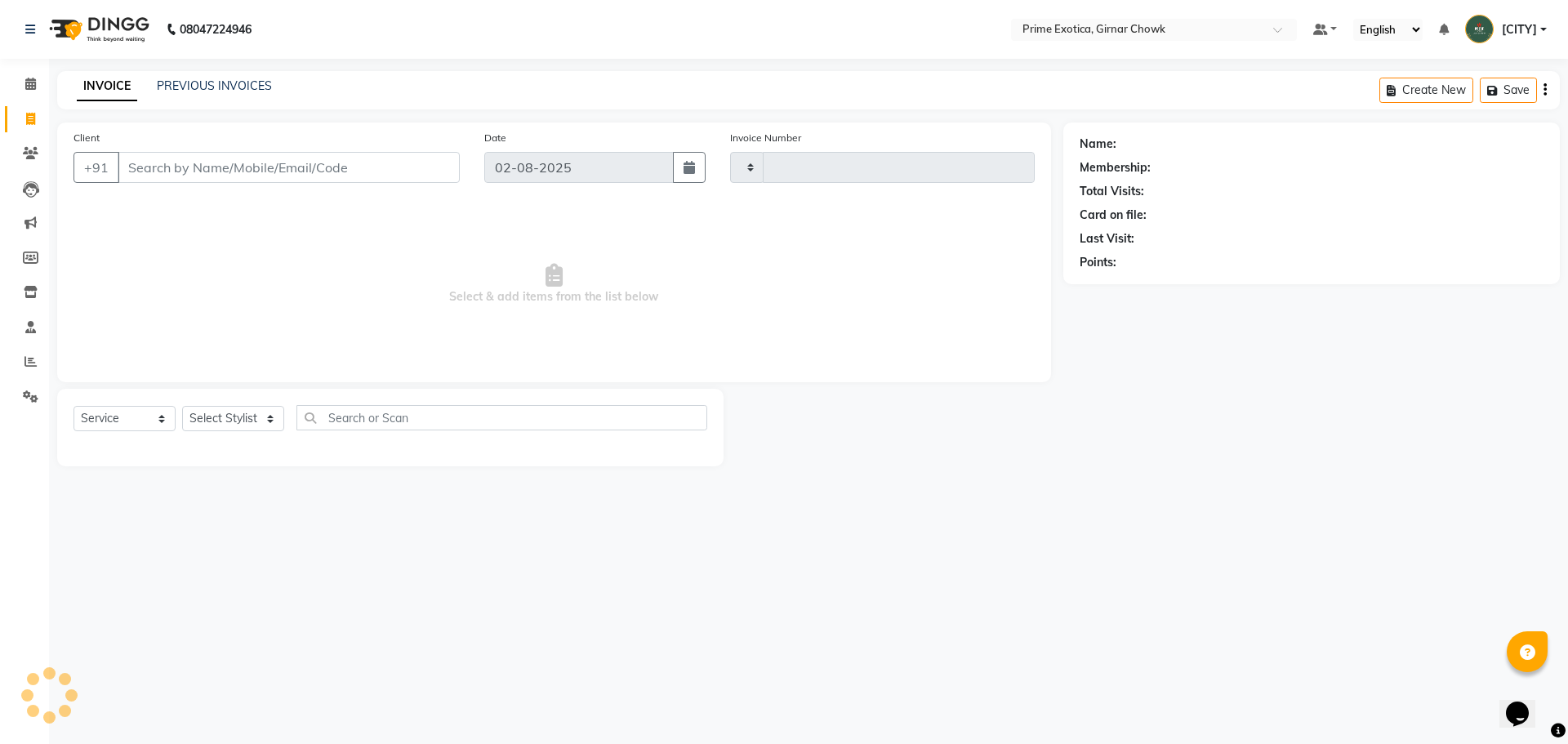 type on "0747" 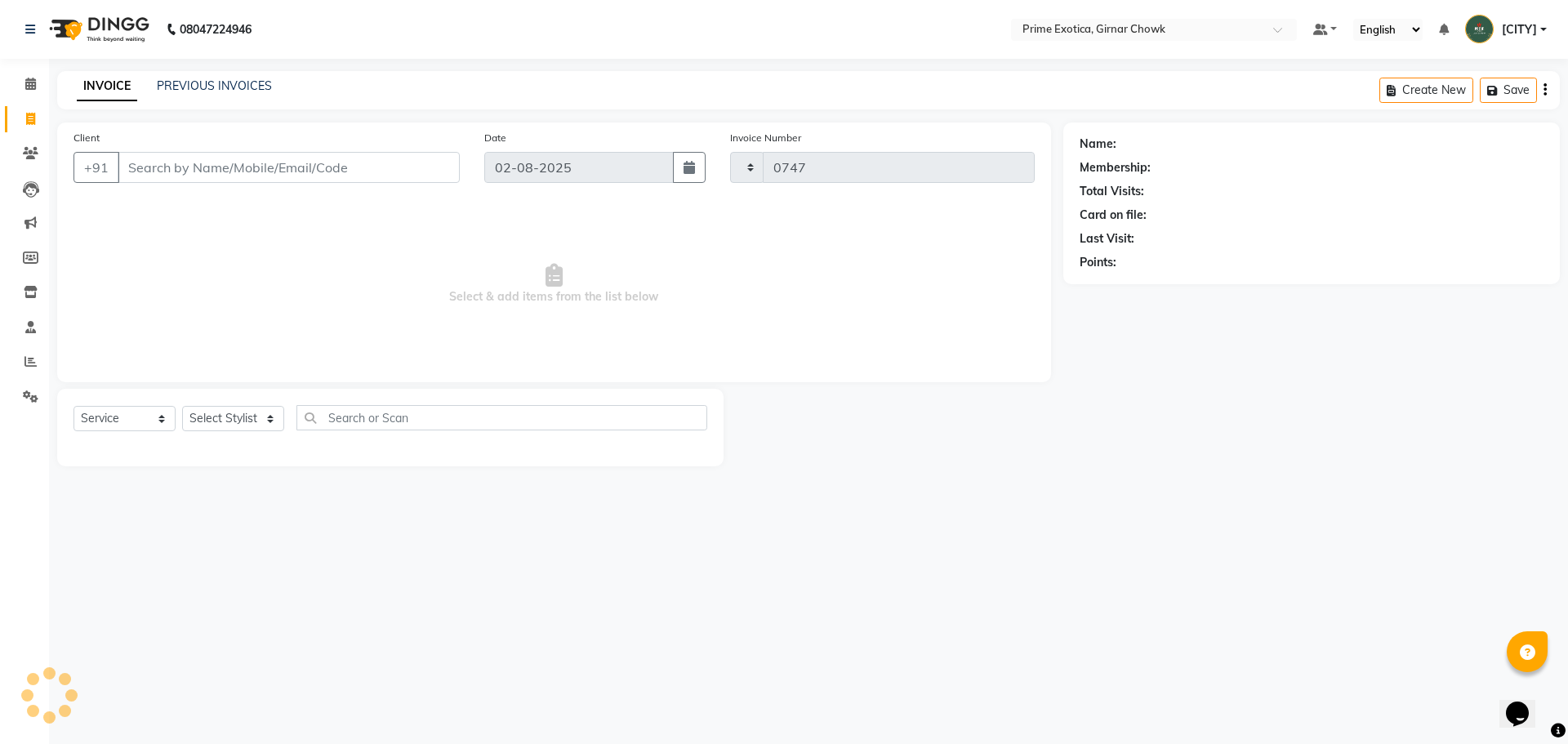 select on "5796" 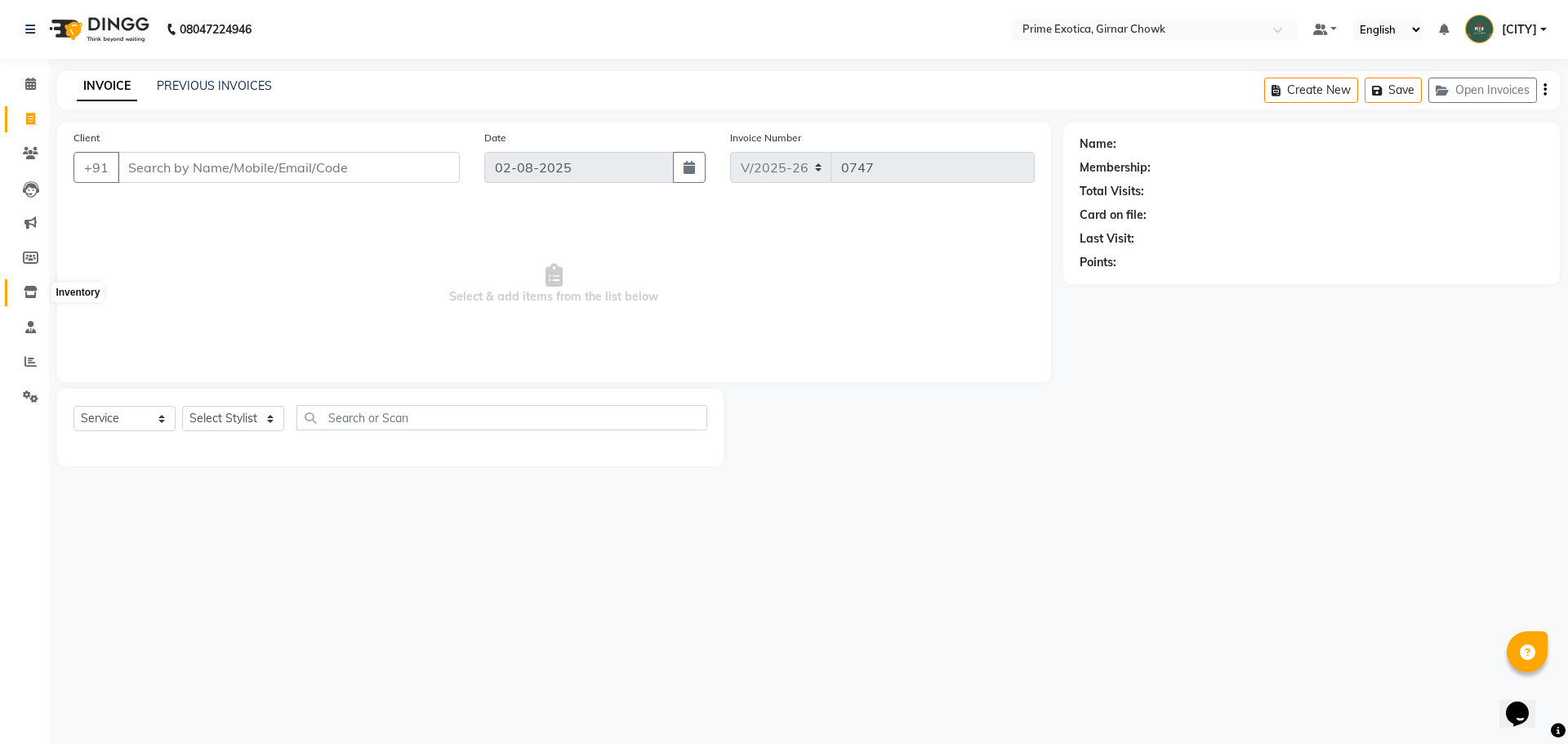 click 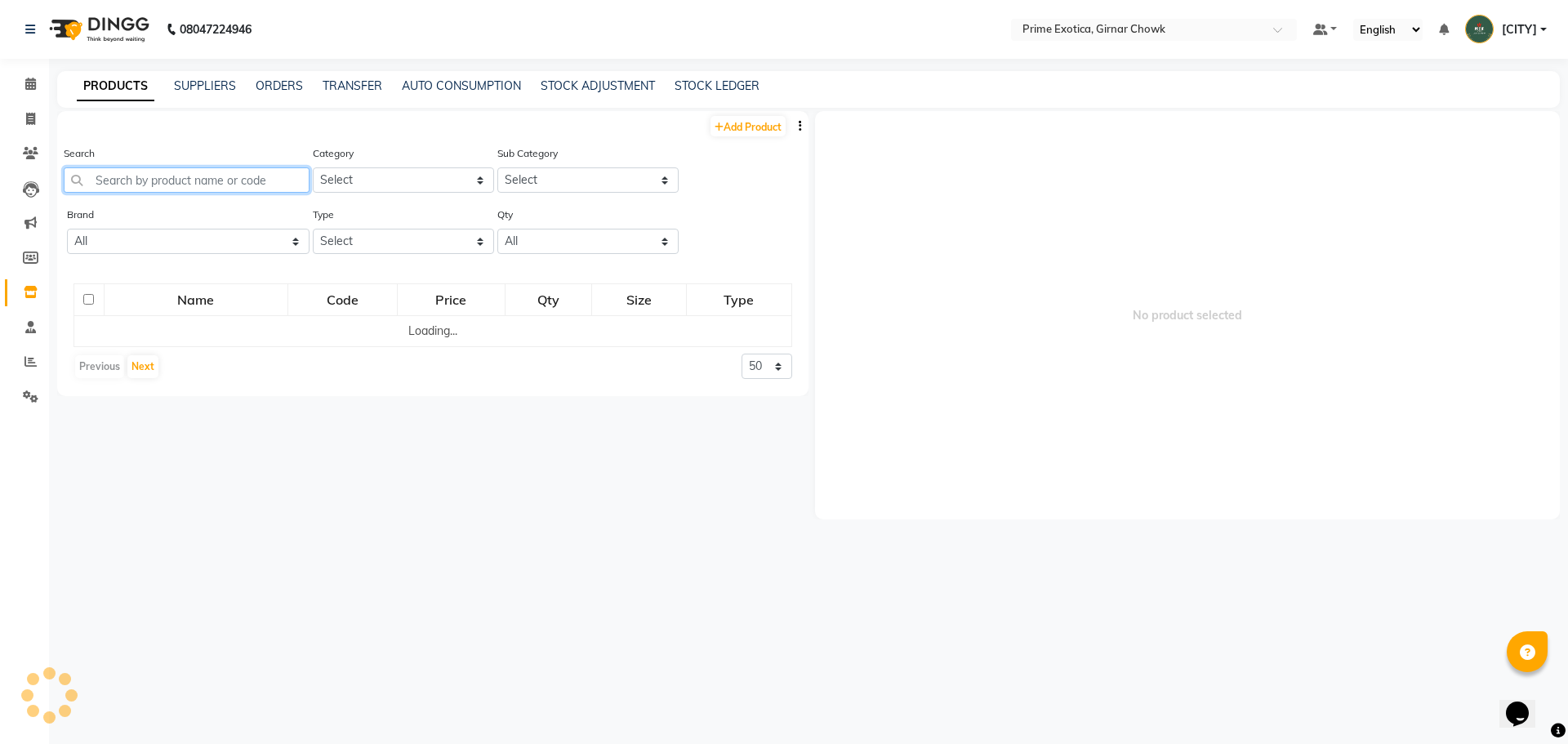 click 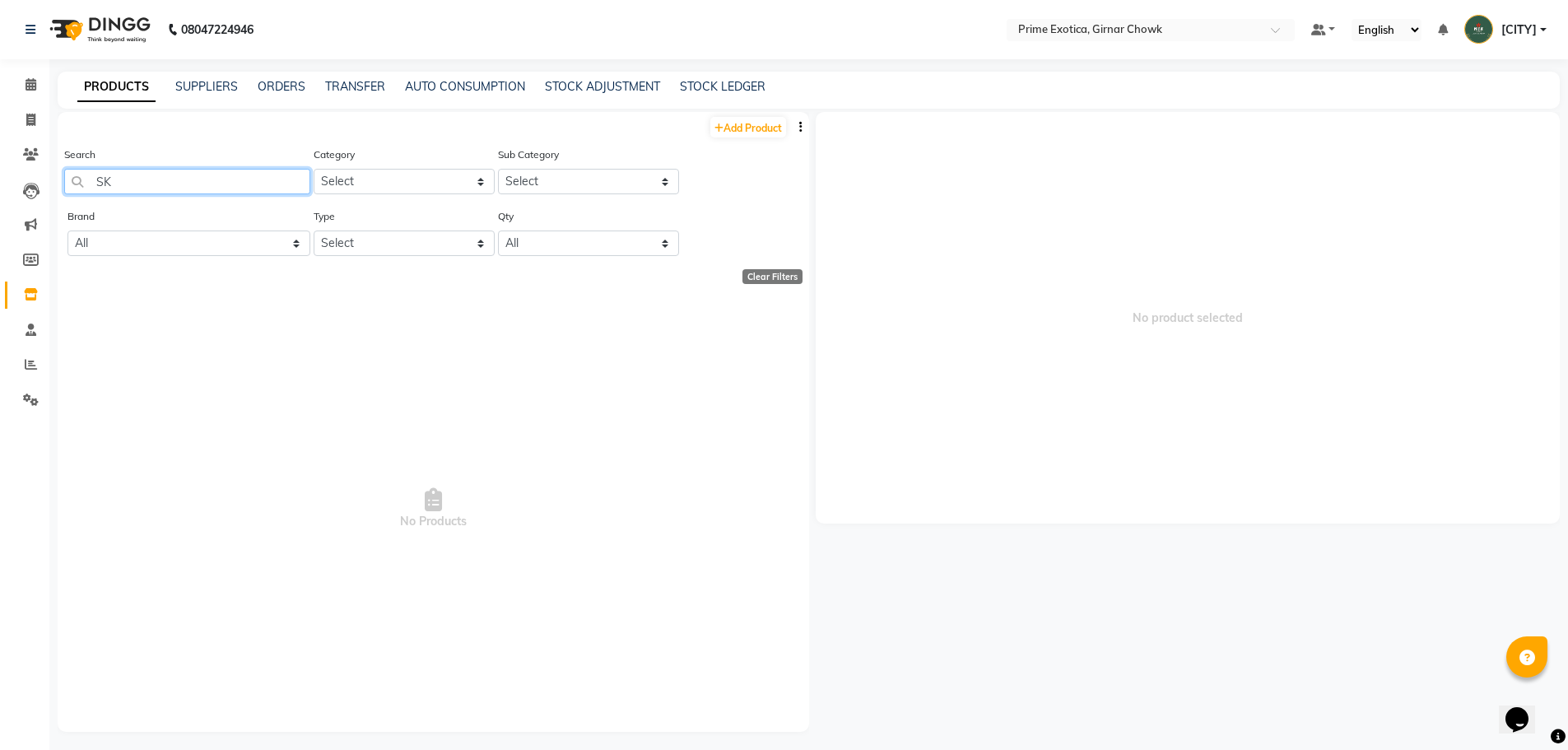 type on "S" 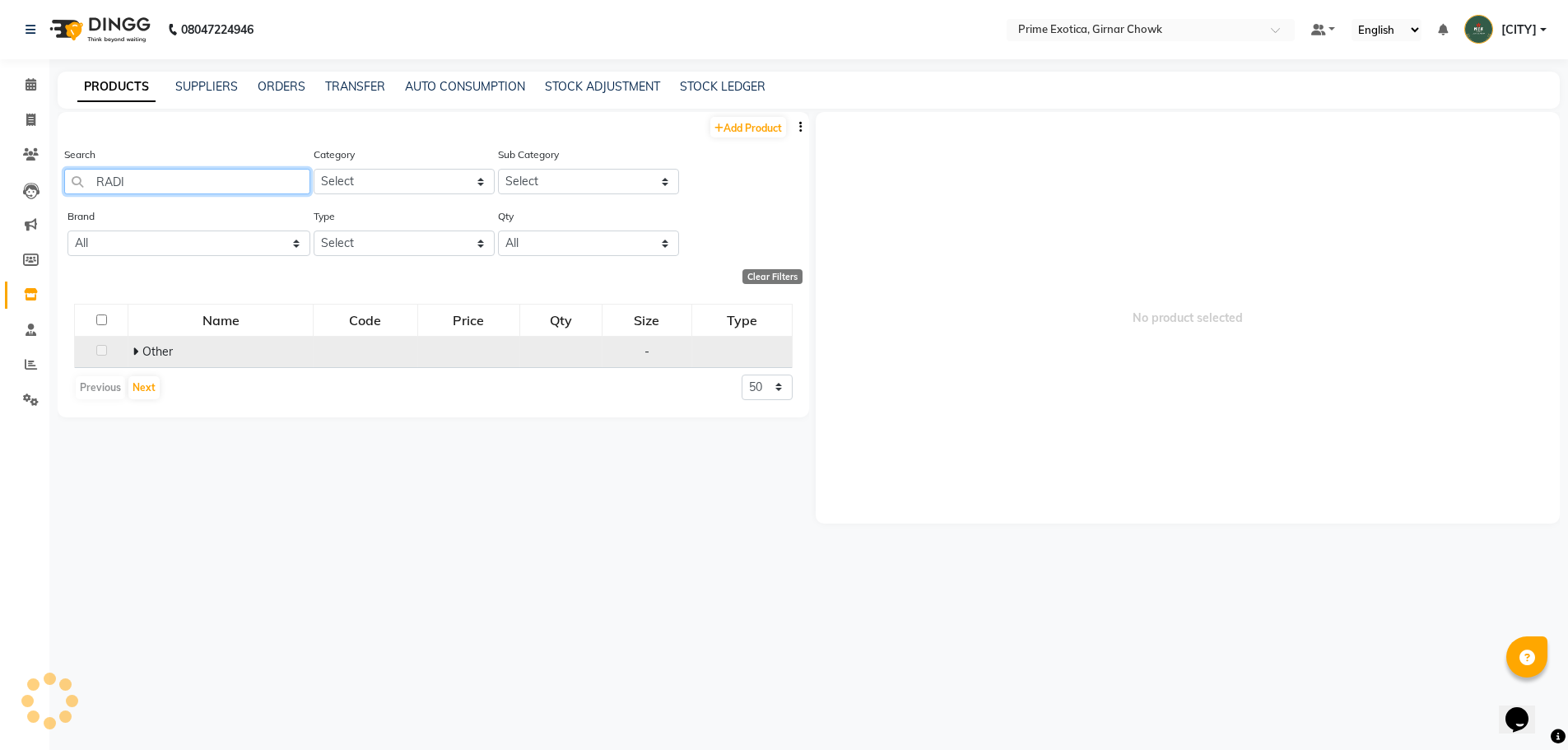 type on "RADI" 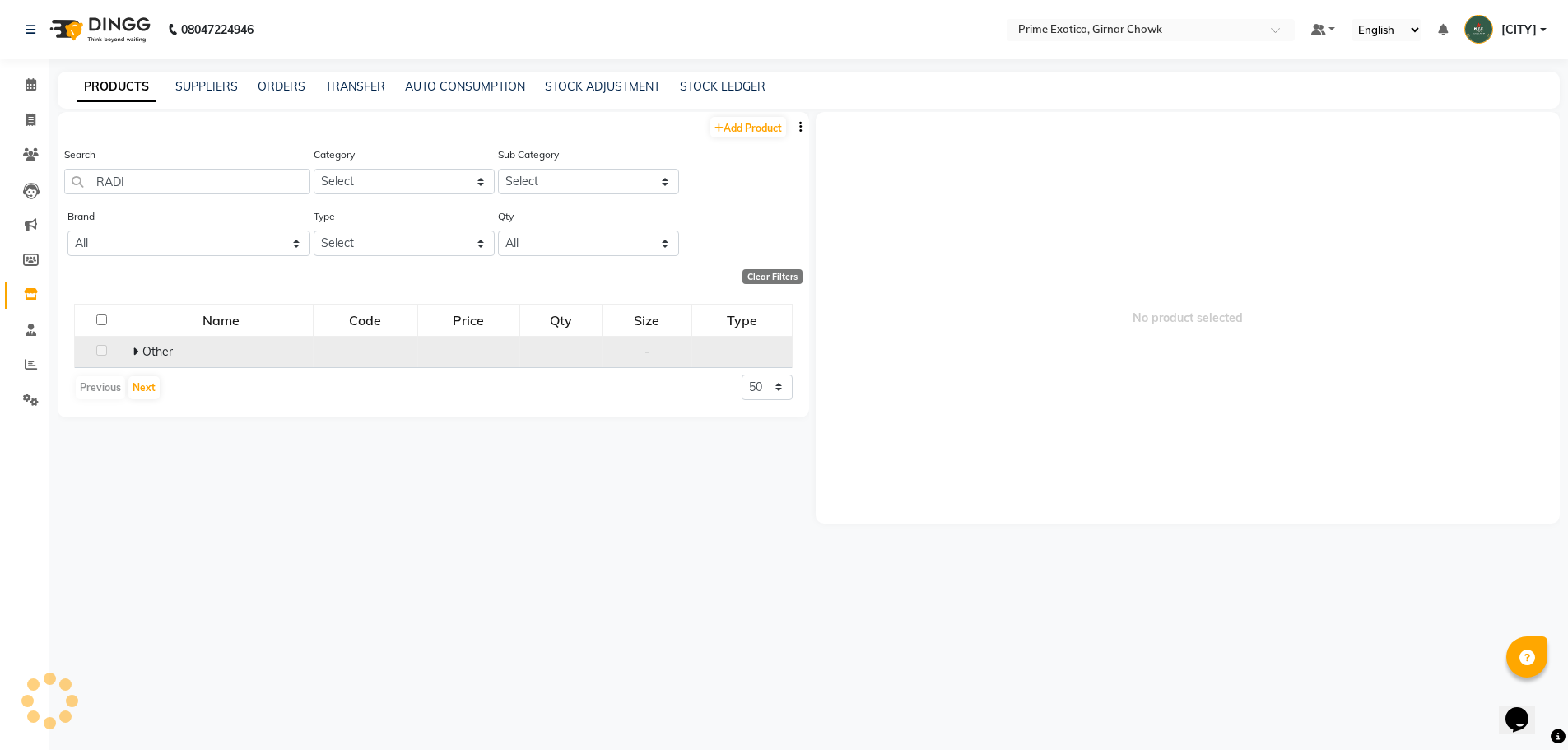 click 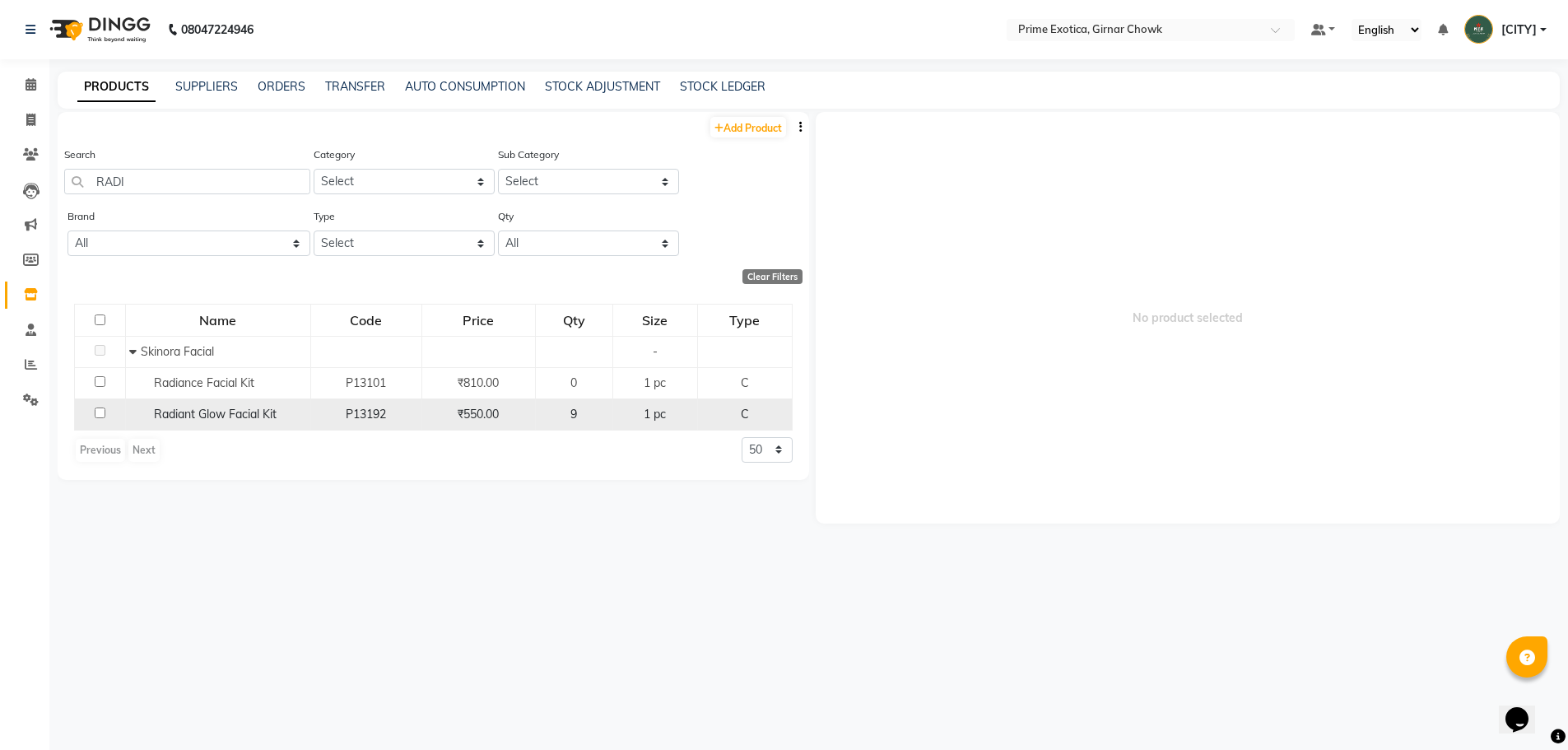 click 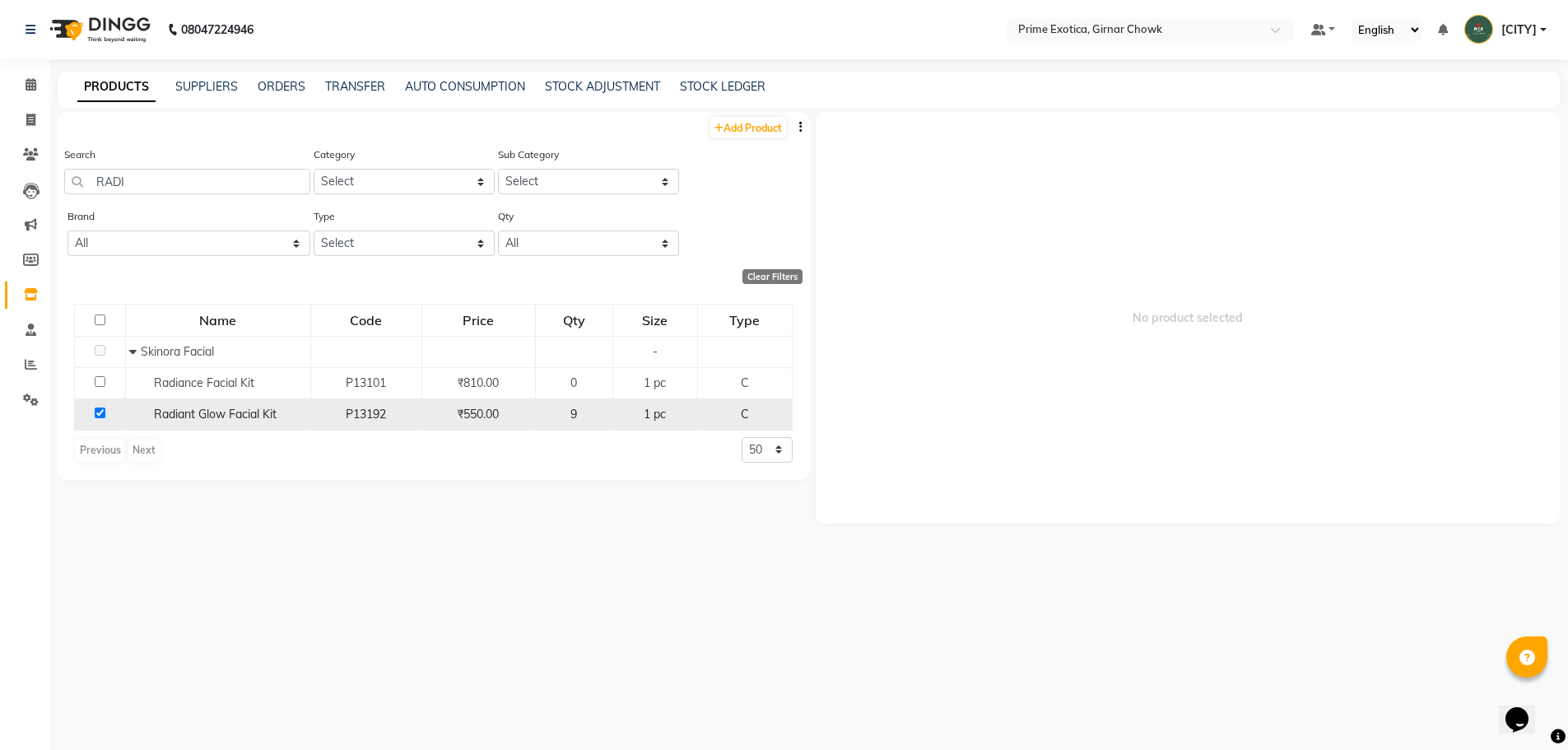 checkbox on "true" 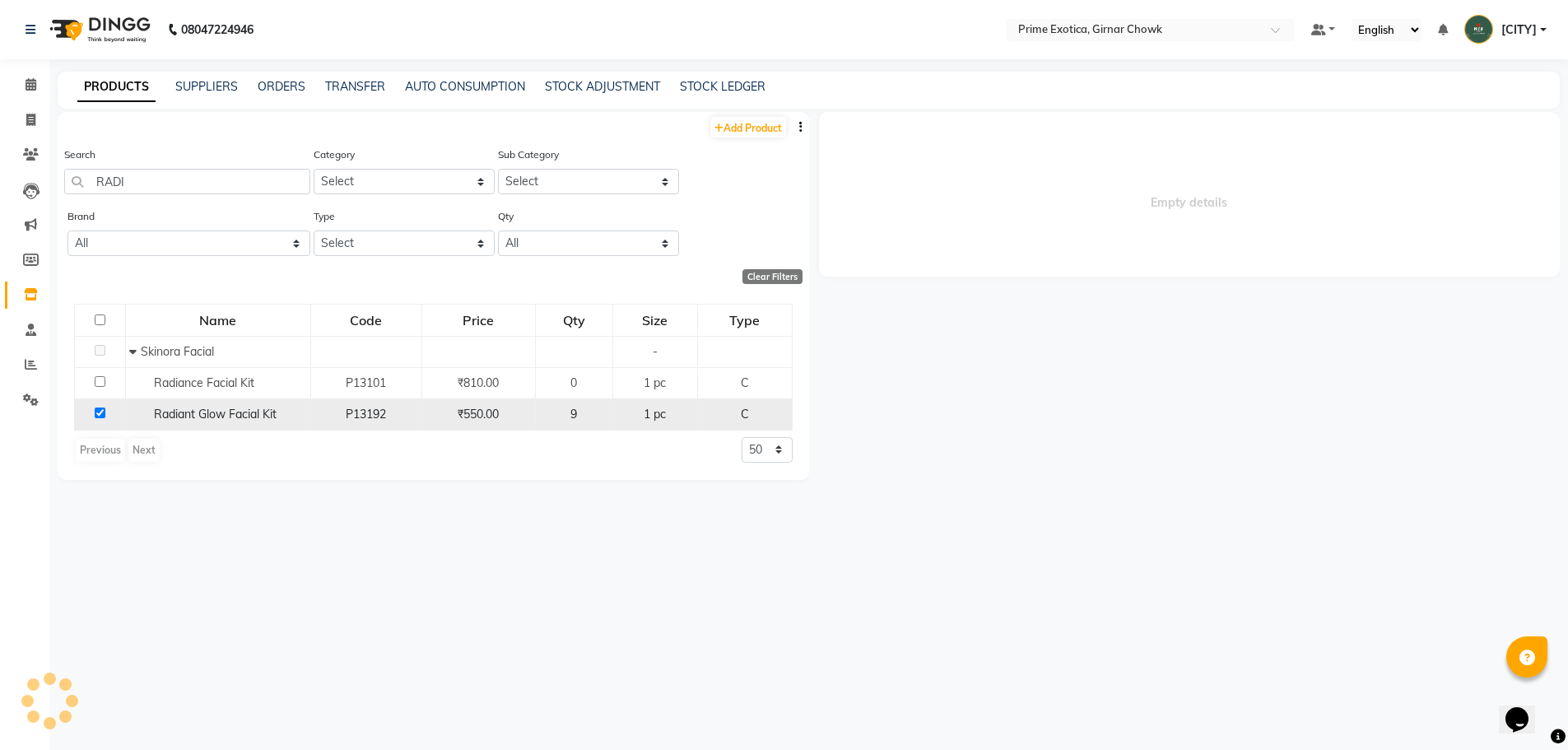select 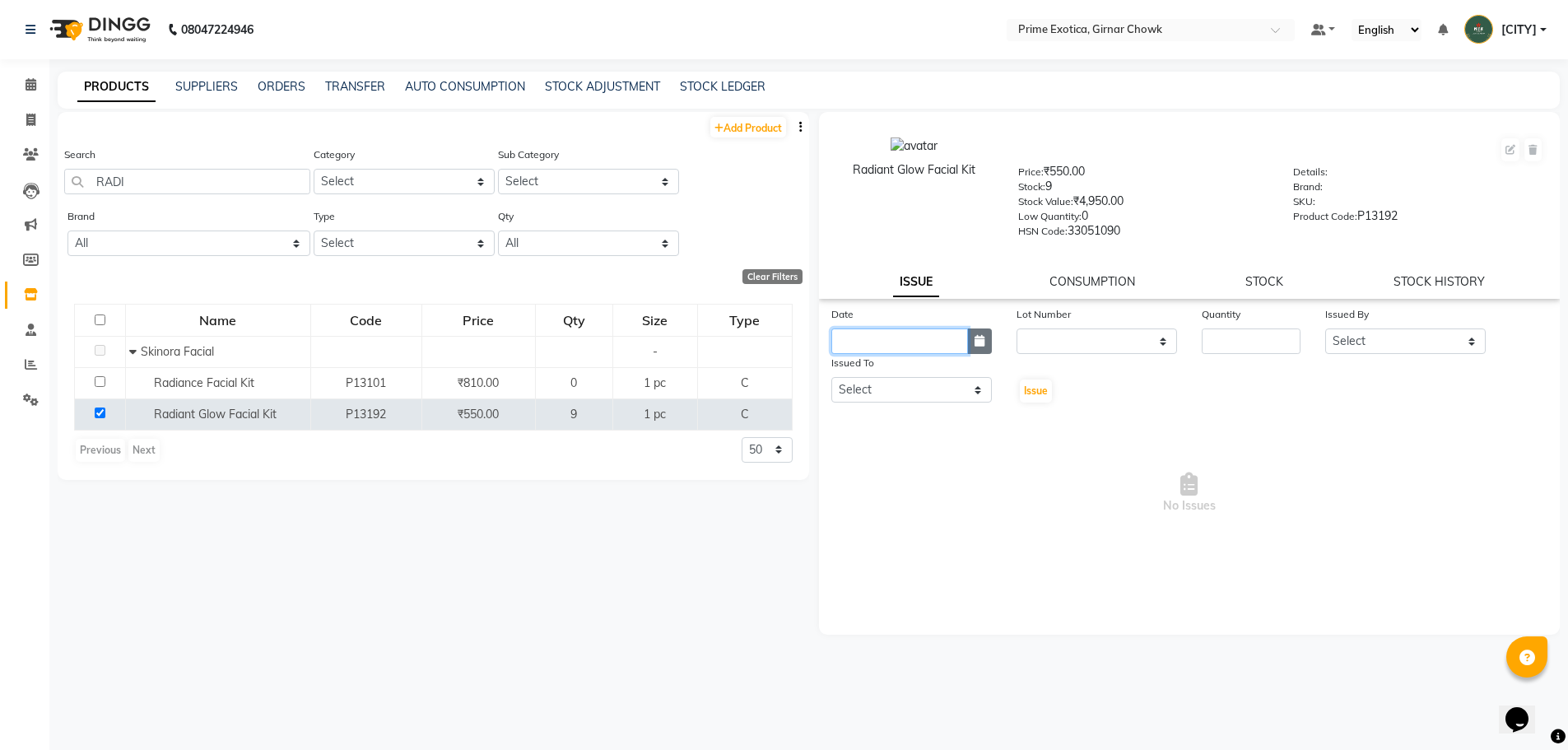 click 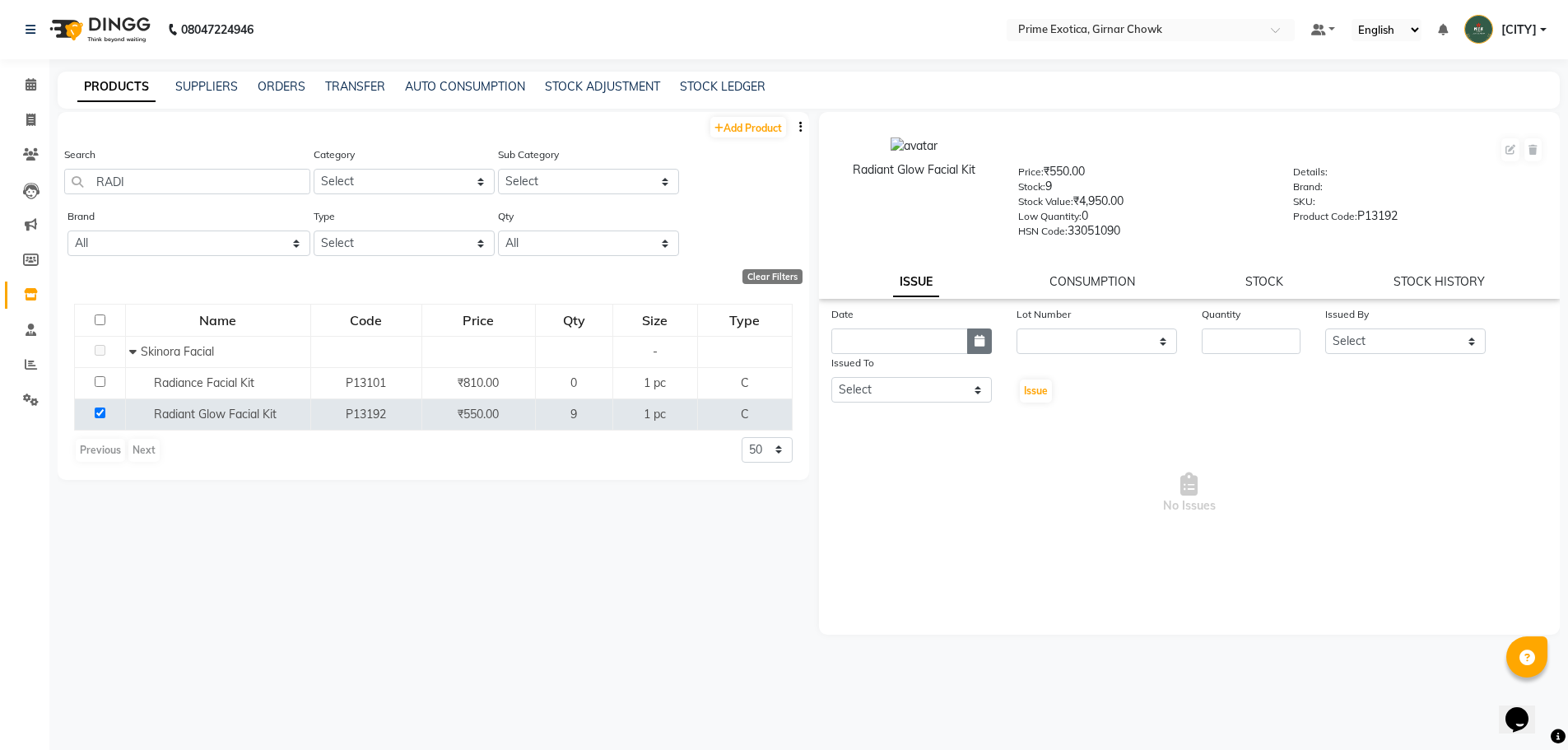 select on "8" 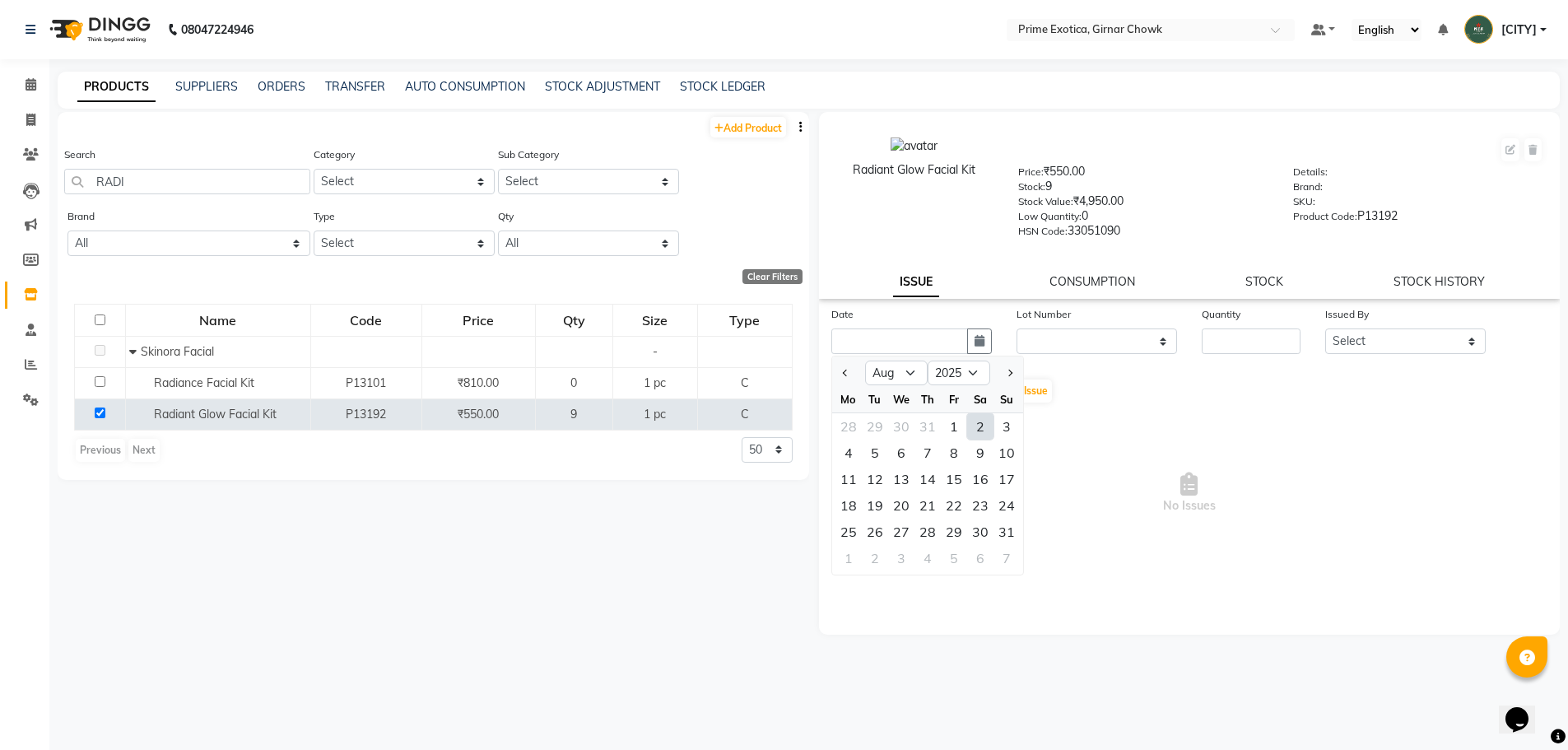 click on "2" 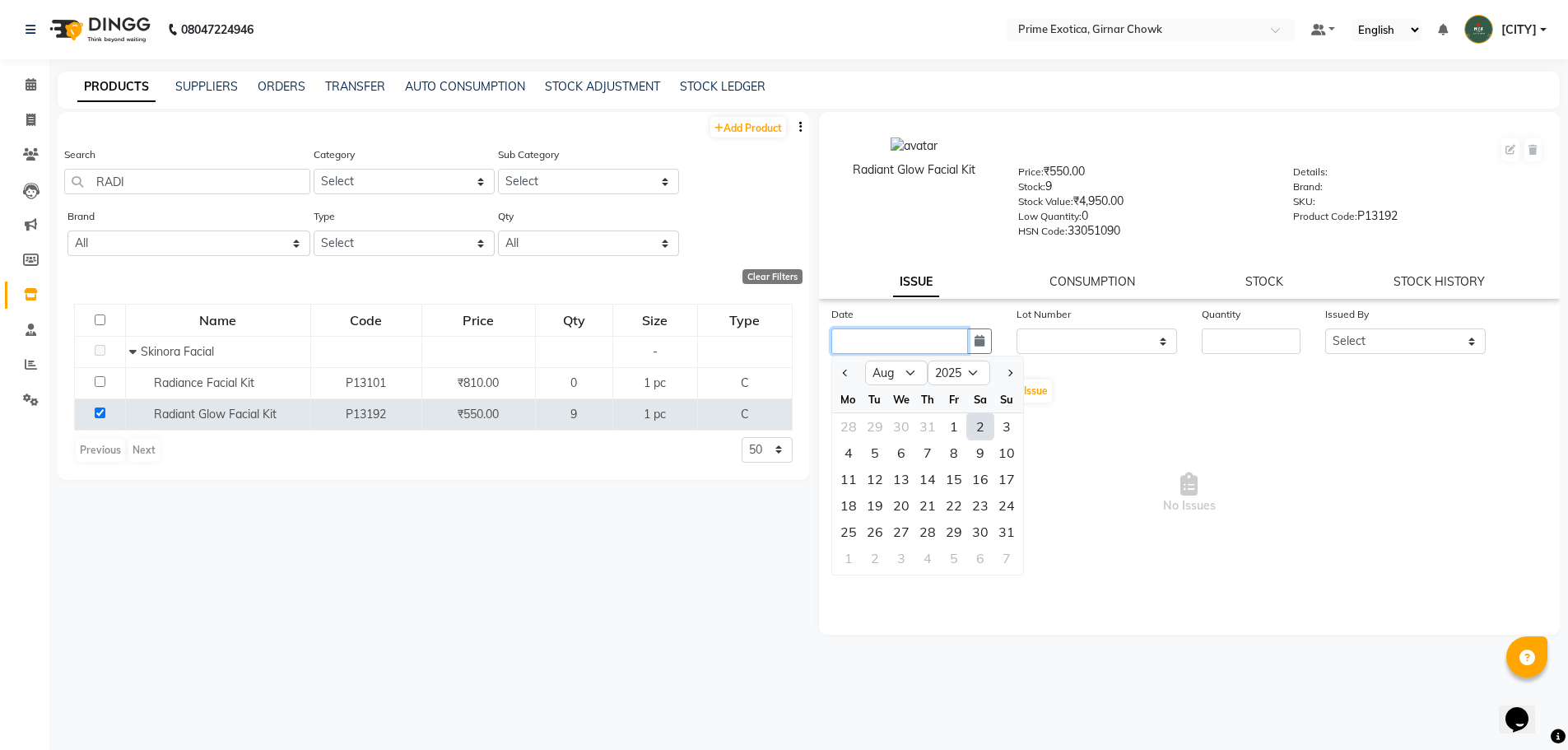 type on "02-08-2025" 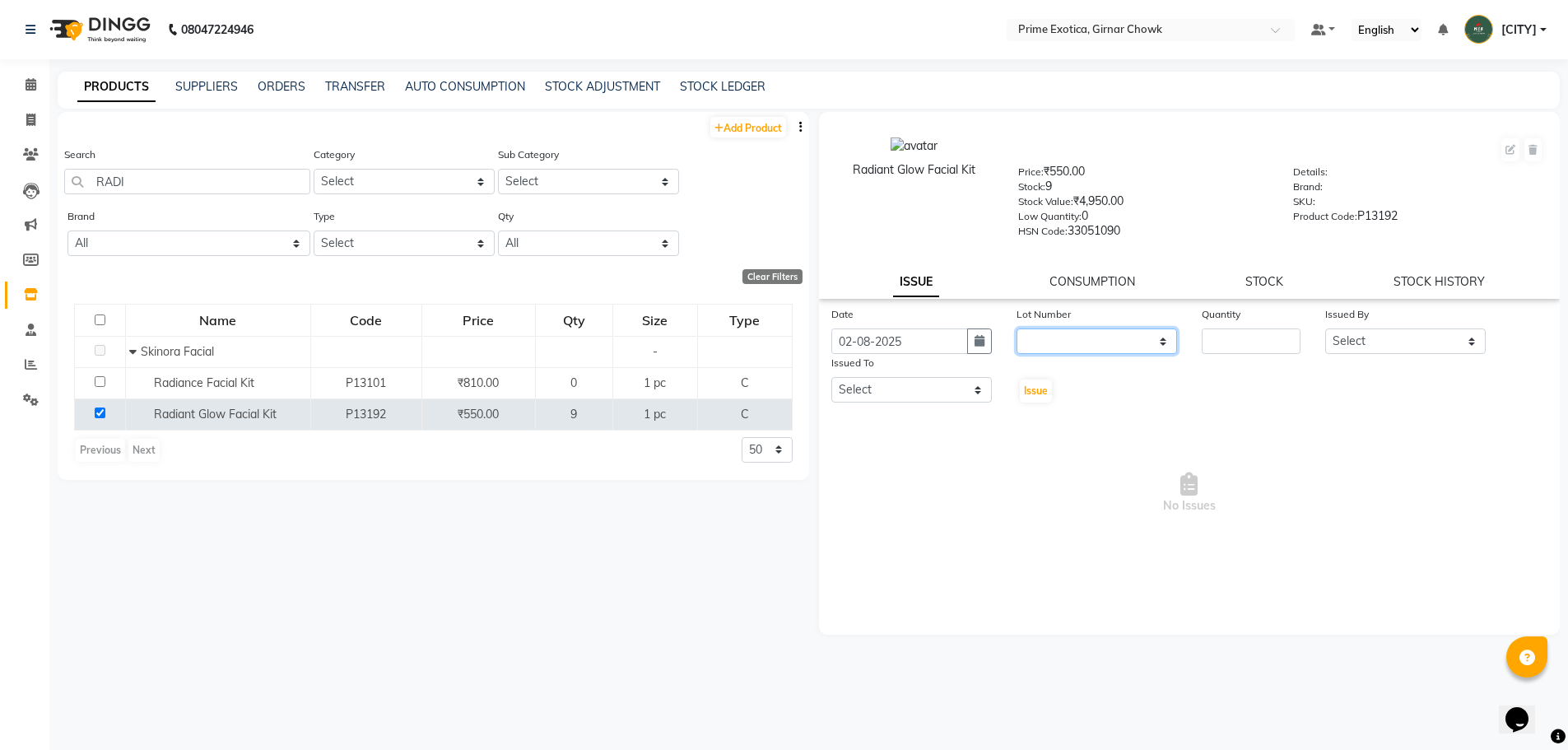 click on "None" 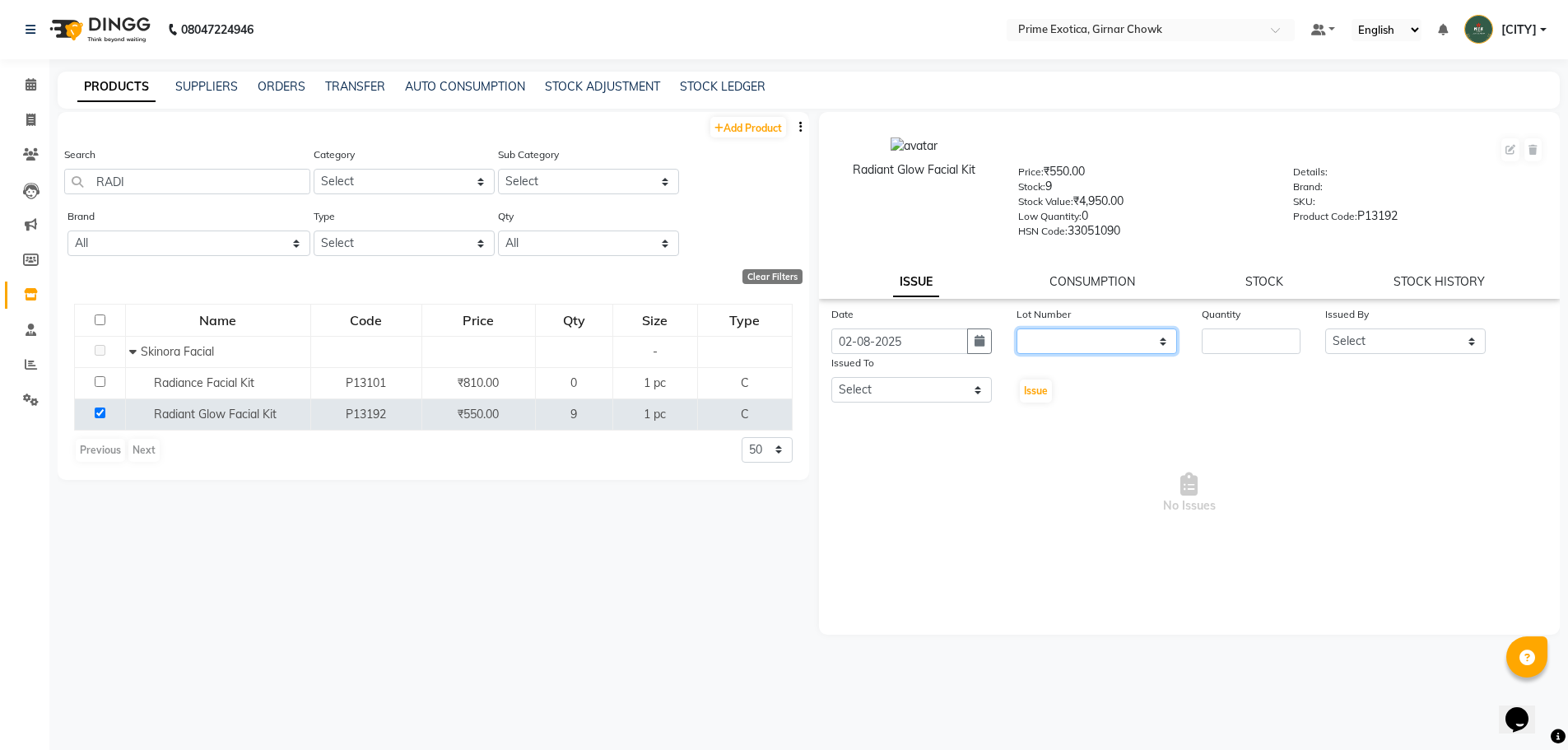select on "0: null" 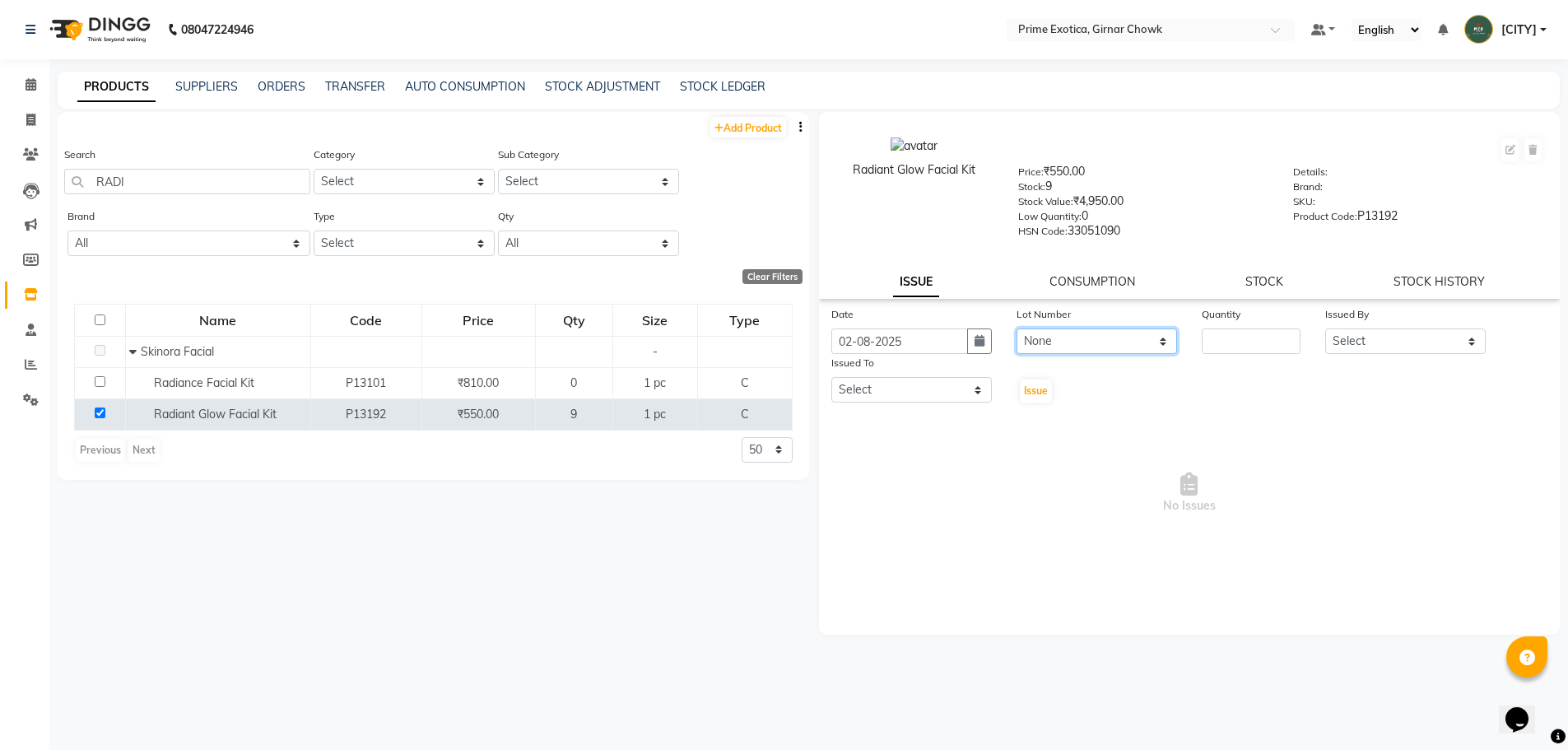 click on "None" 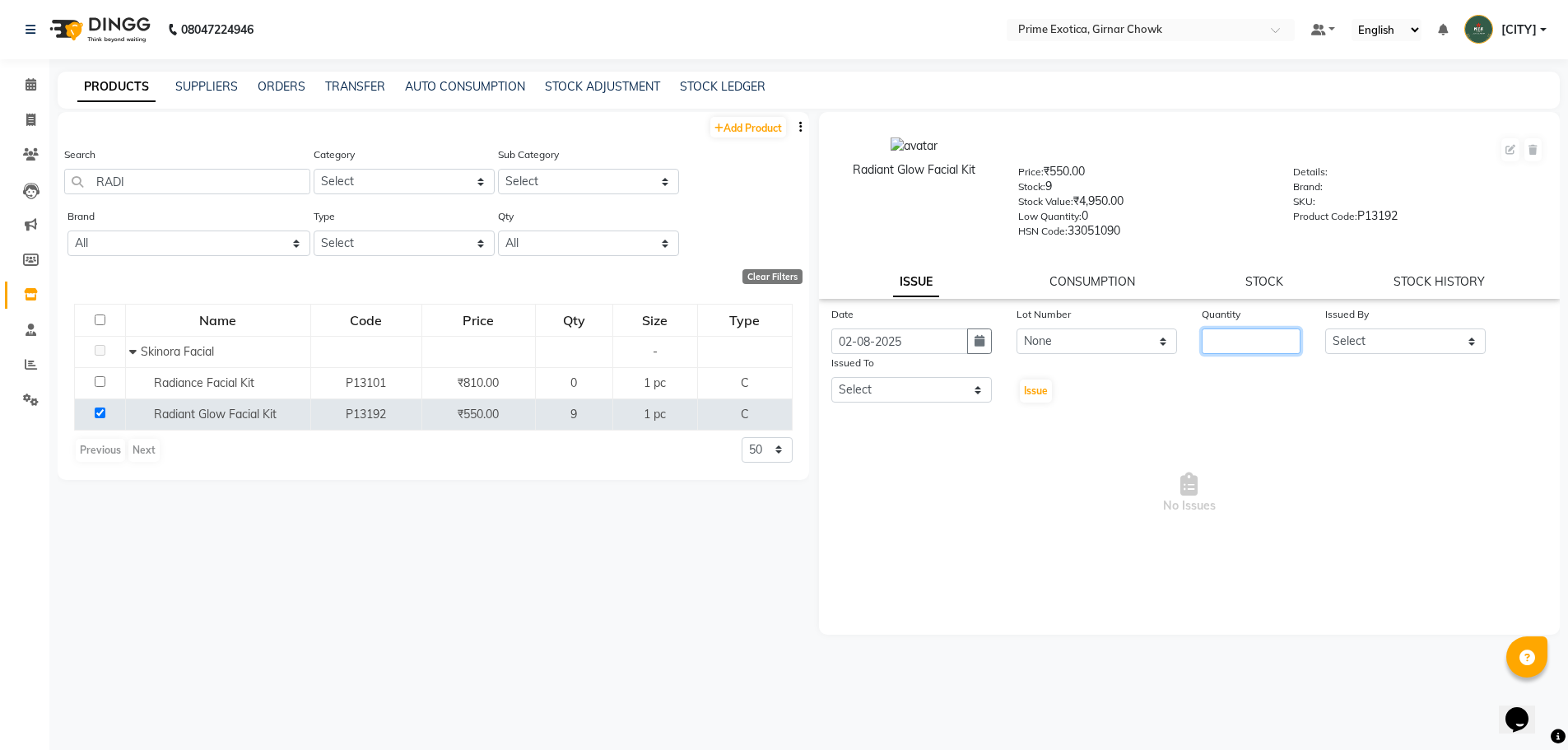 click 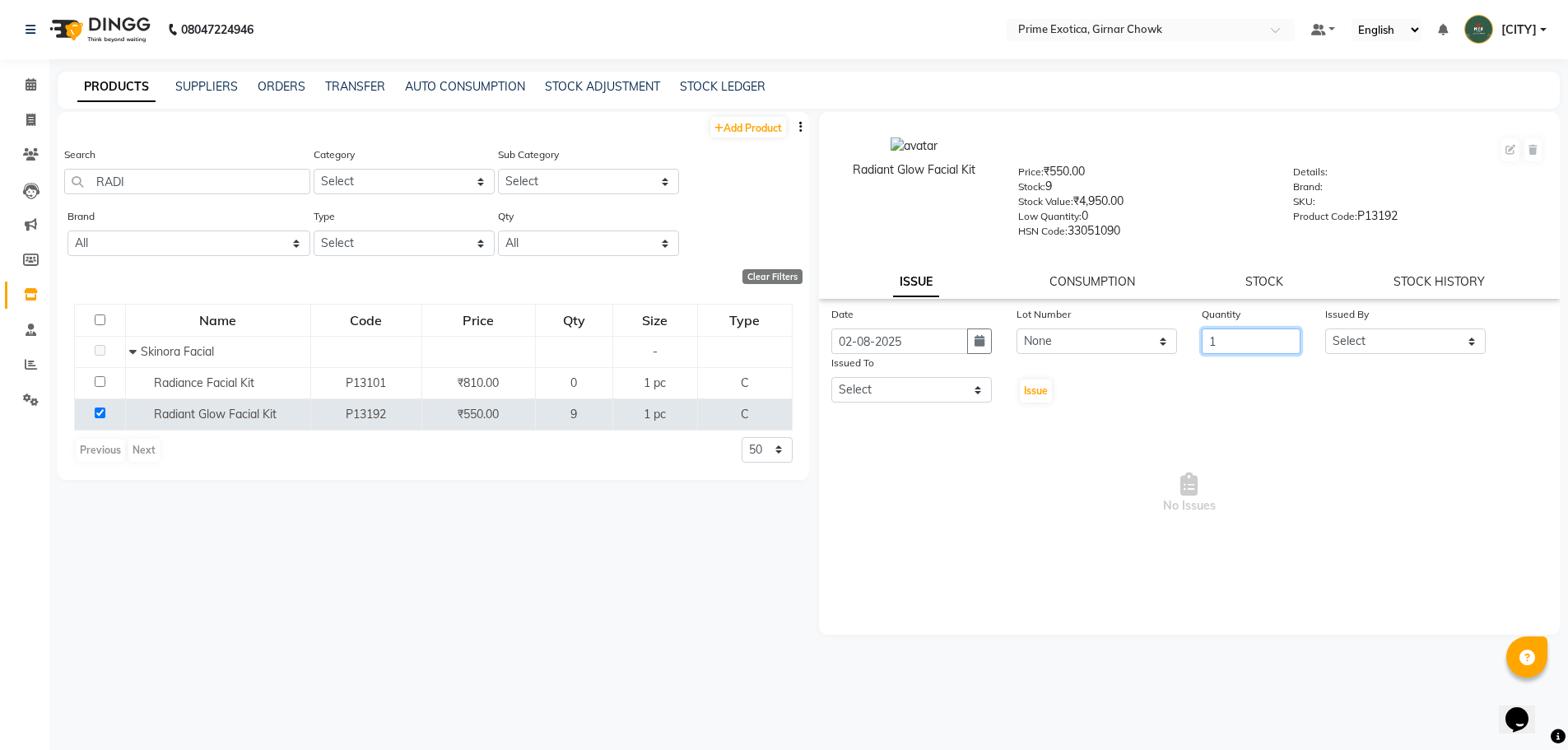 type on "1" 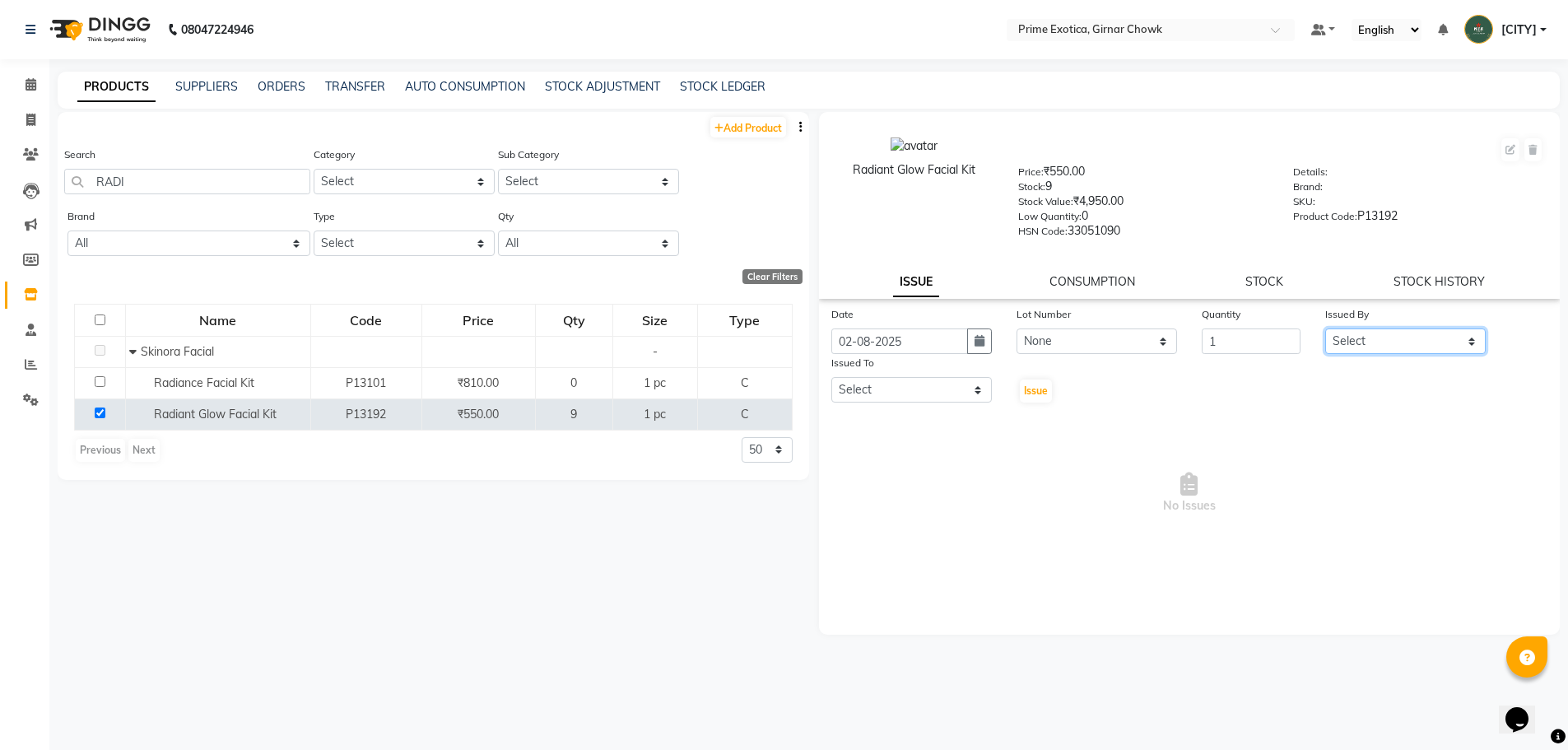 click on "Select [NAME] ADMIN [NAME] [NAME] [NAME] [NAME] [NAME] [NAME]" 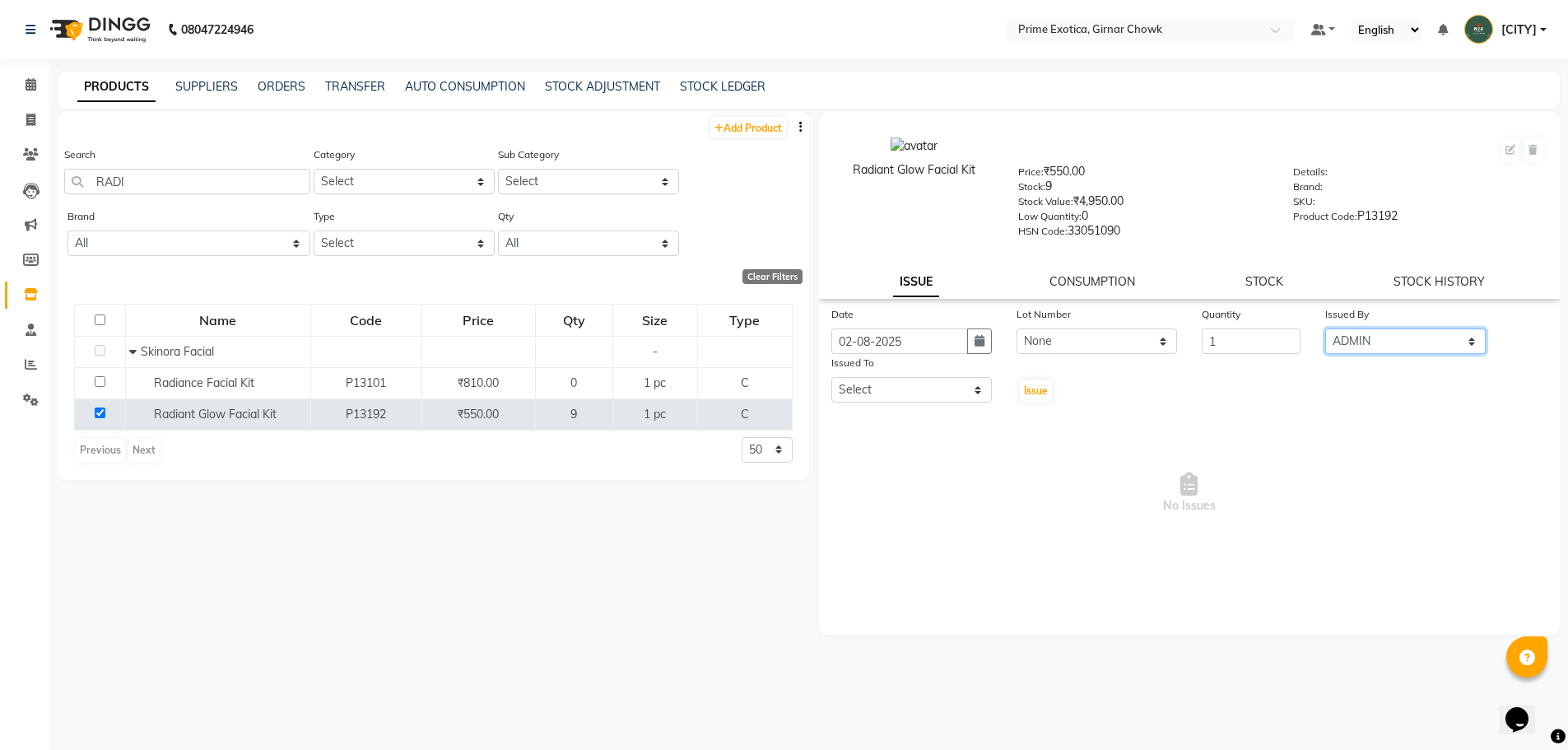 click on "Select [NAME] ADMIN [NAME] [NAME] [NAME] [NAME] [NAME] [NAME]" 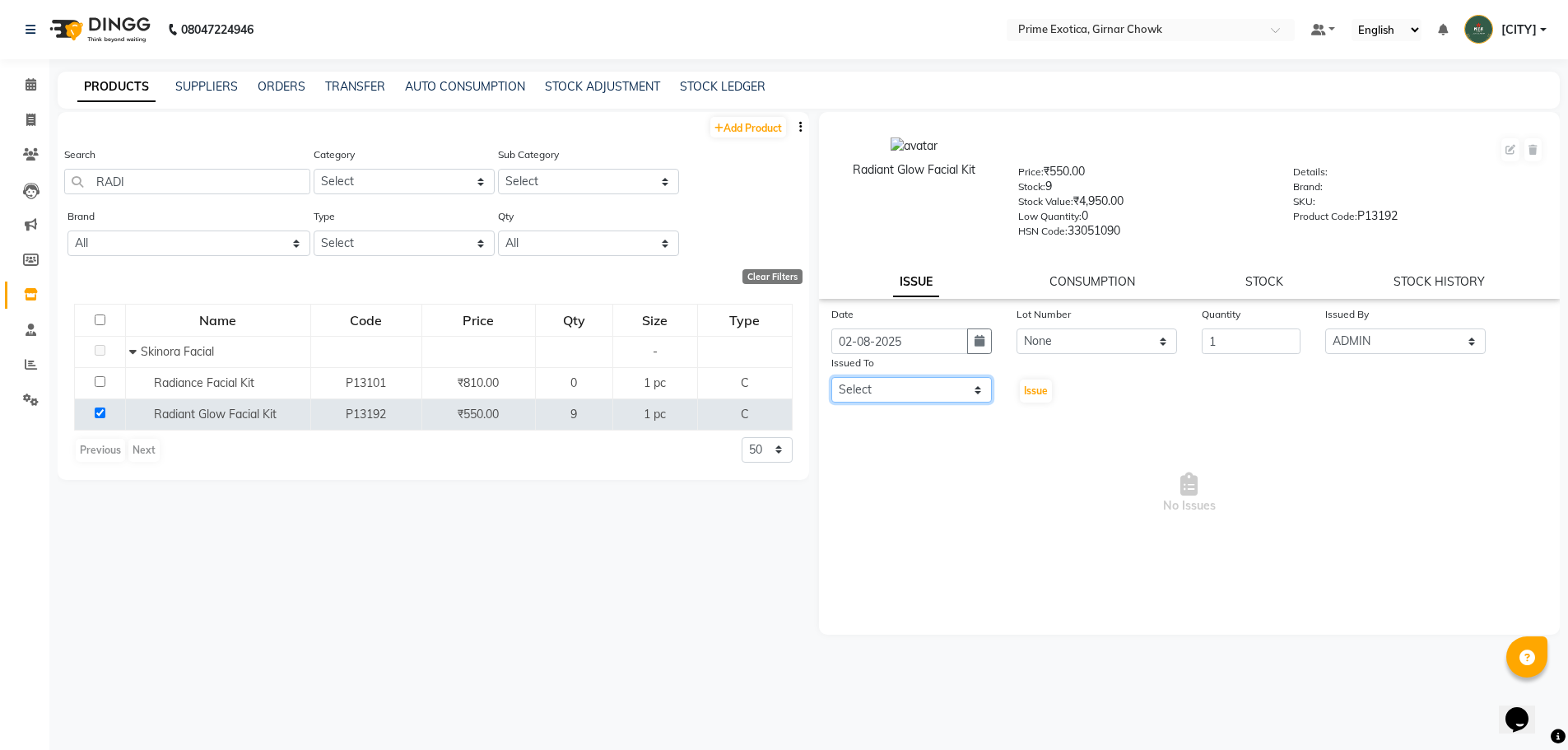 click on "Select [NAME] ADMIN [NAME] [NAME] [NAME] [NAME] [NAME] [NAME]" 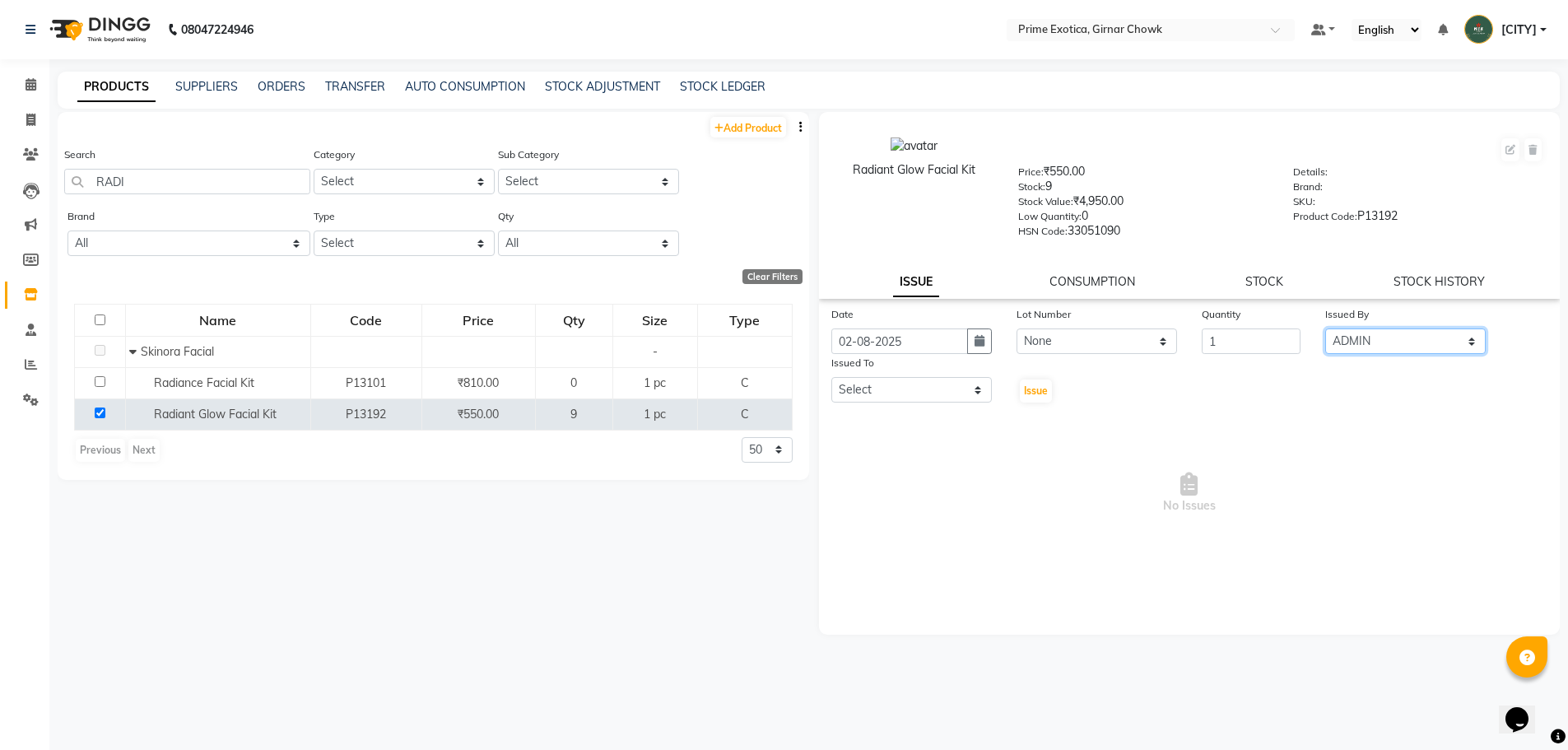 click on "Select [NAME] ADMIN [NAME] [NAME] [NAME] [NAME] [NAME] [NAME]" 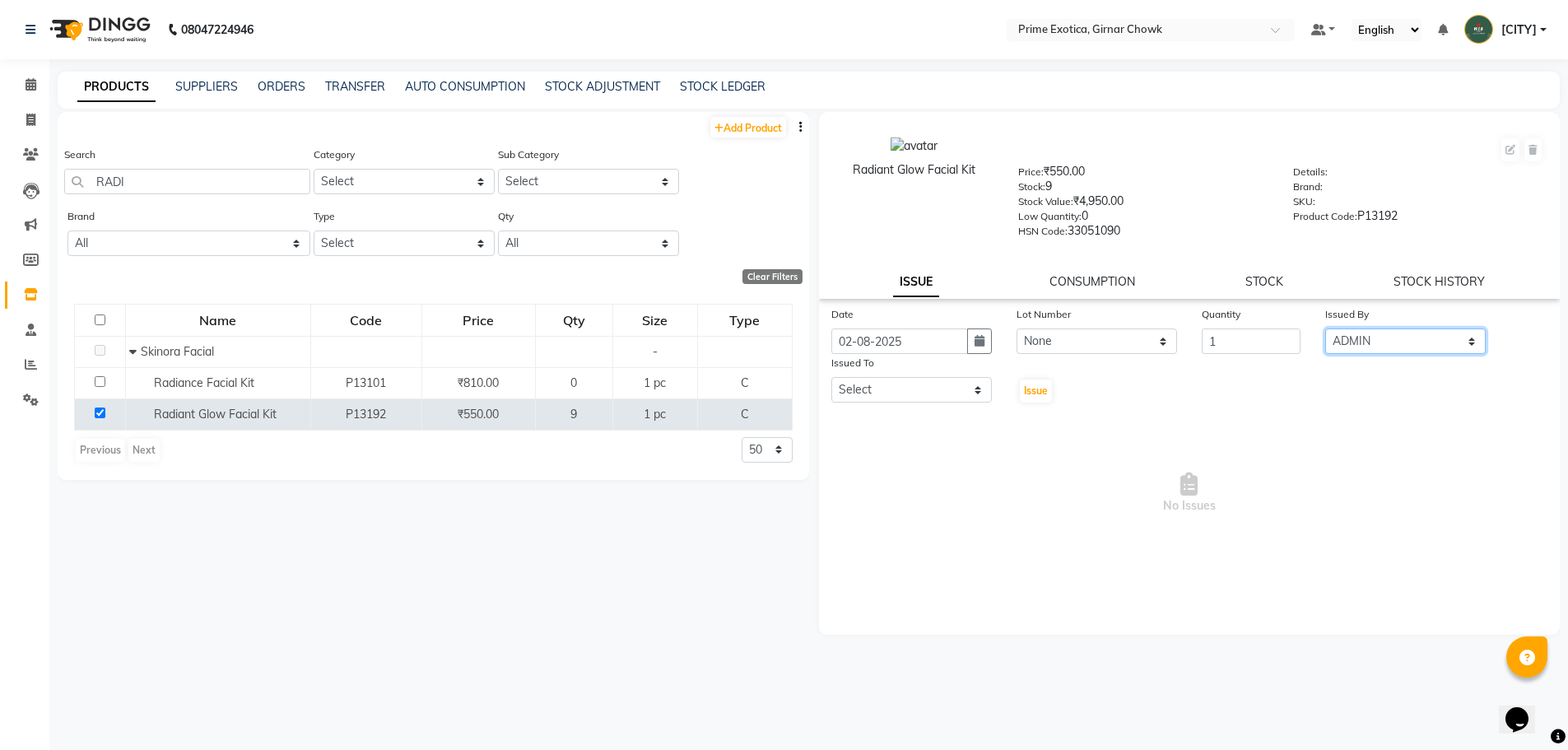 click on "Select [NAME] ADMIN [NAME] [NAME] [NAME] [NAME] [NAME] [NAME]" 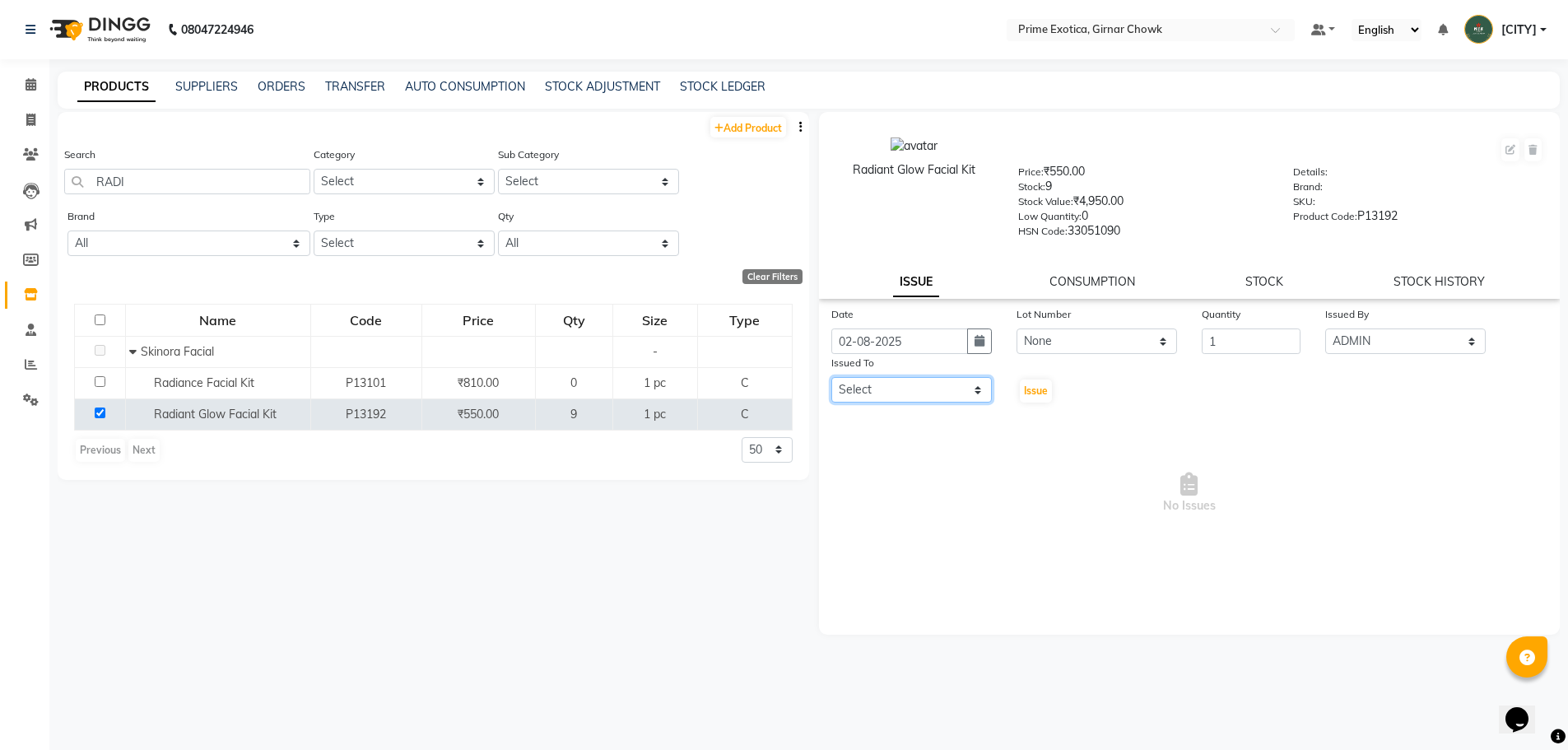 click on "Select [NAME] ADMIN [NAME] [NAME] [NAME] [NAME] [NAME] [NAME]" 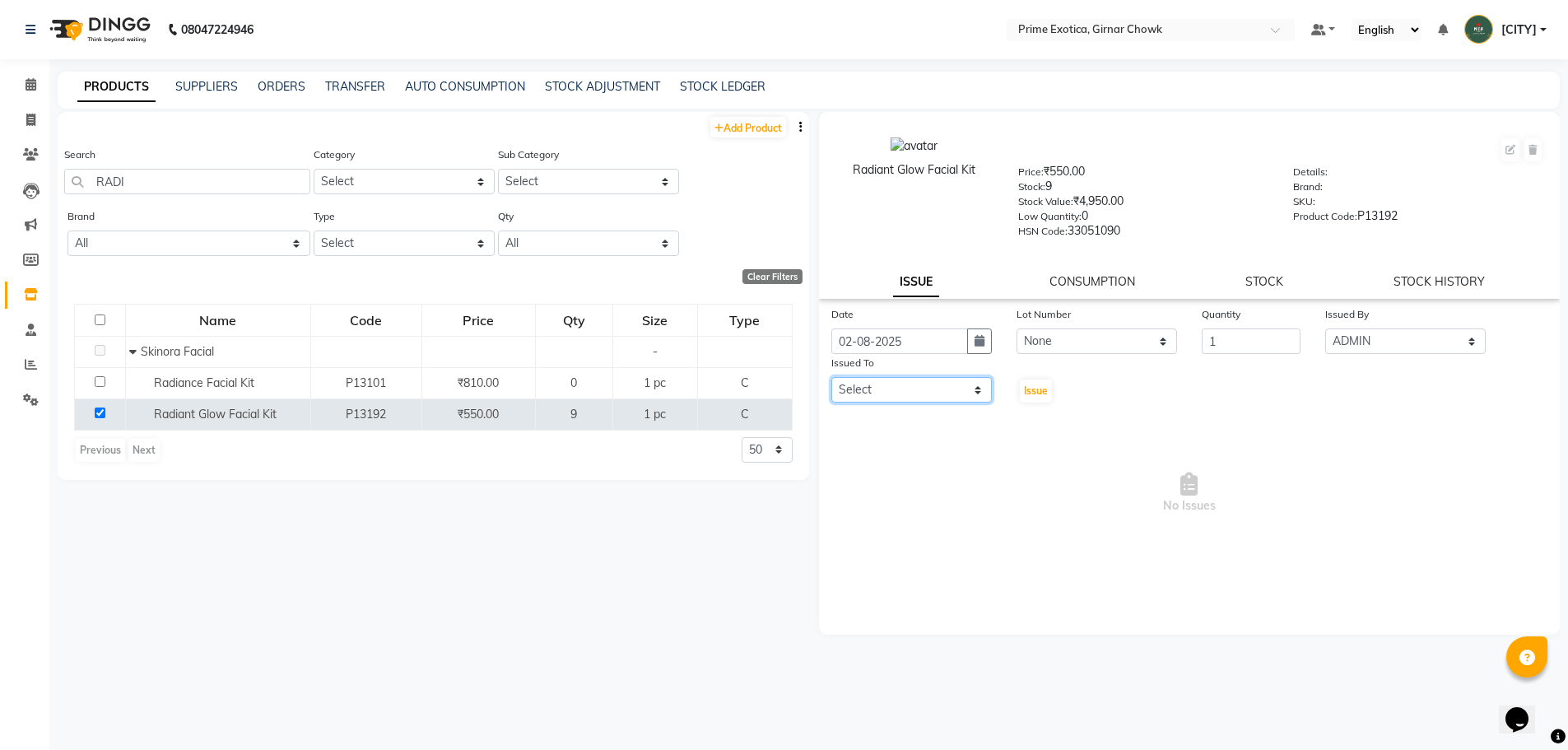 select on "47144" 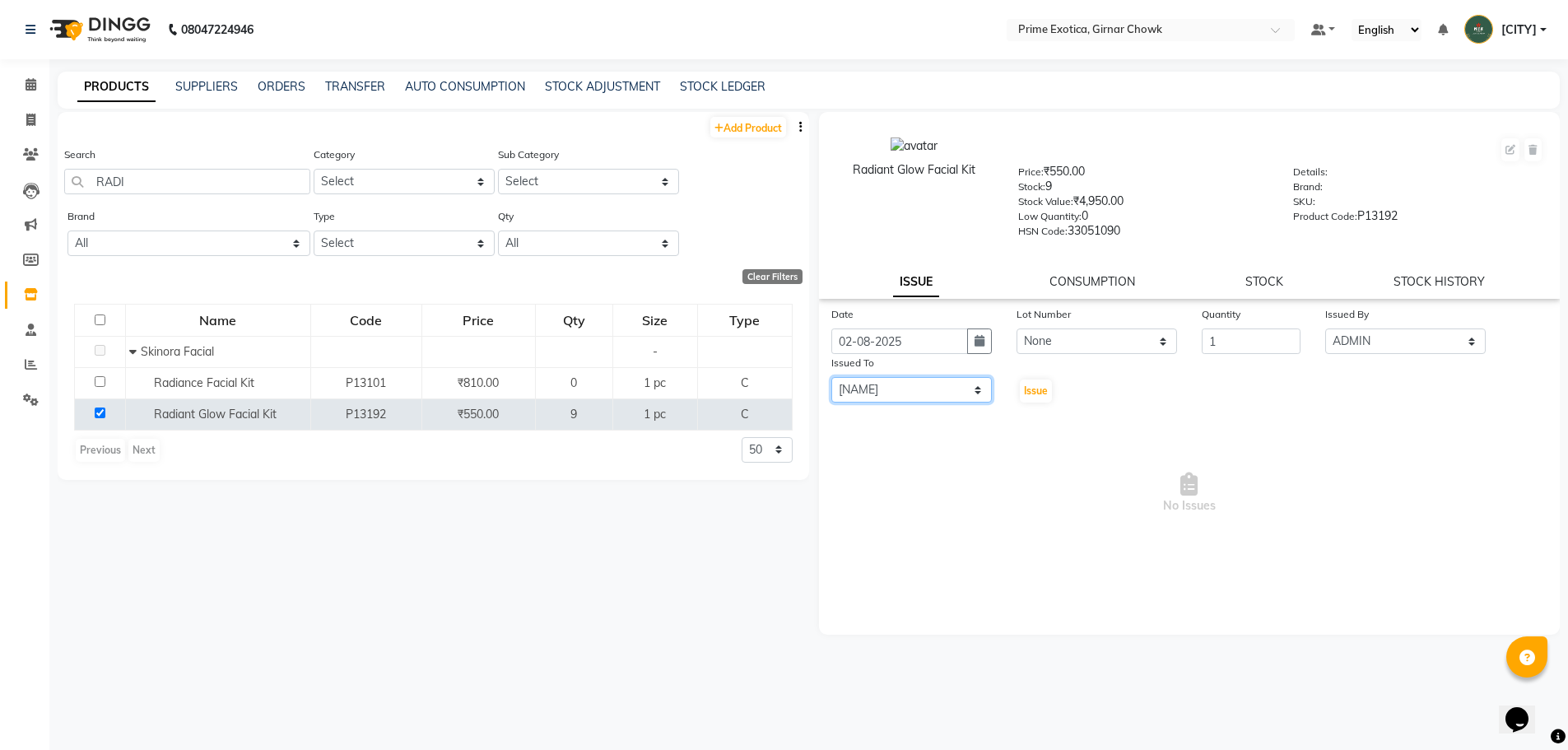 click on "Select [NAME] ADMIN [NAME] [NAME] [NAME] [NAME] [NAME] [NAME]" 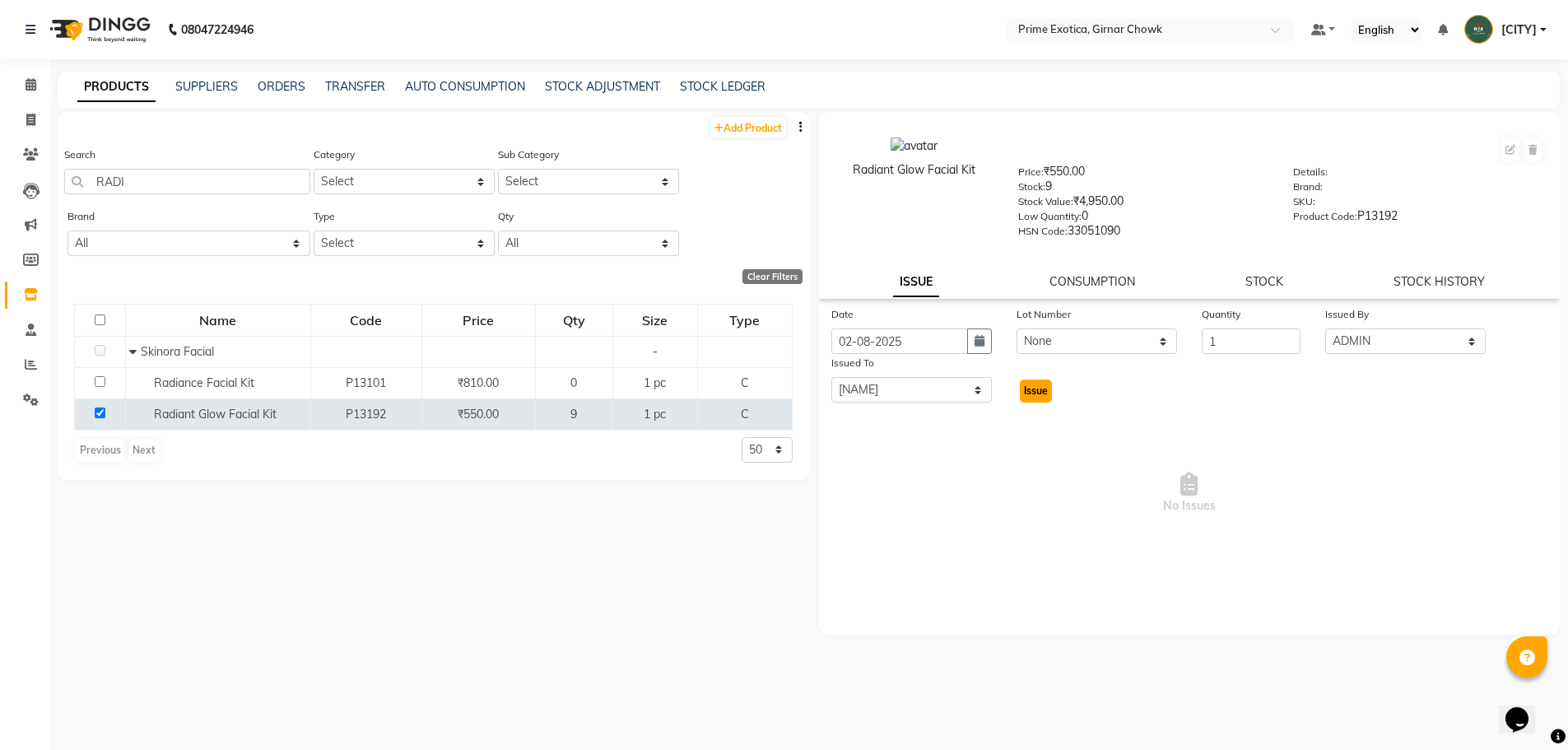 click on "Issue" 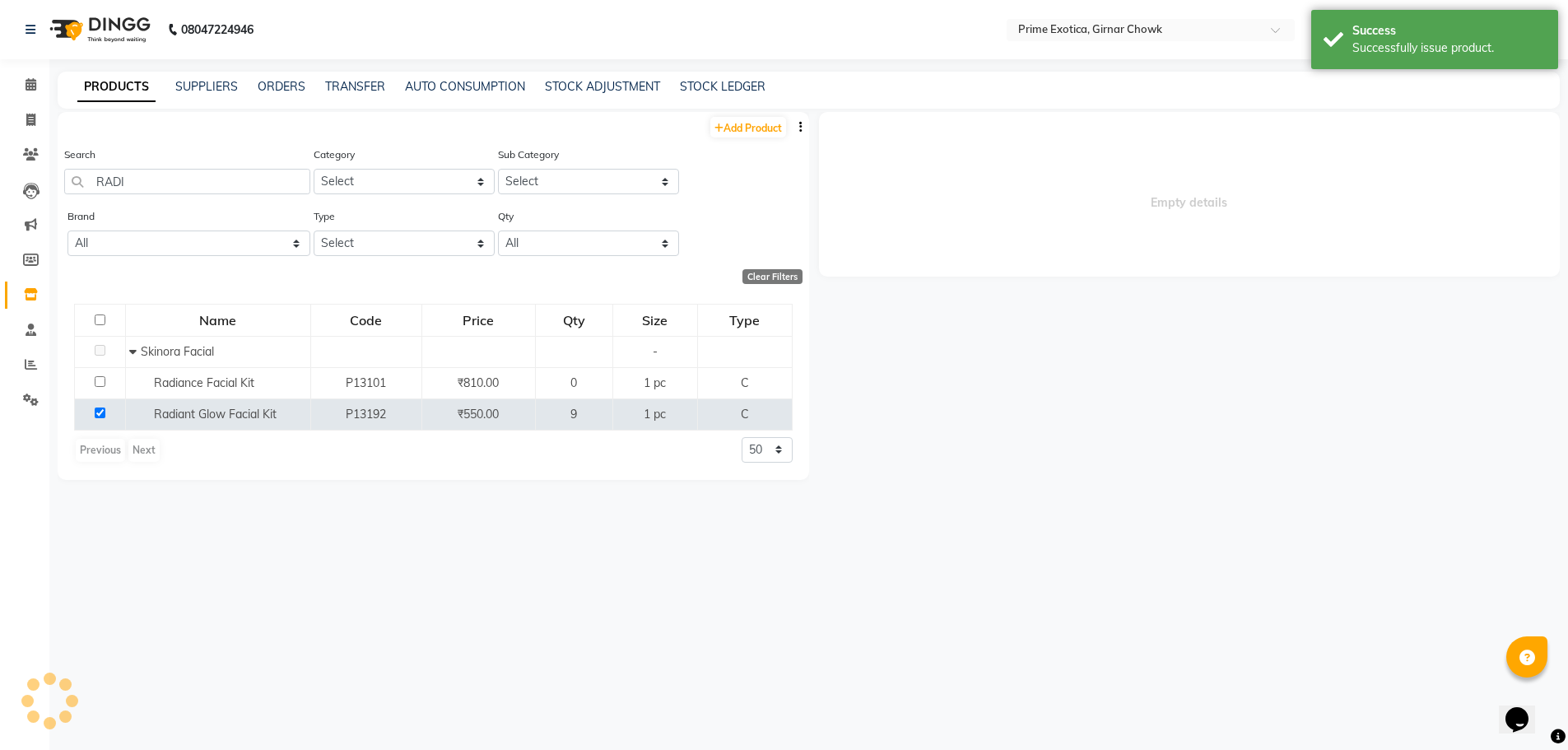 select 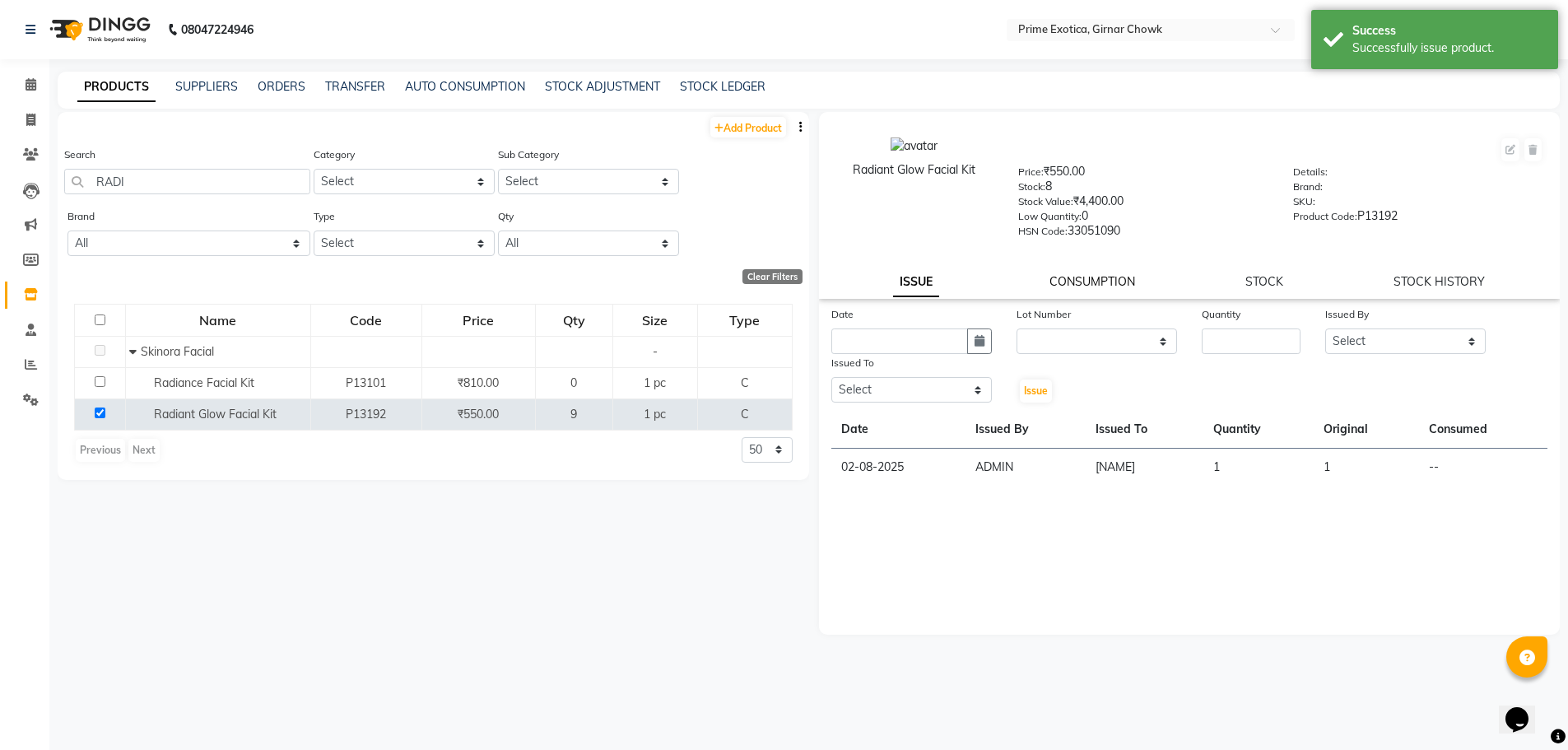 click on "CONSUMPTION" 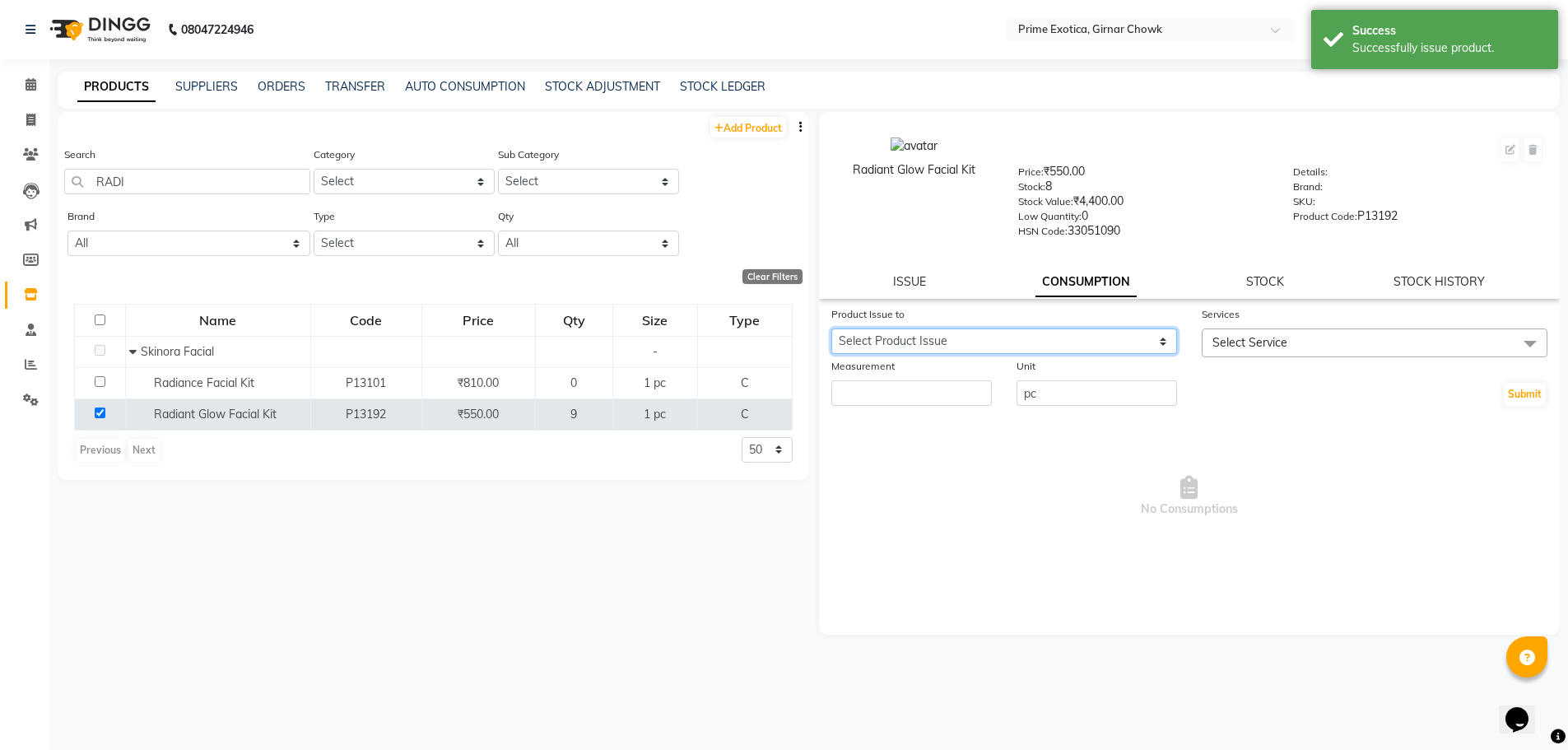 click on "Select Product Issue [DATE], Issued to: [NAME] , Balance: 1" 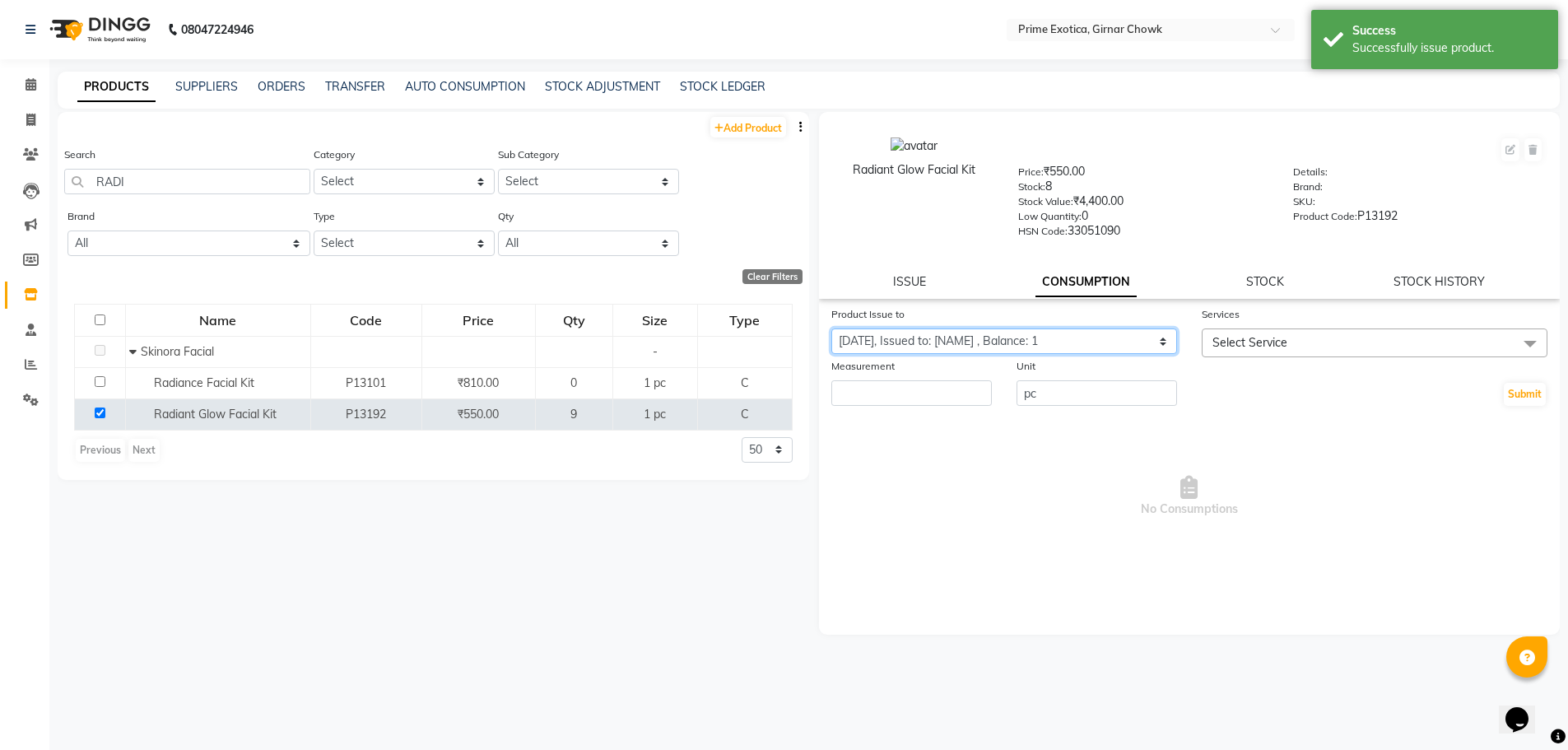 click on "Select Product Issue [DATE], Issued to: [NAME] , Balance: 1" 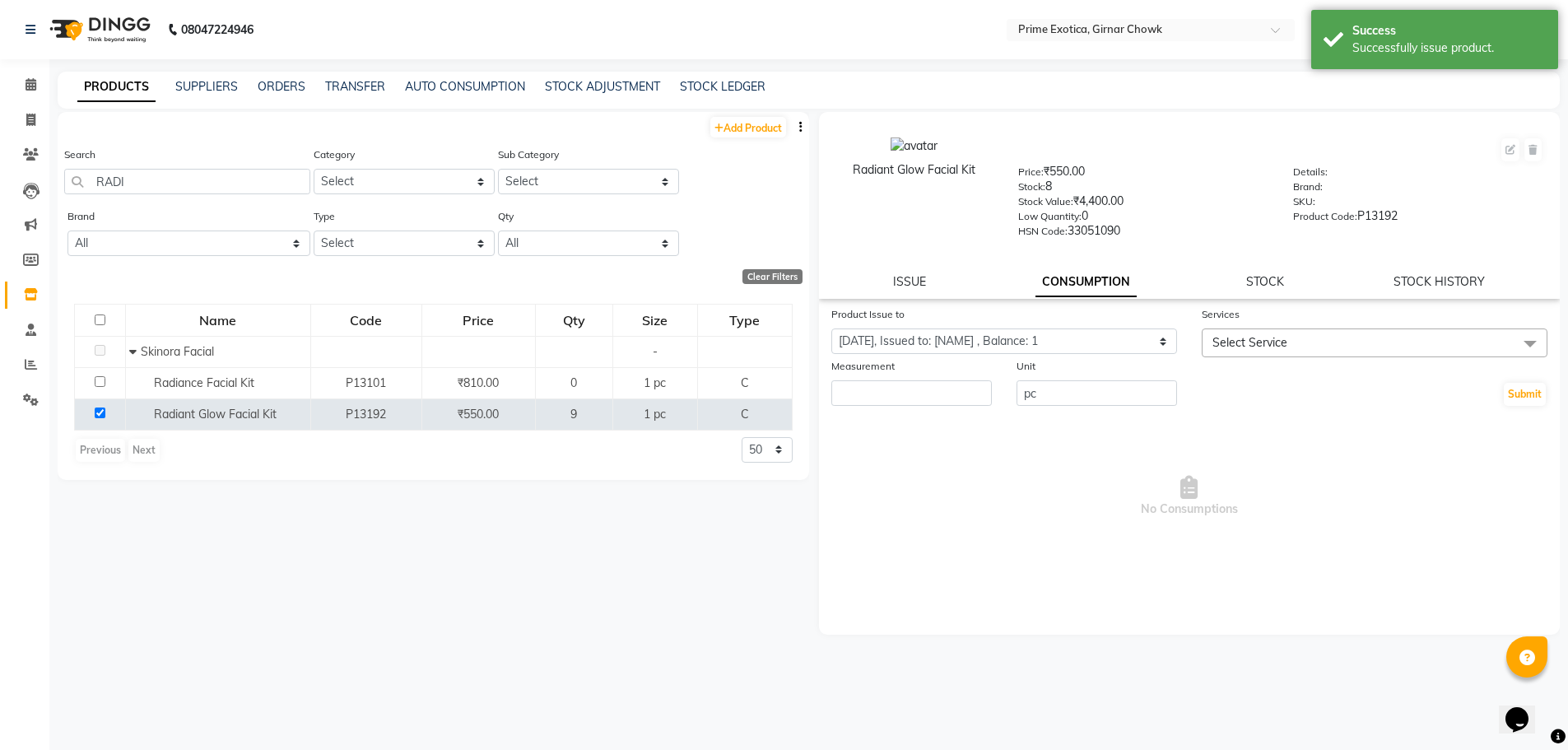 click on "Select Service" 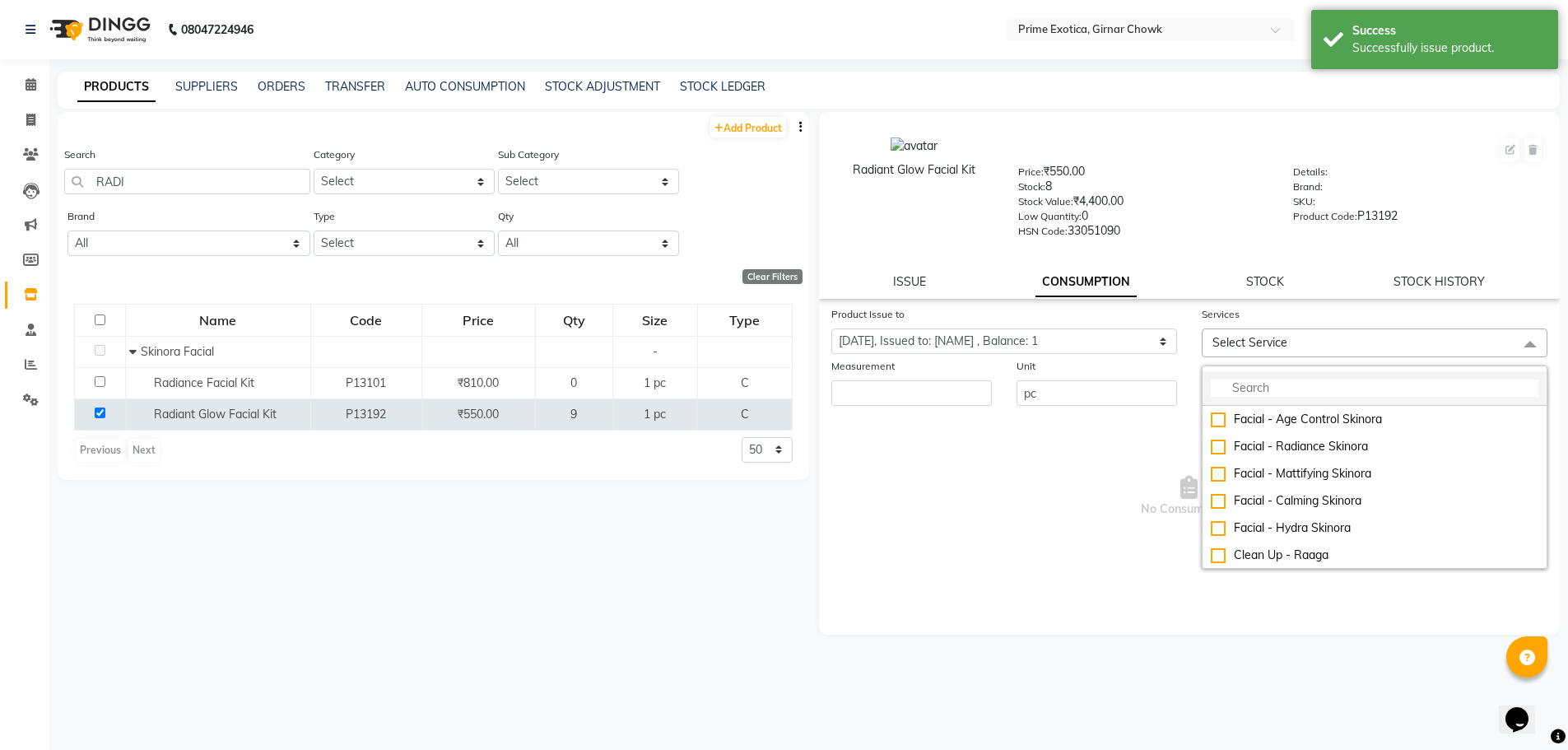 click 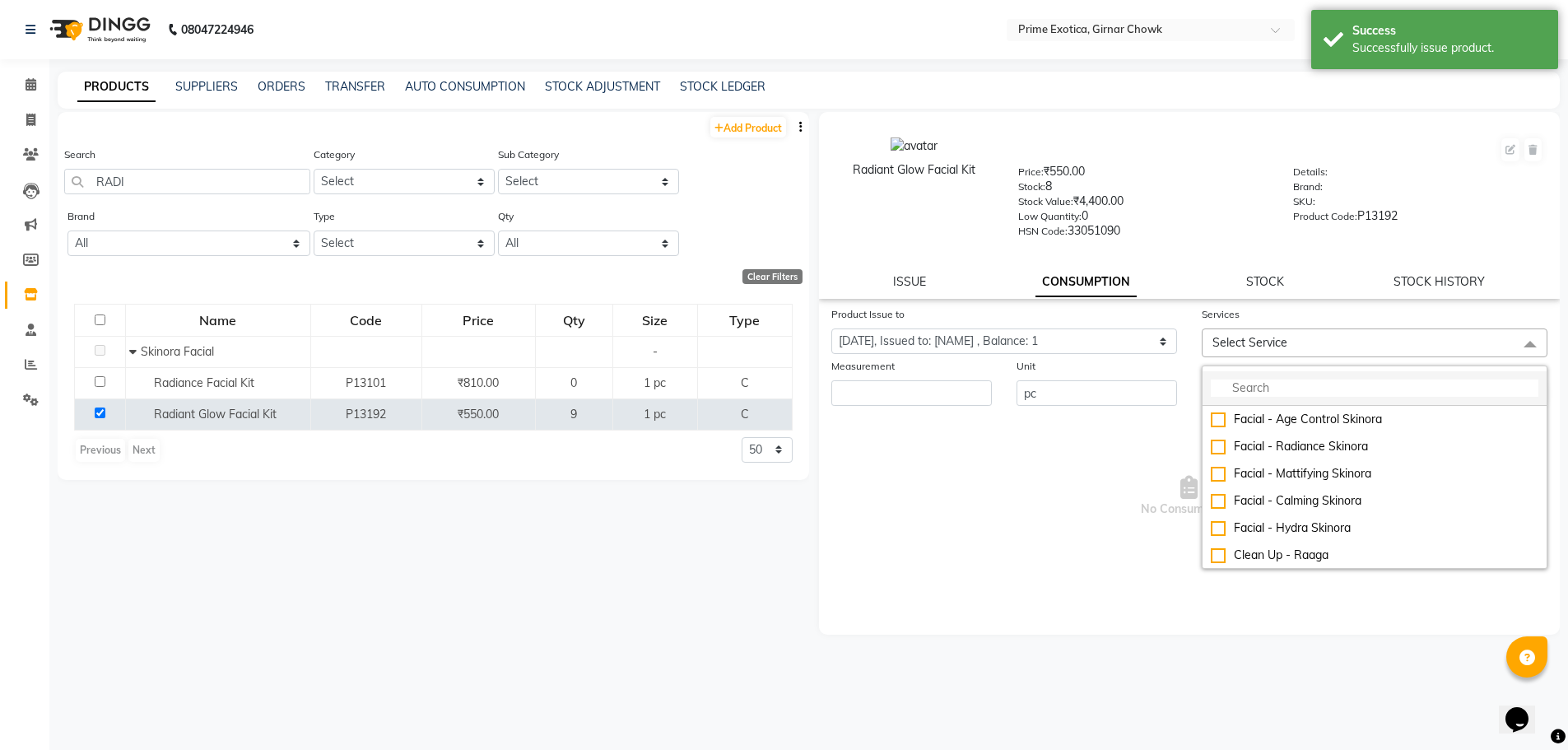 click 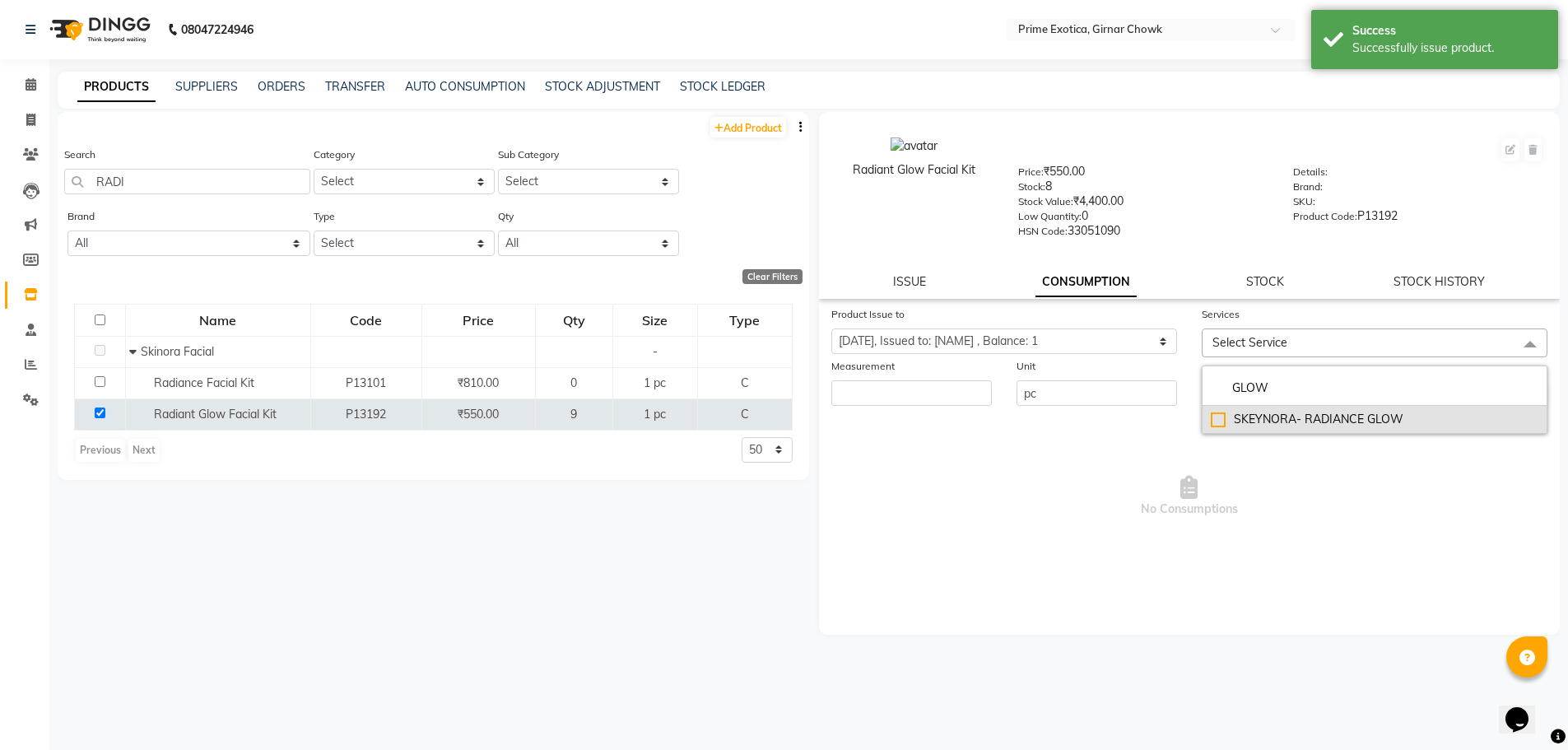 type on "GLOW" 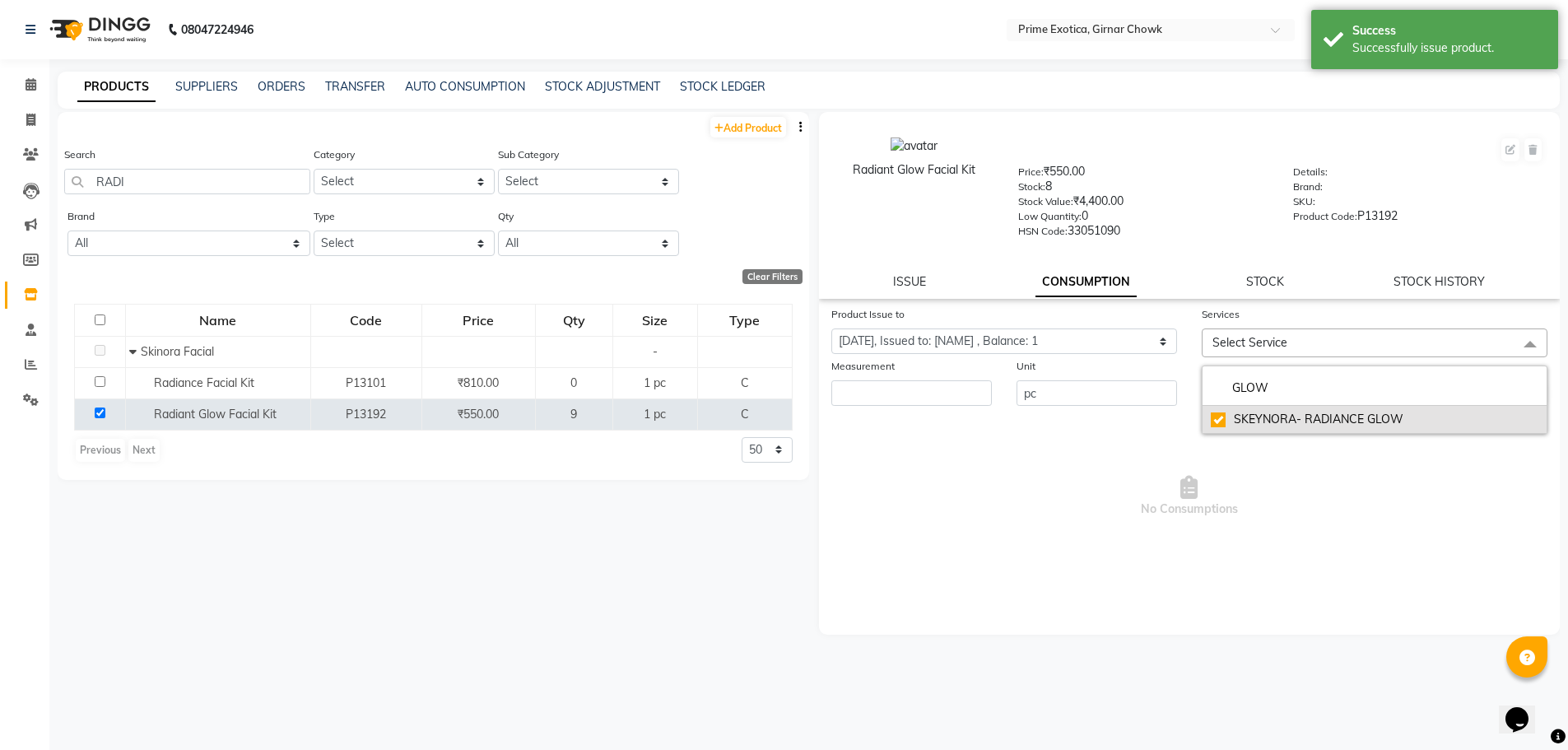 checkbox on "true" 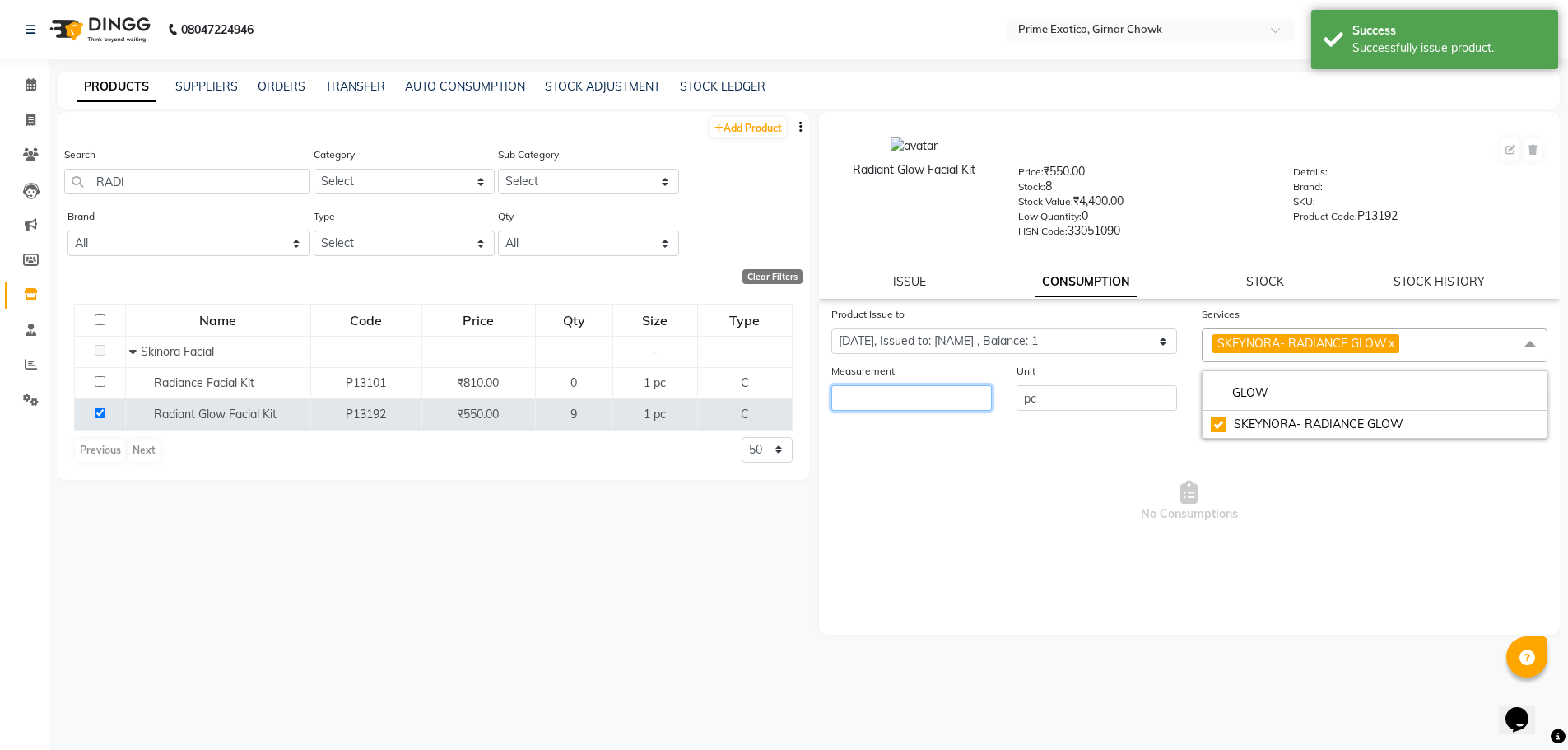 click 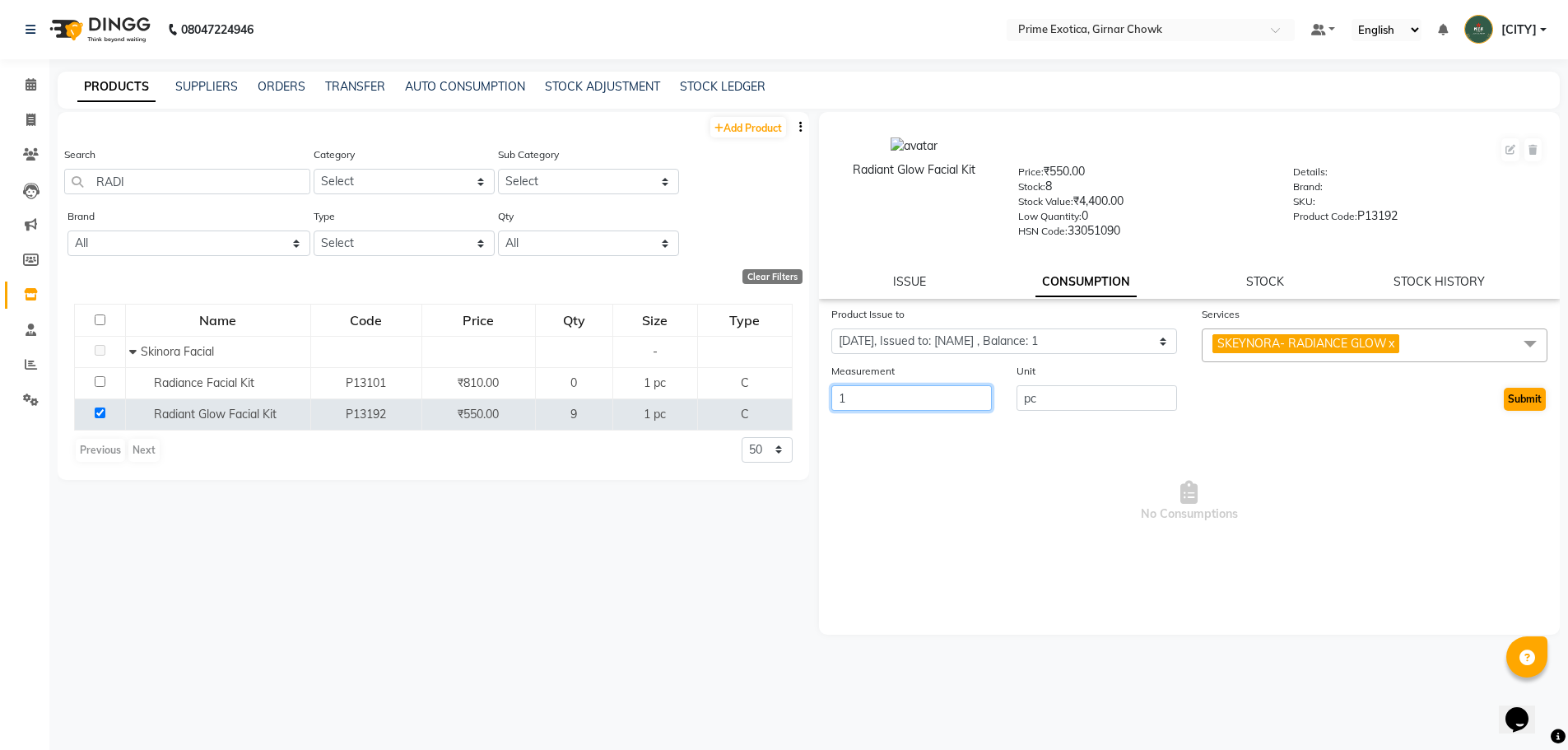type on "1" 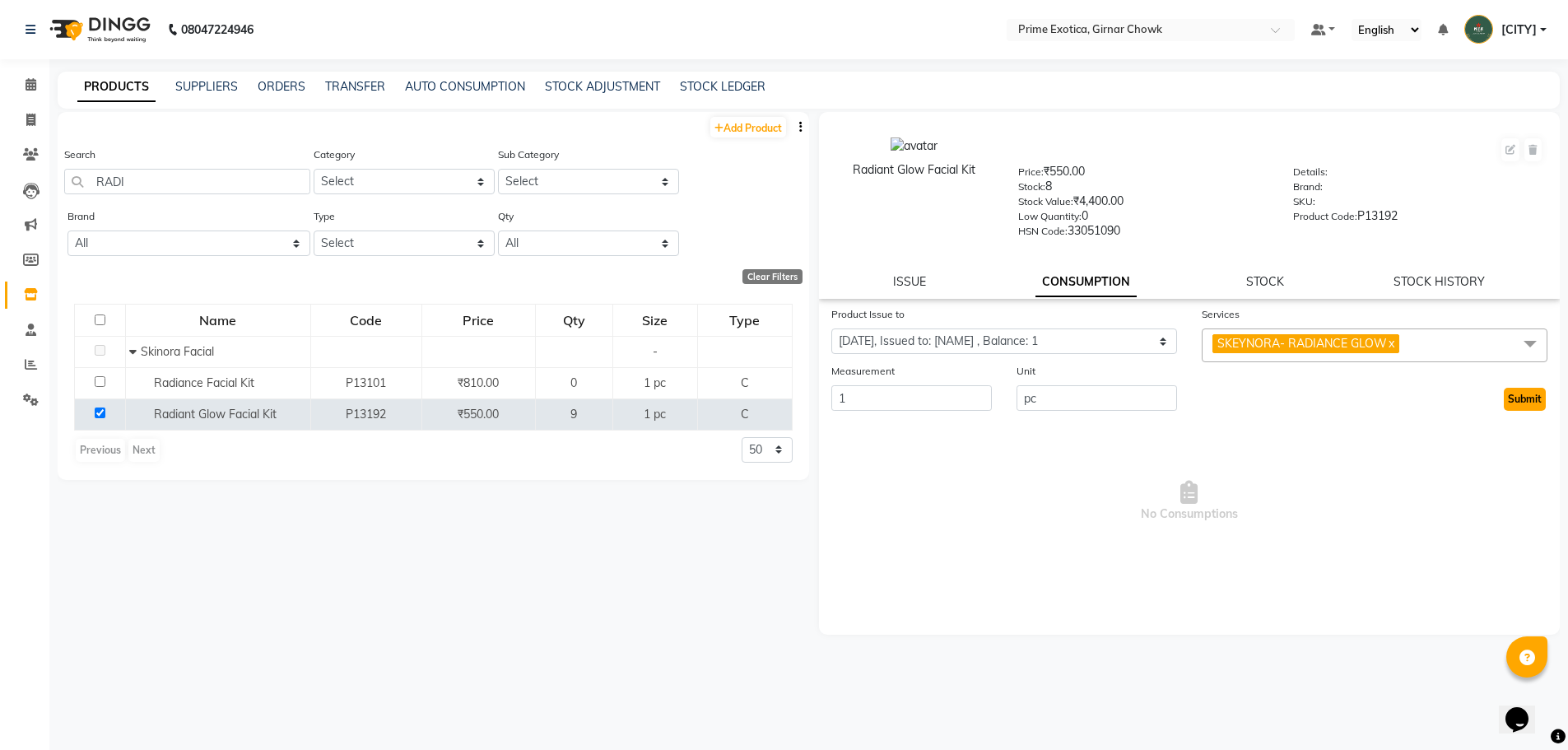 click on "Submit" 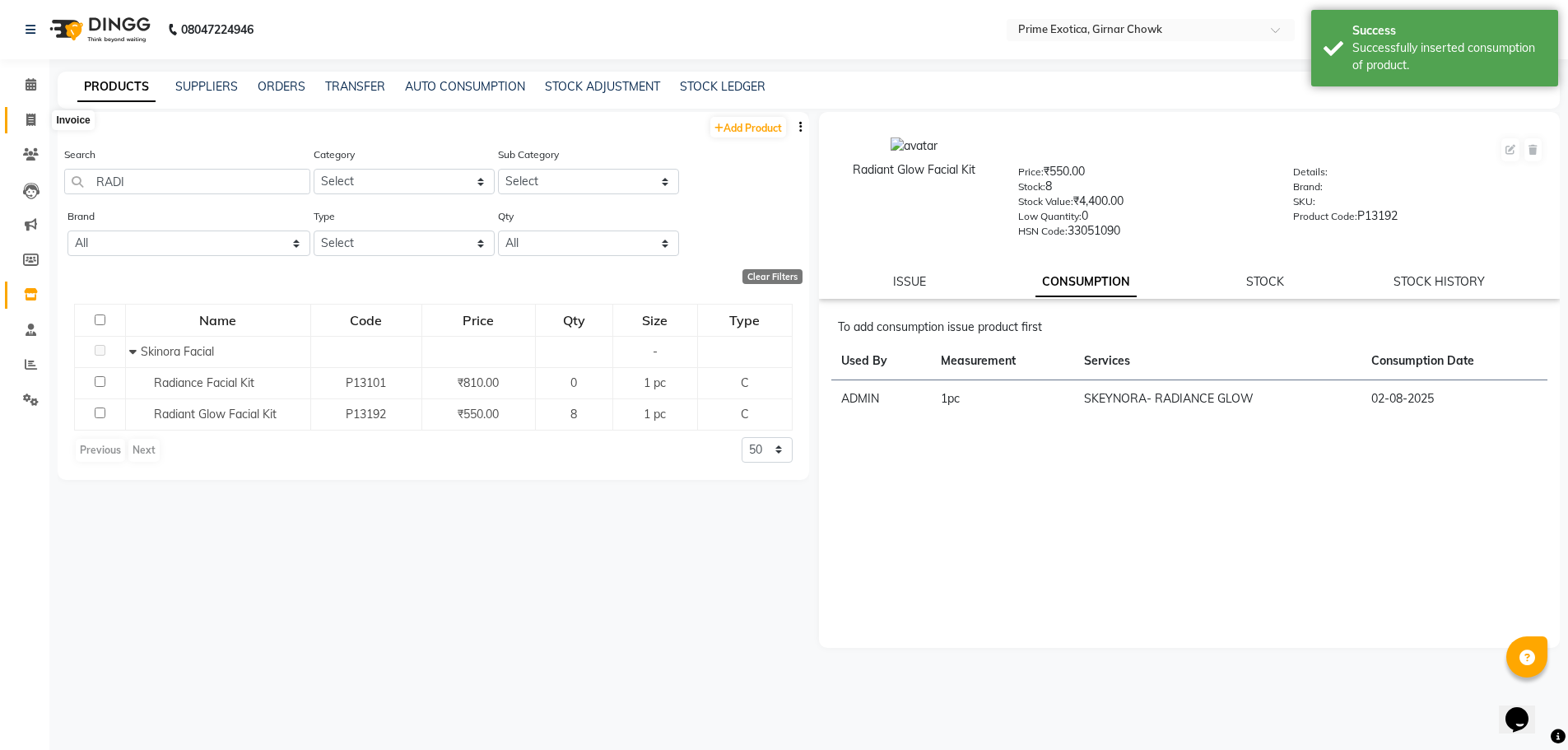 click 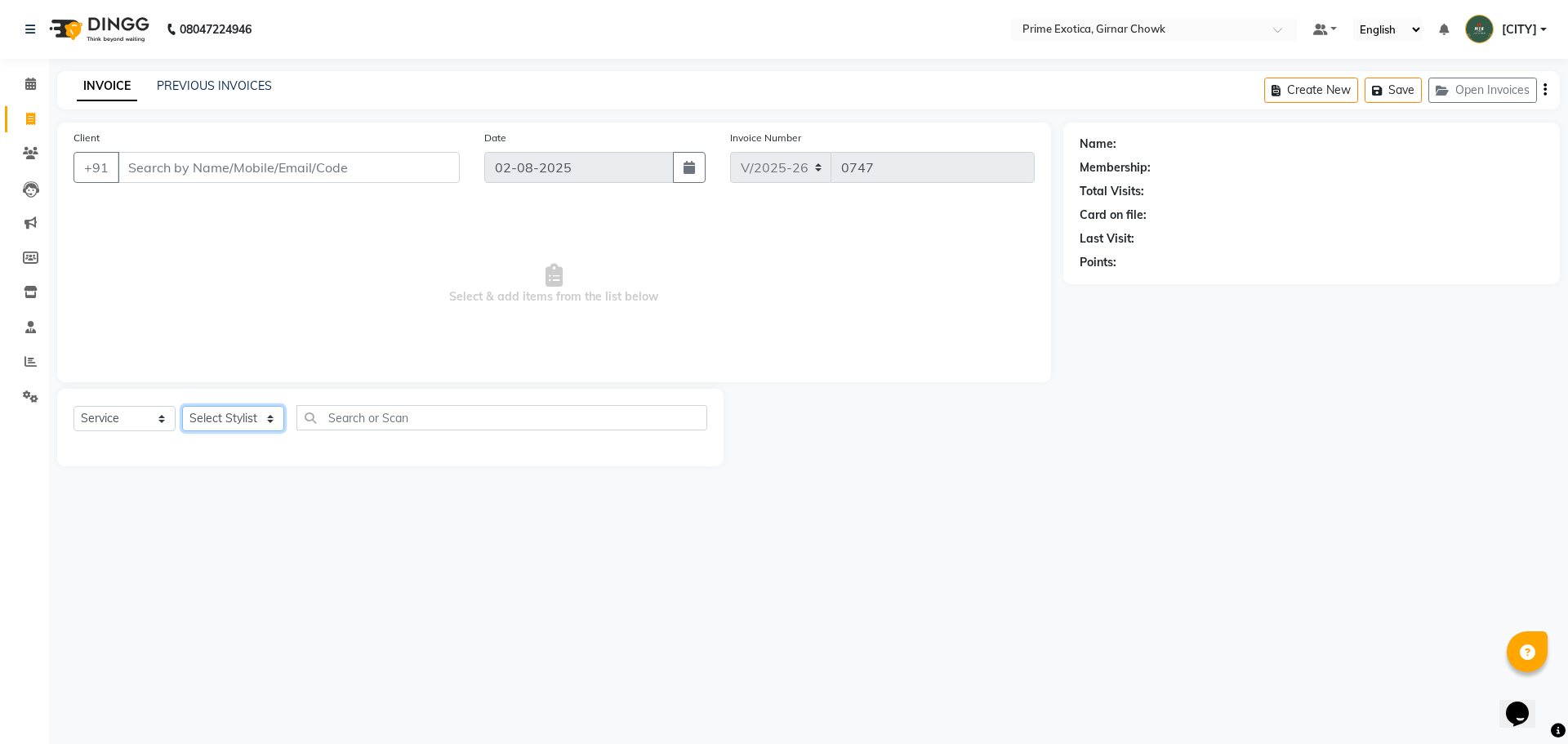 click on "Select Stylist [NAME] ADMIN [NAME] [NAME] [NAME] [NAME] [NAME] [NAME] [NAME]" 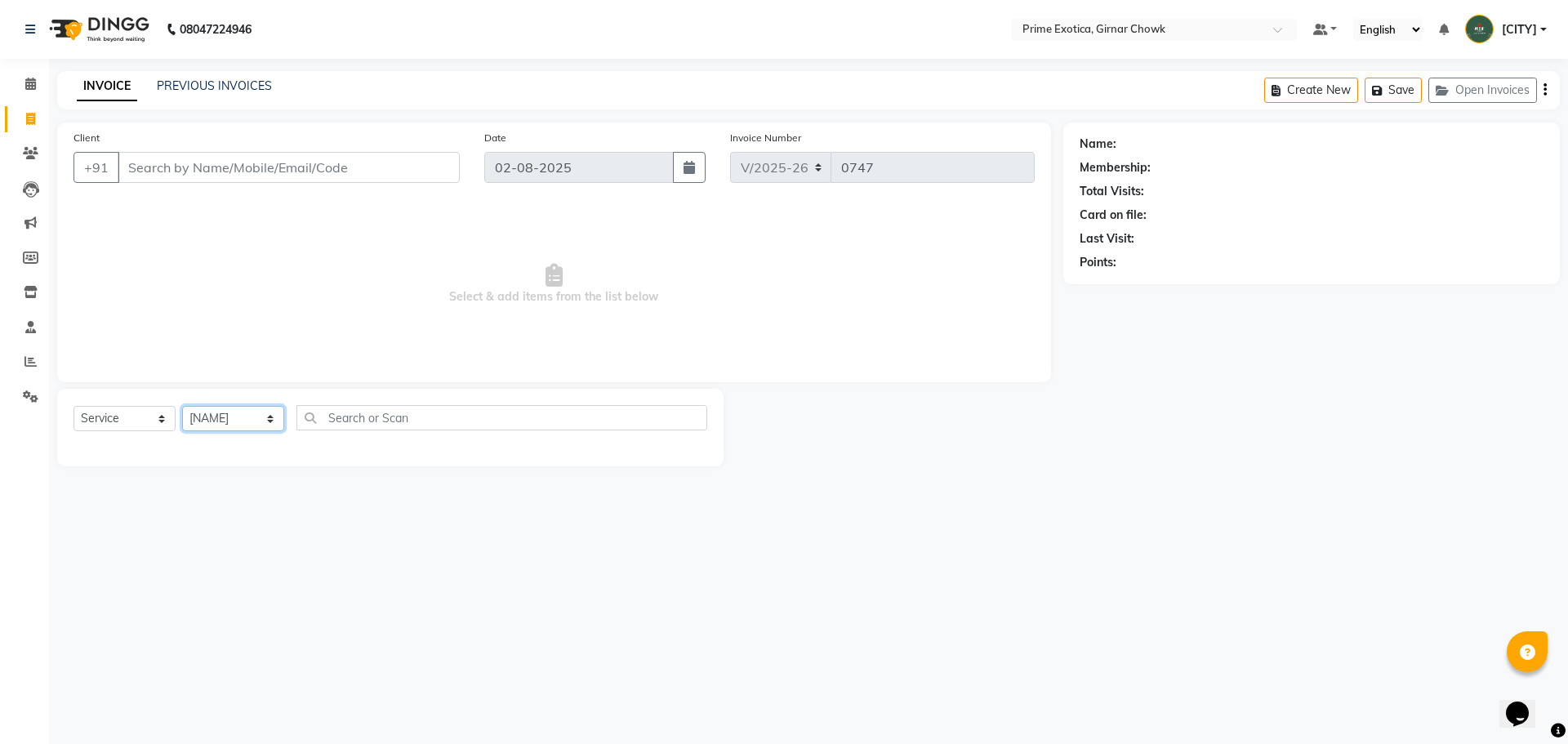 click on "Select Stylist [NAME] ADMIN [NAME] [NAME] [NAME] [NAME] [NAME] [NAME] [NAME]" 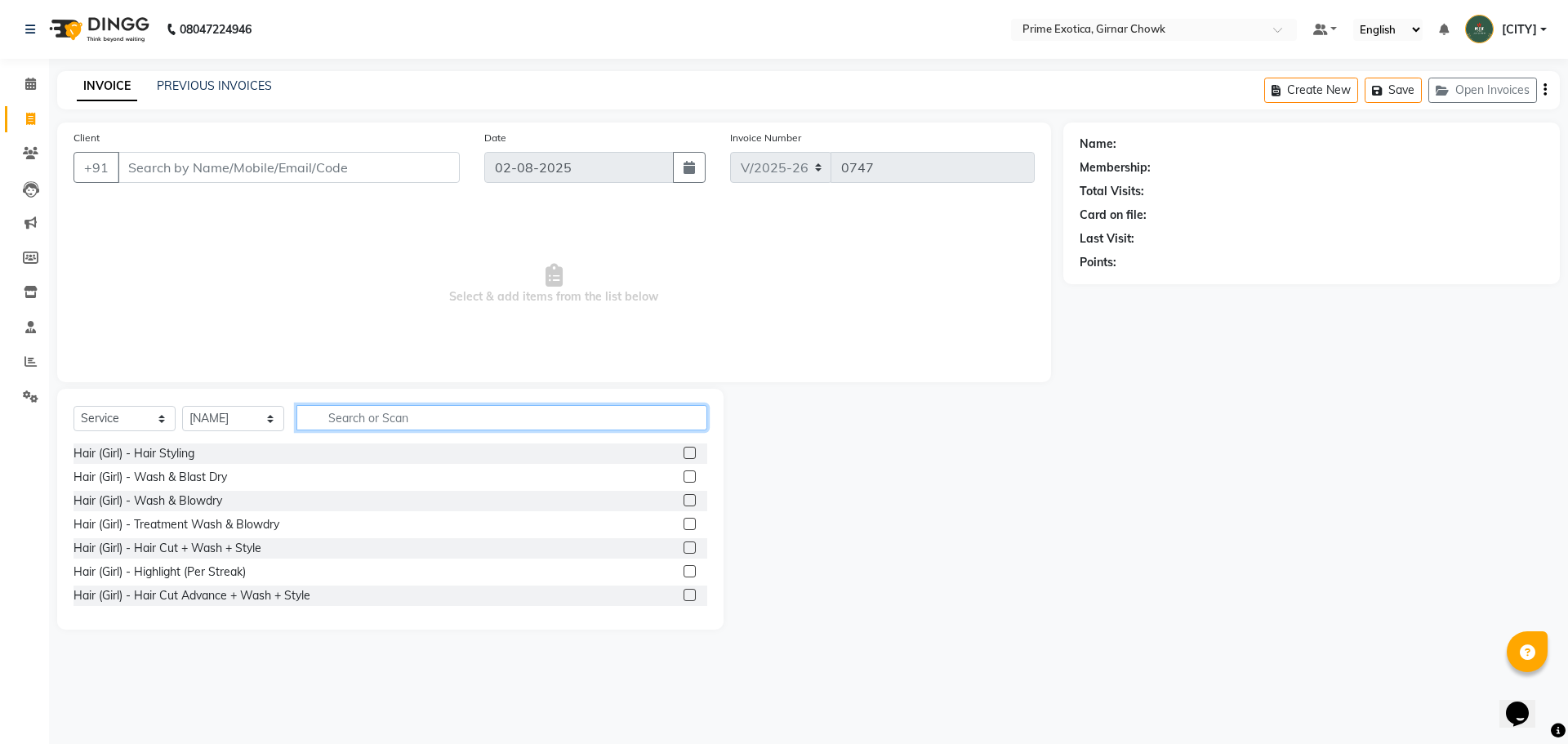click 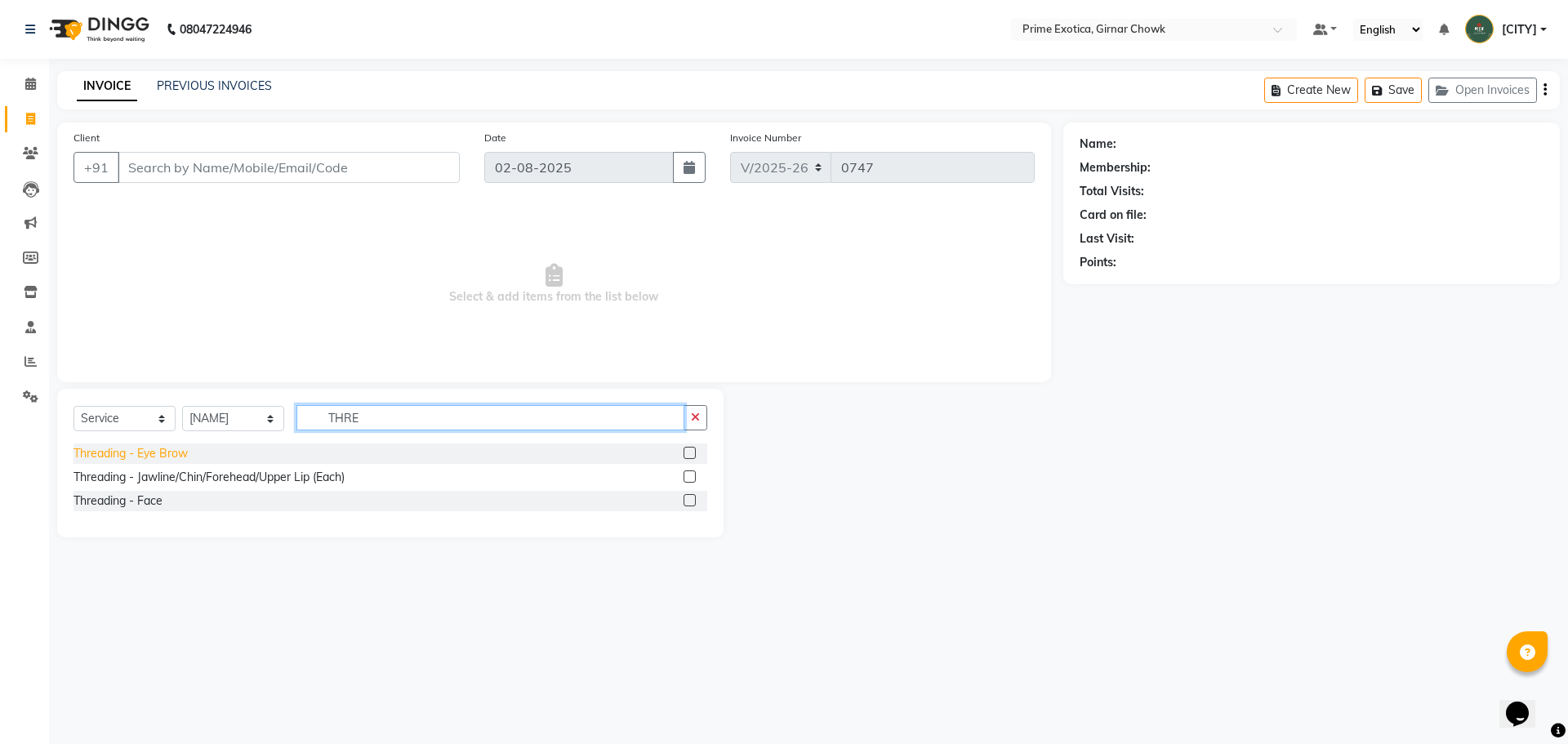 type on "THRE" 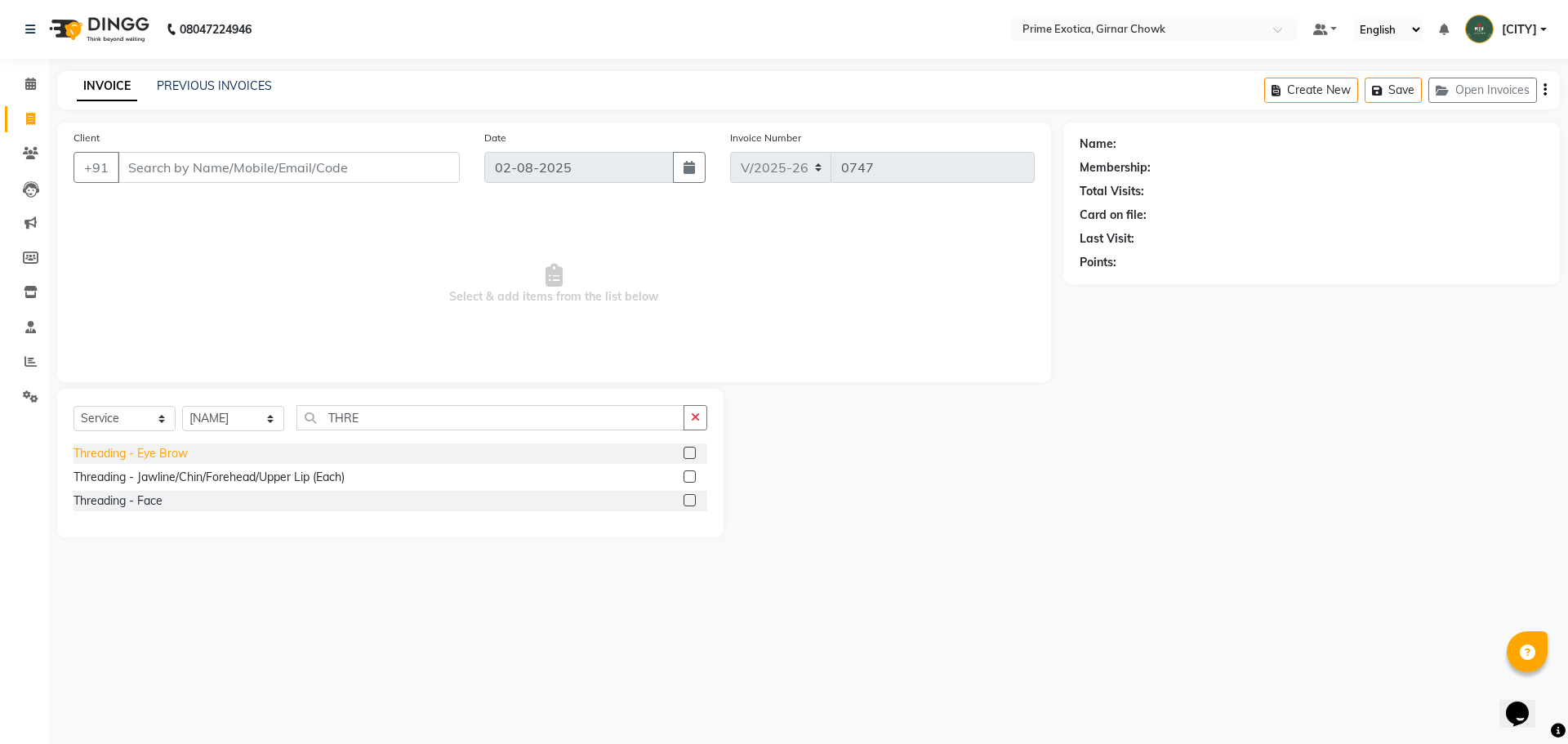 click on "Threading - Eye Brow" 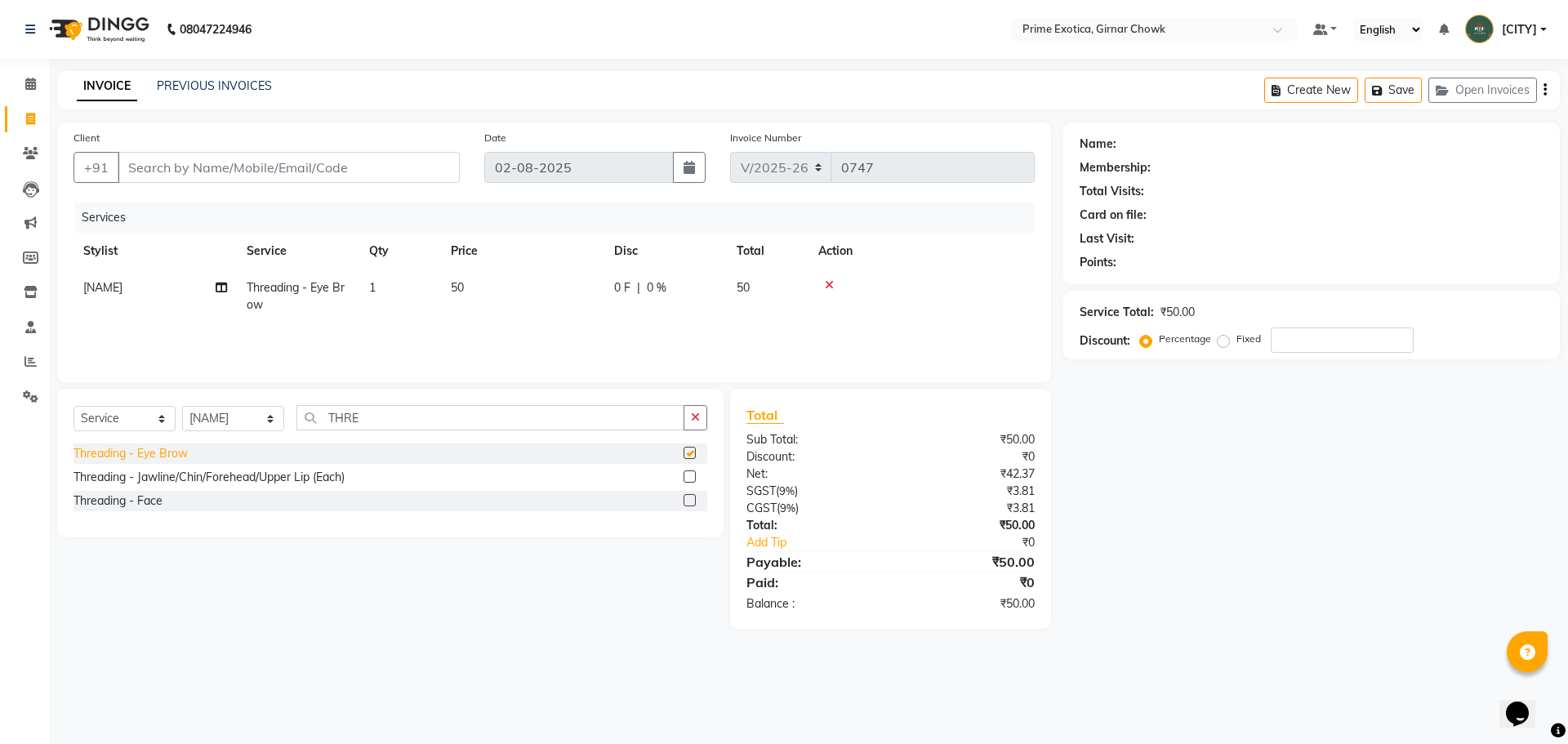 checkbox on "false" 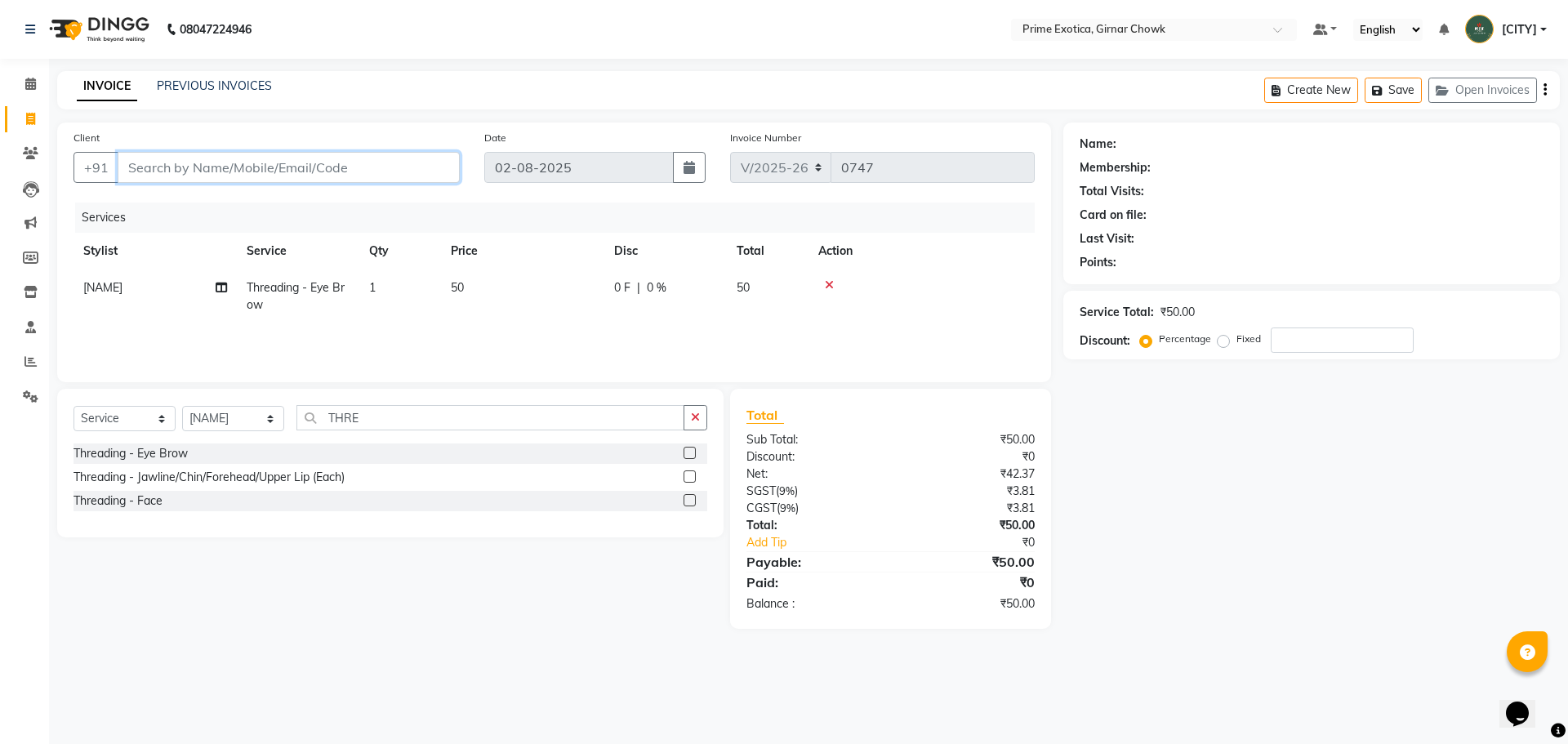 click on "Client" at bounding box center (288, 167) 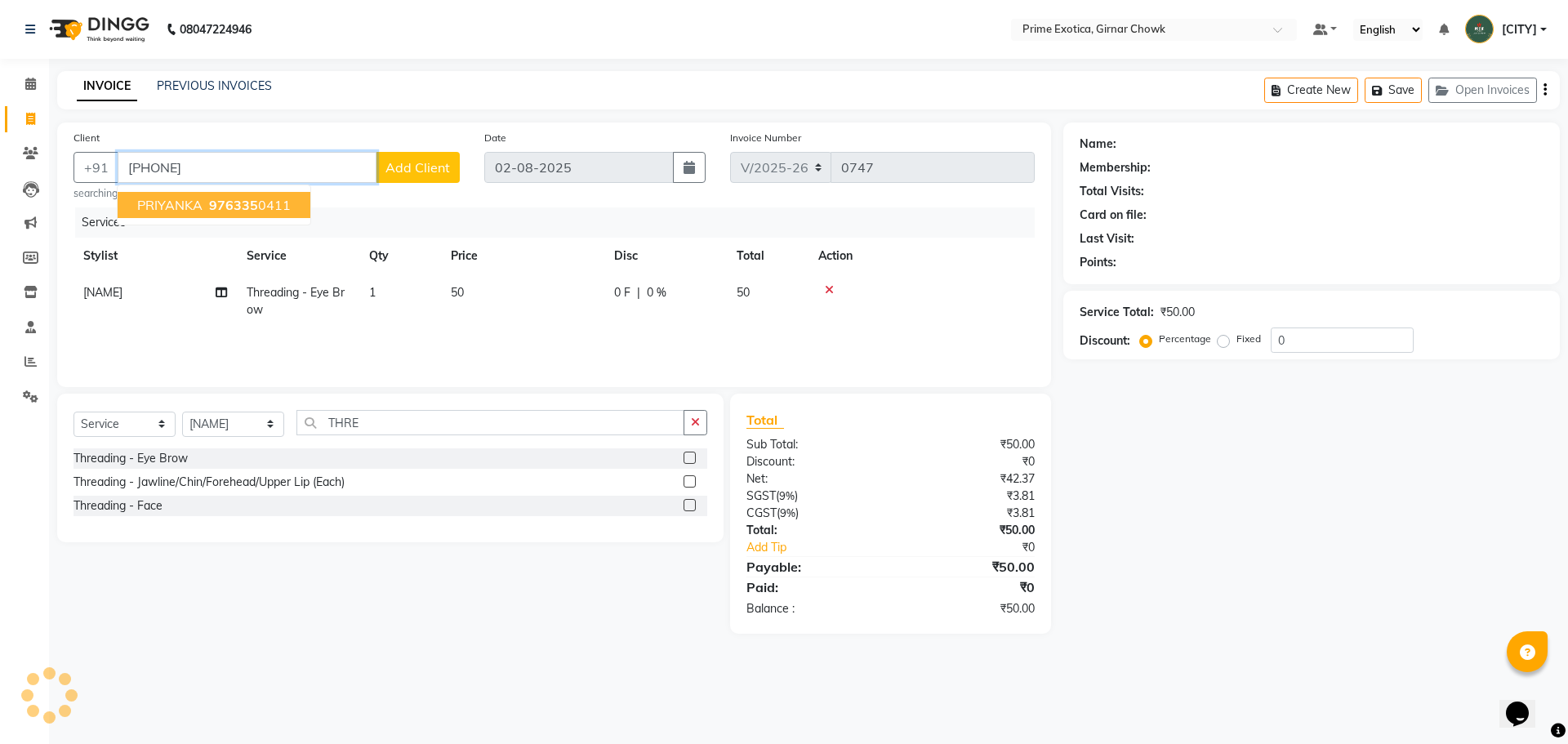 type on "[PHONE]" 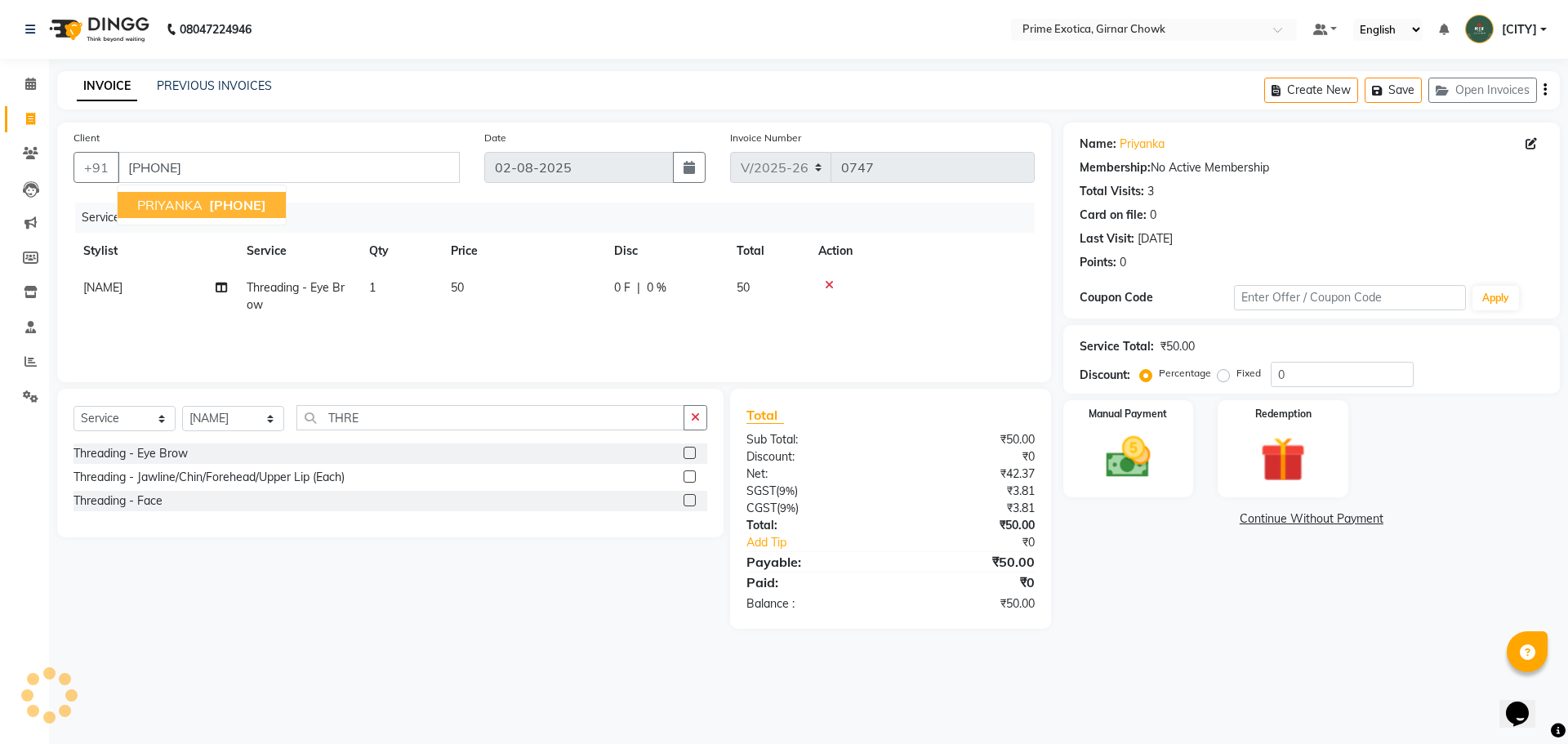 click on "[PHONE]" at bounding box center (238, 205) 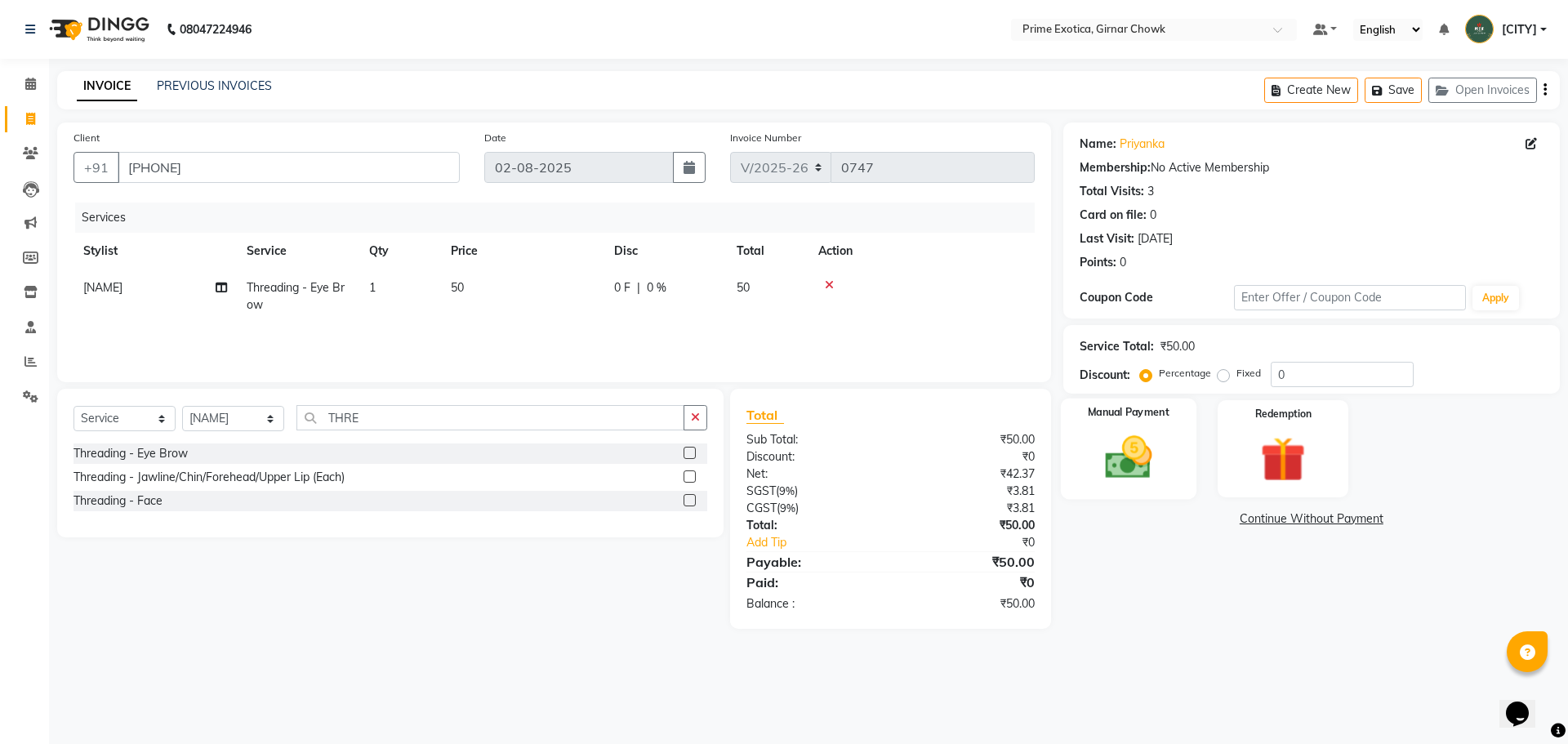 click 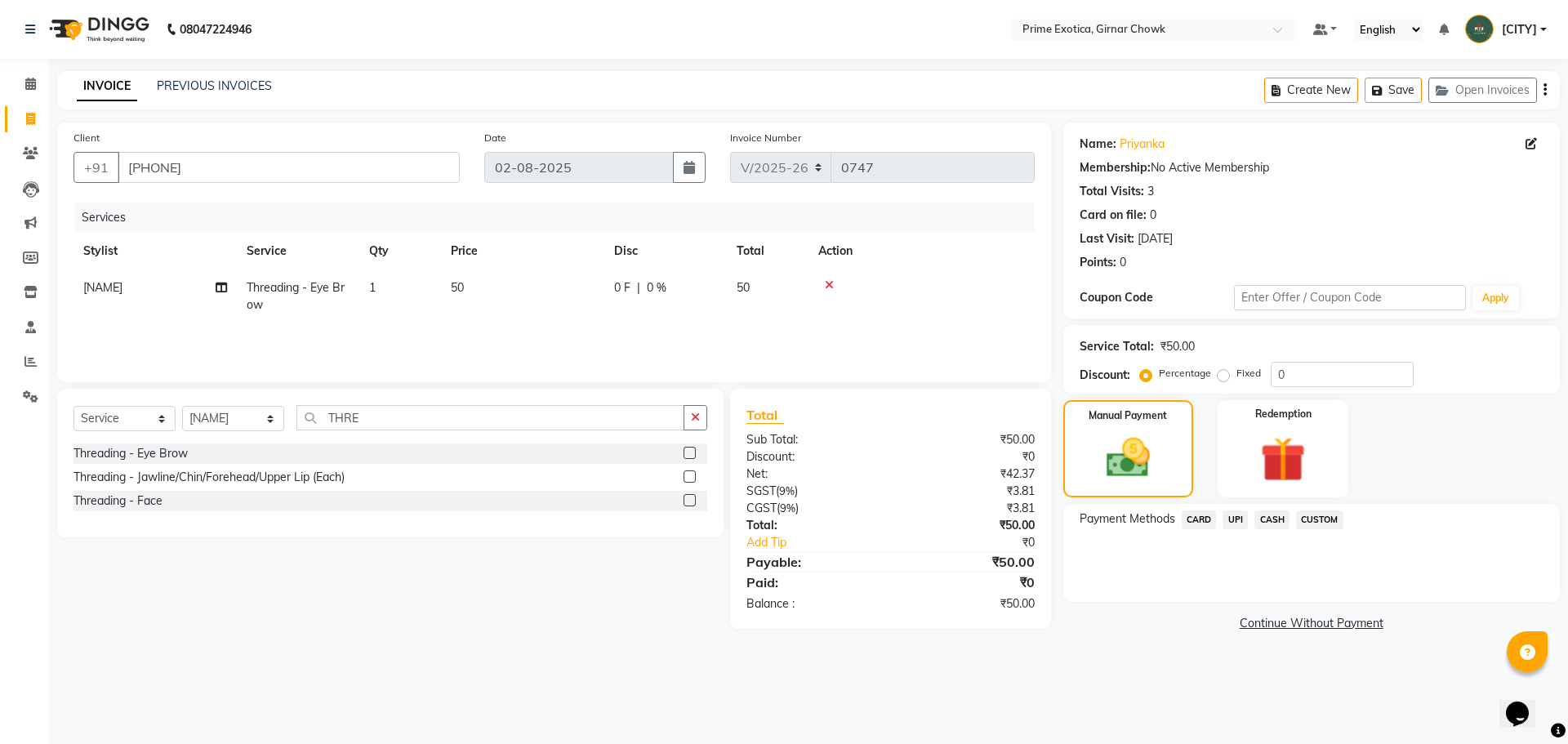 click on "CASH" 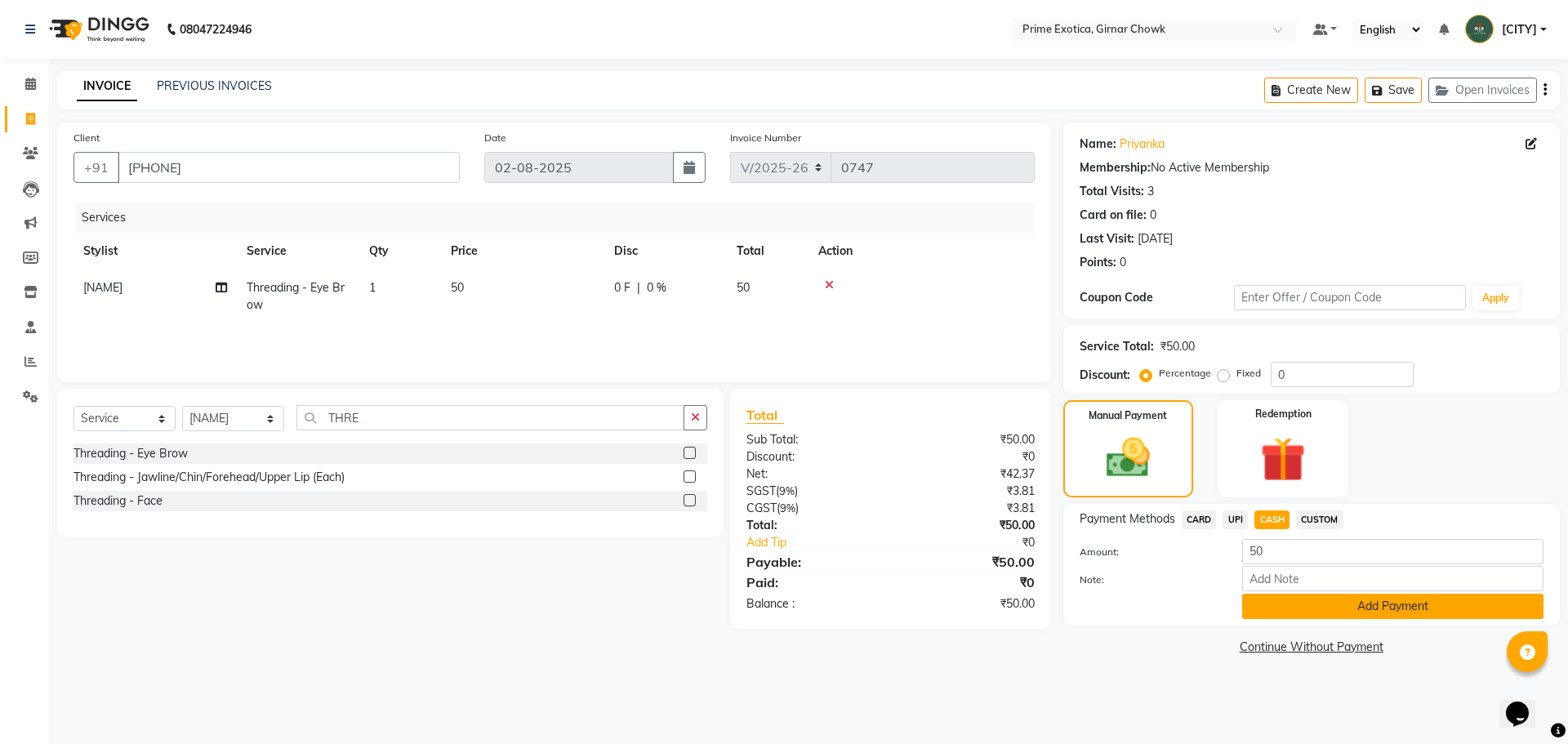 click on "Add Payment" 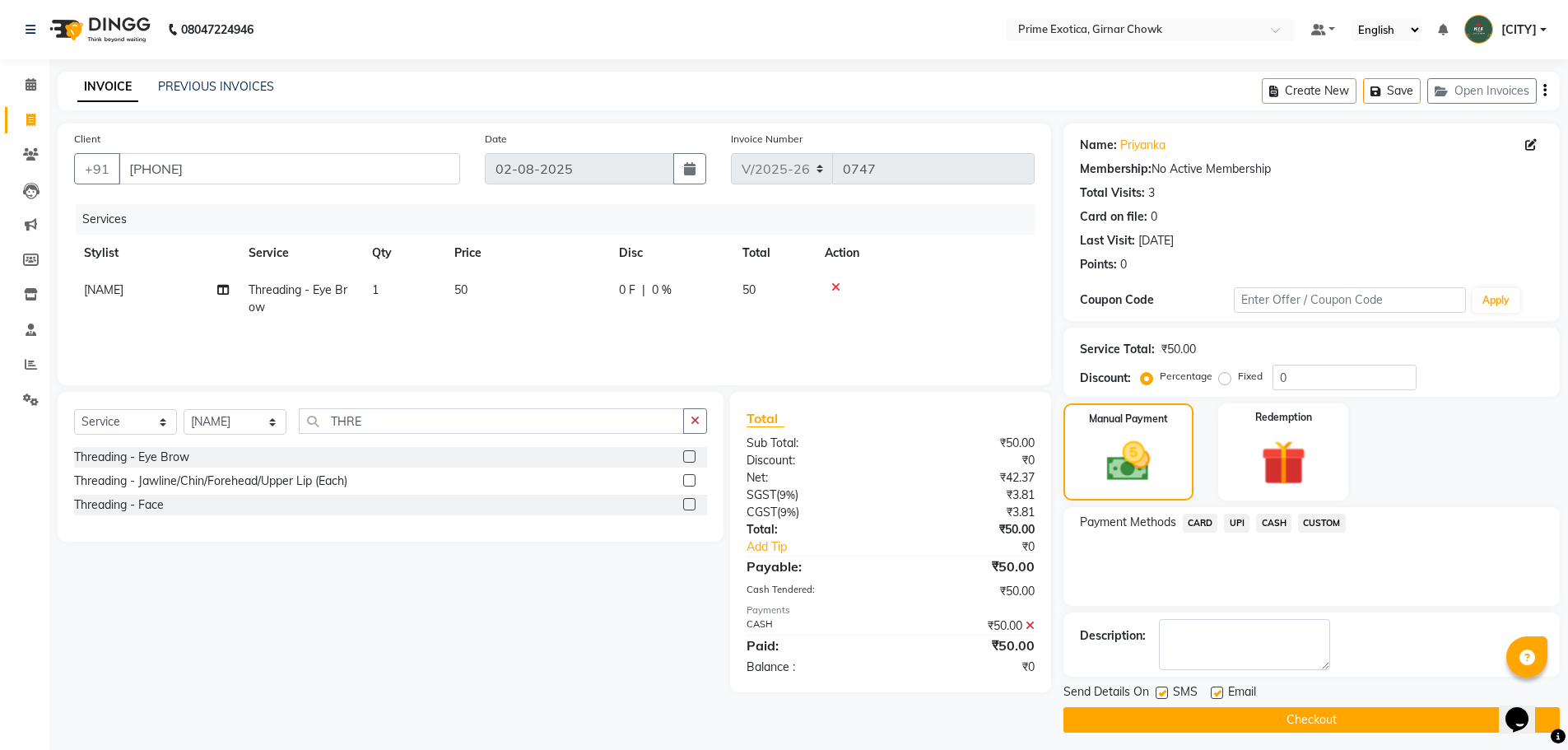 click on "Checkout" 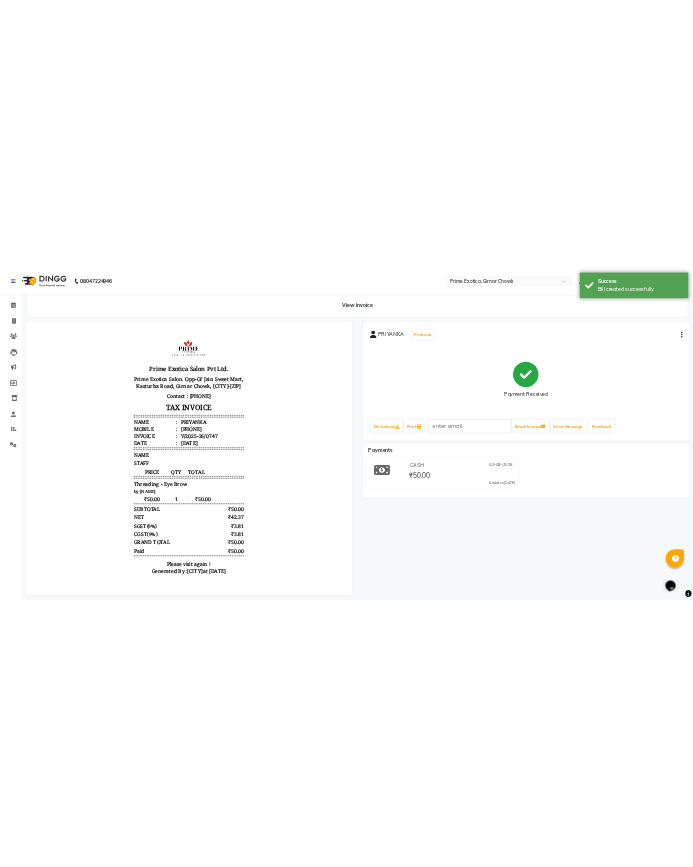 scroll, scrollTop: 0, scrollLeft: 0, axis: both 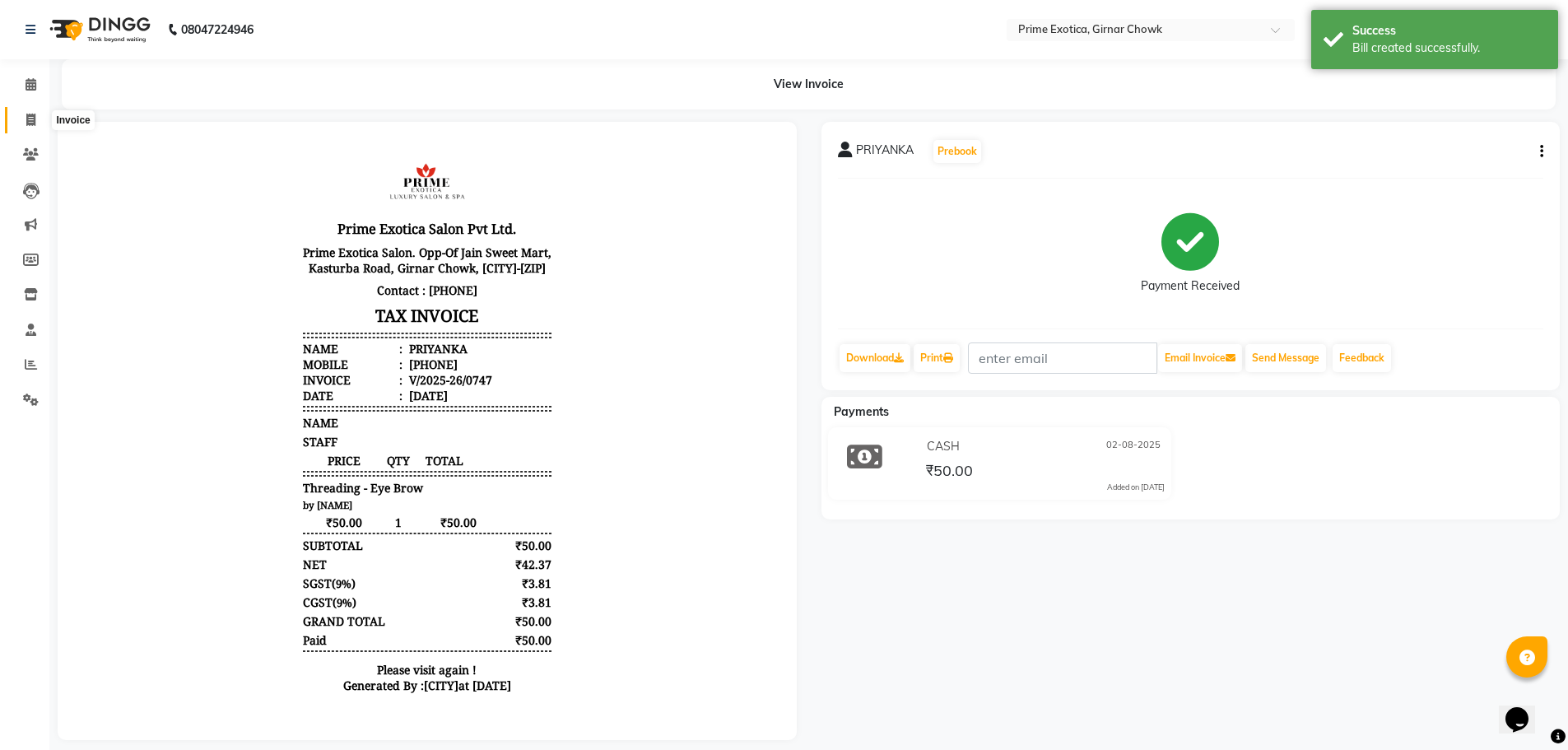 click 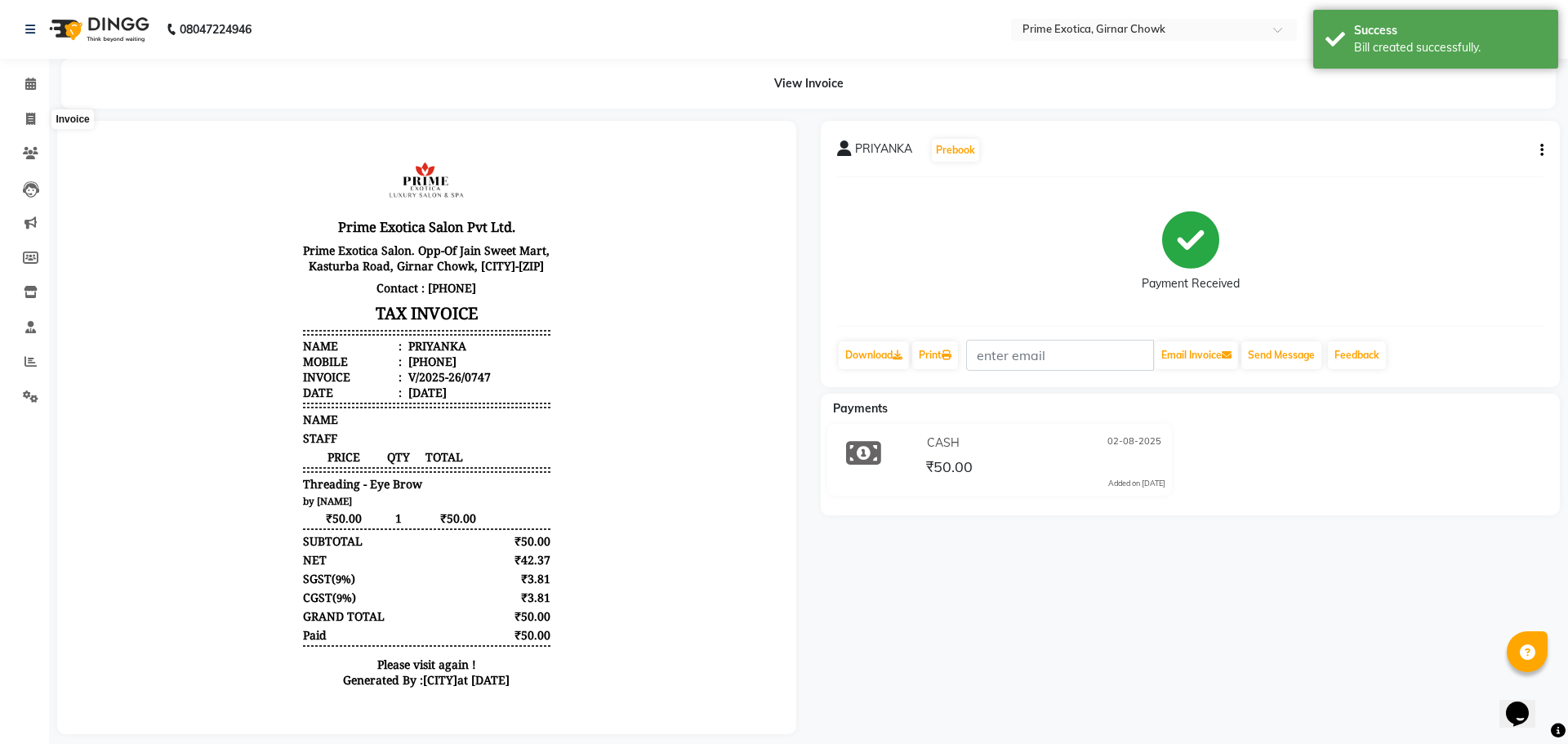 select on "service" 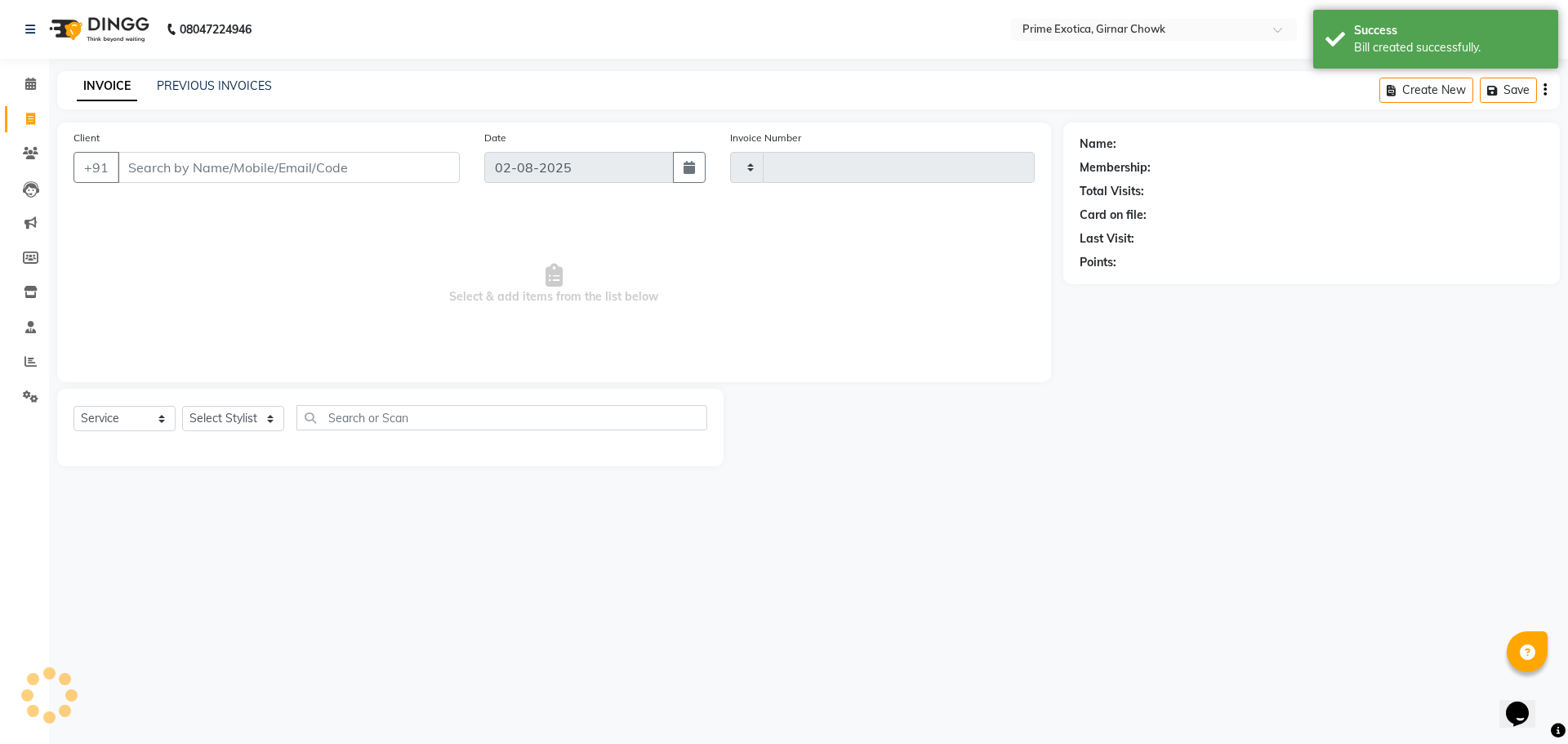 type on "0748" 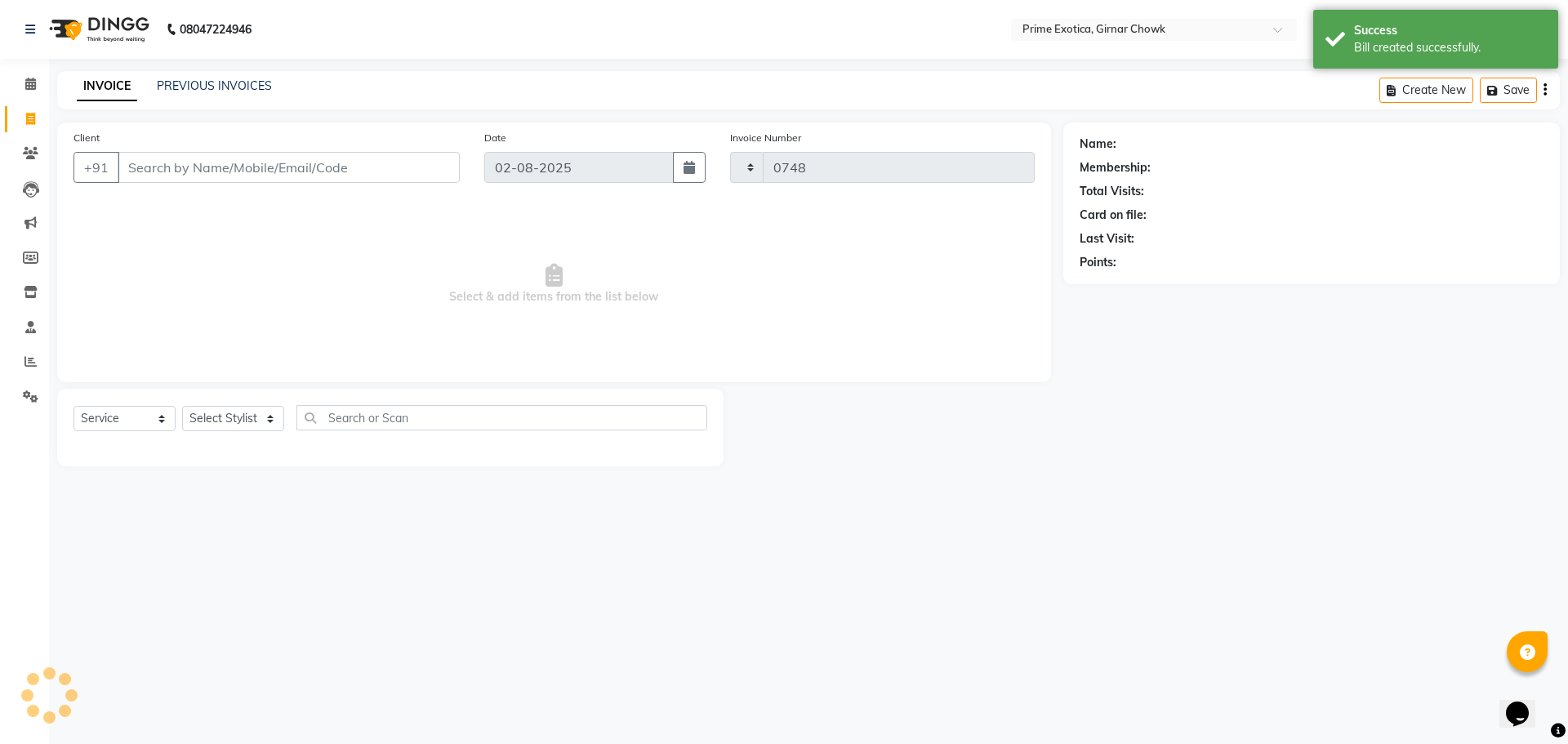 select on "5796" 